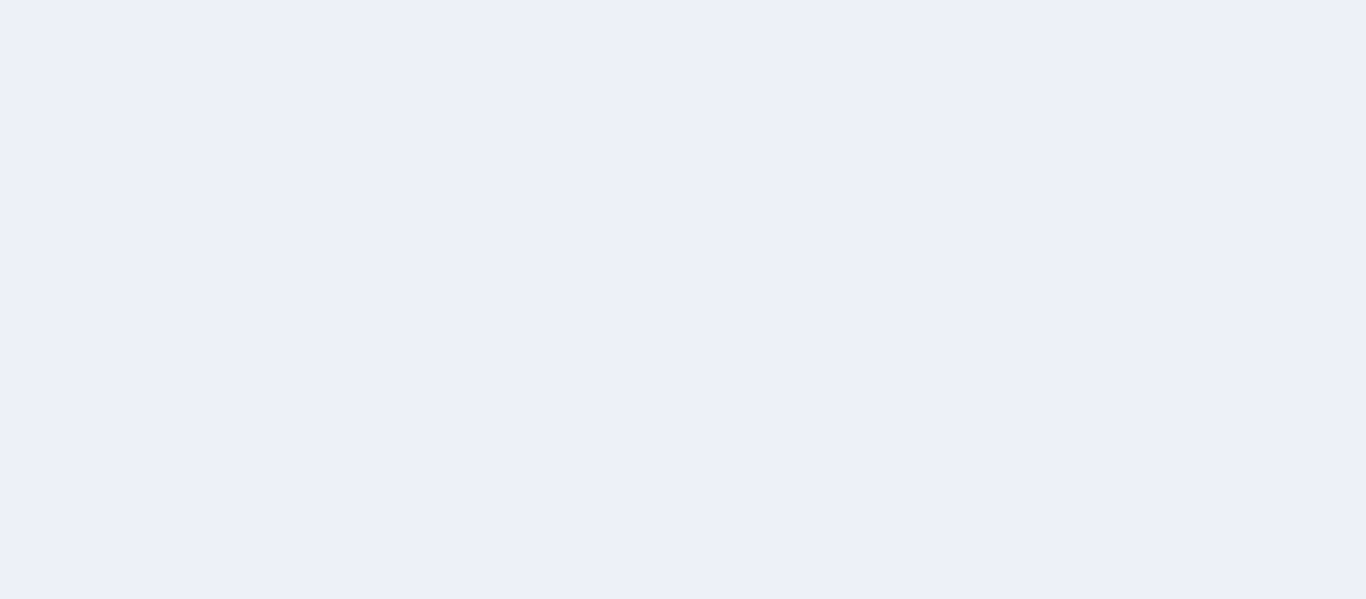 scroll, scrollTop: 0, scrollLeft: 0, axis: both 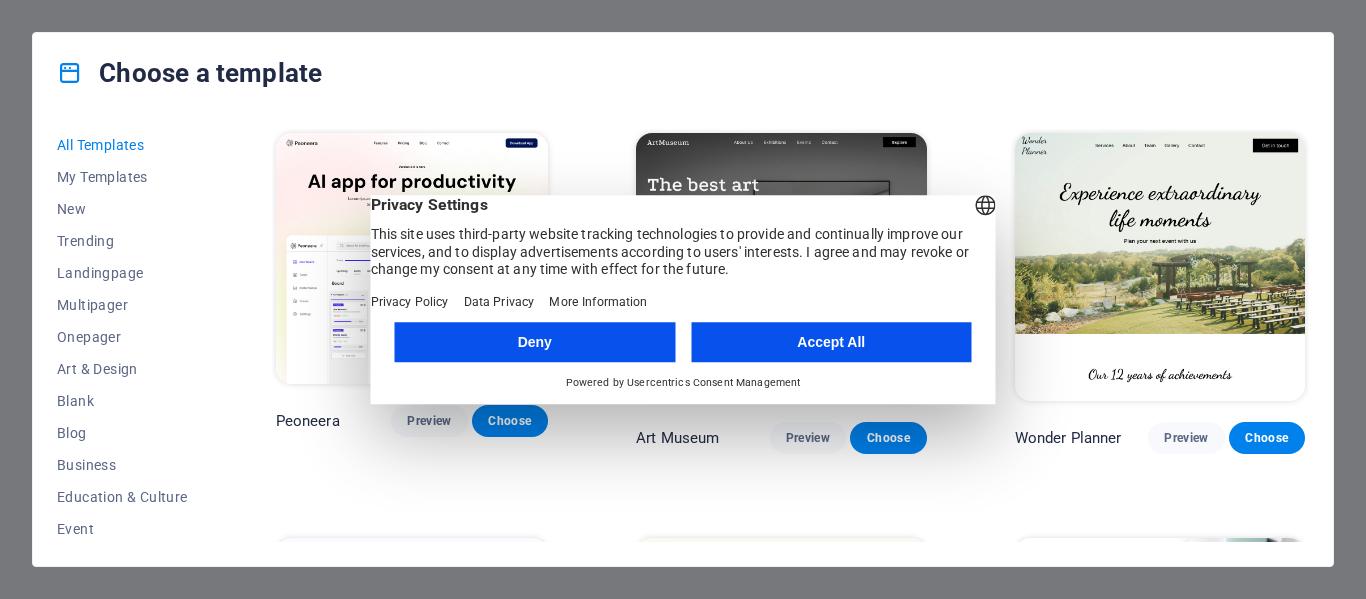 click on "Accept All" at bounding box center (831, 342) 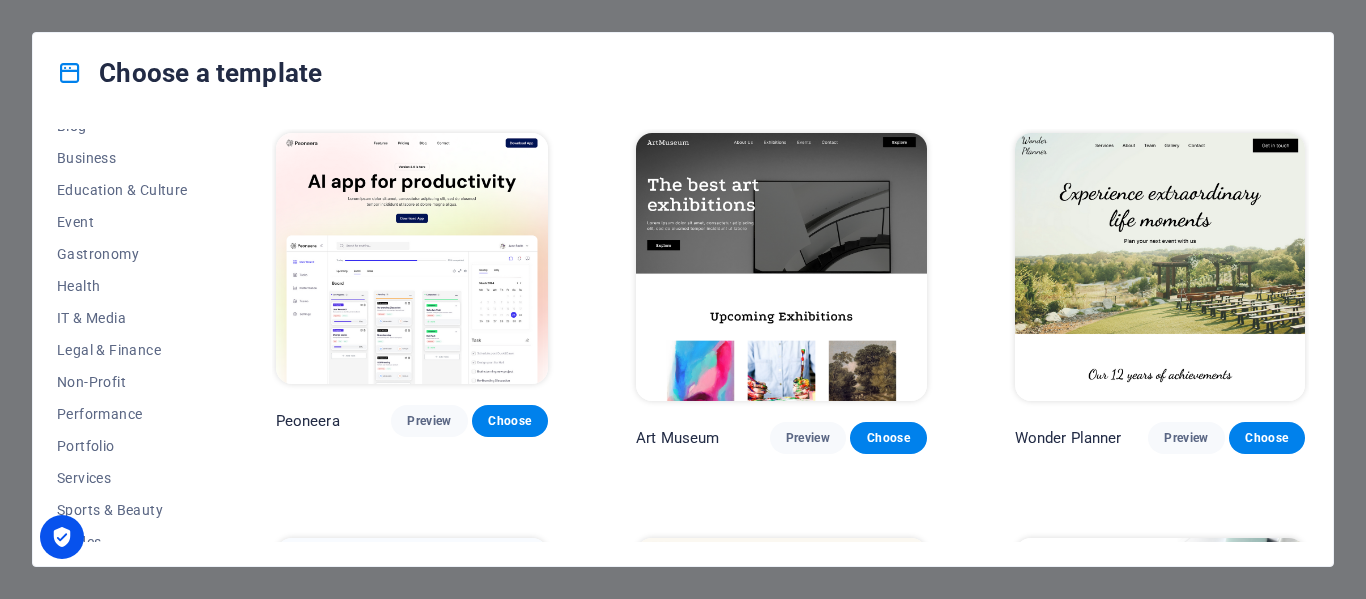 scroll, scrollTop: 387, scrollLeft: 0, axis: vertical 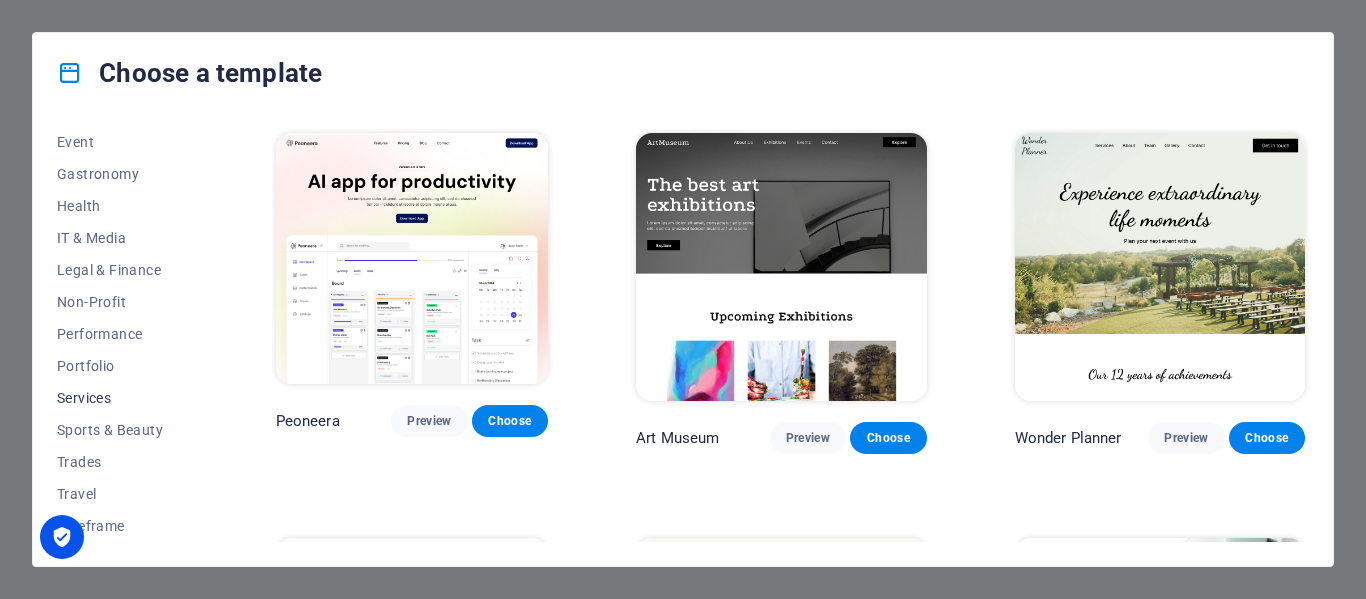 click on "Services" at bounding box center (122, 398) 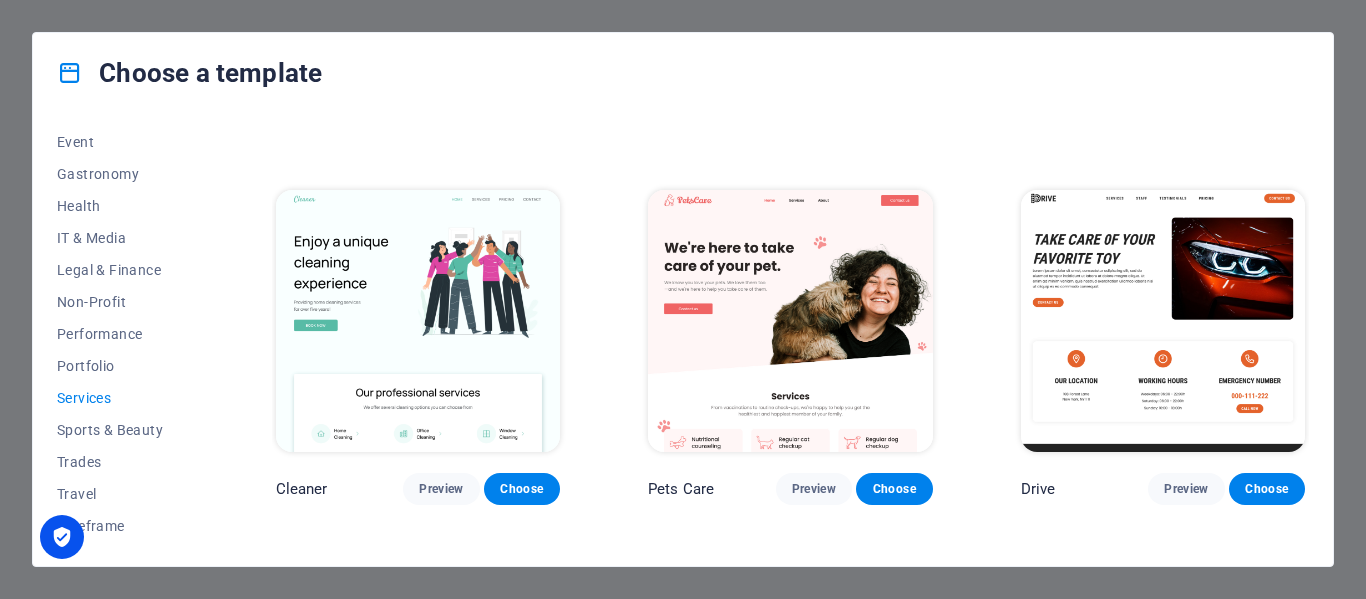 scroll, scrollTop: 347, scrollLeft: 0, axis: vertical 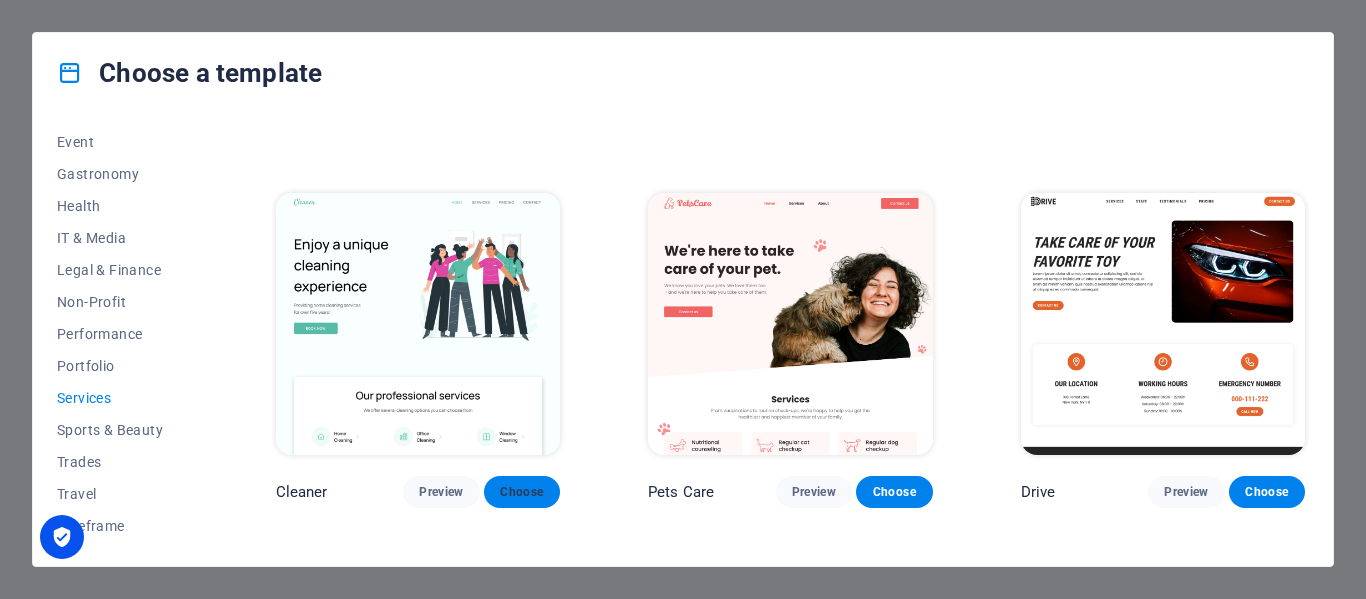 click on "Choose" at bounding box center (522, 492) 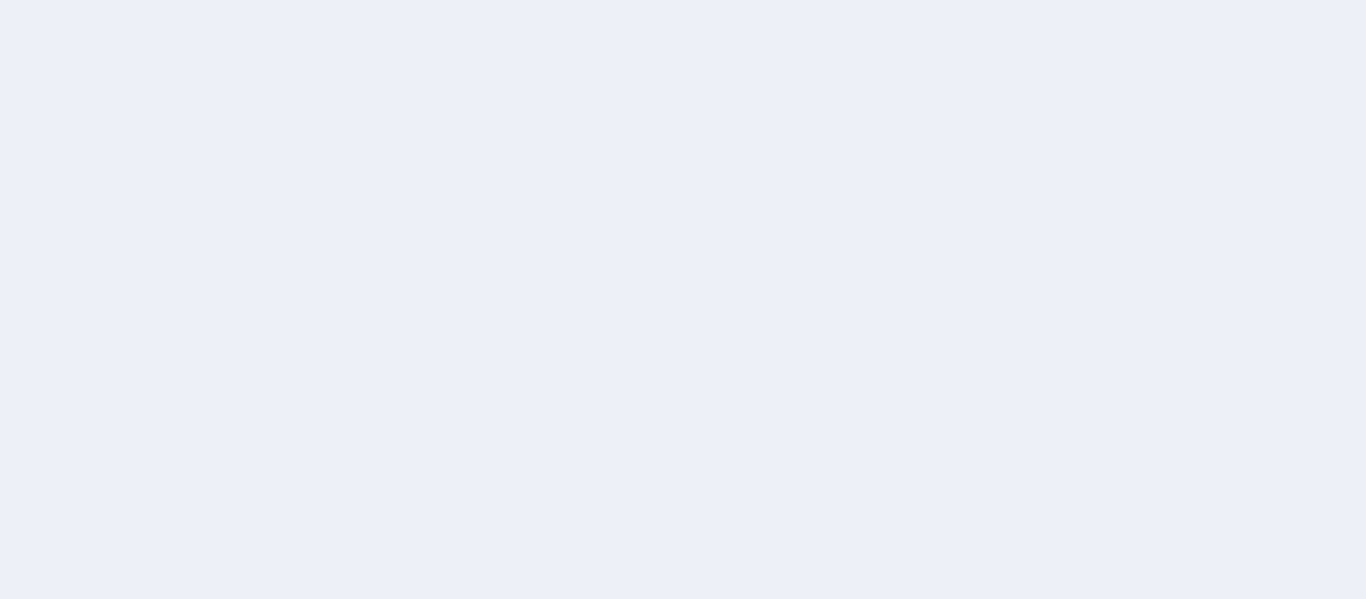 scroll, scrollTop: 0, scrollLeft: 0, axis: both 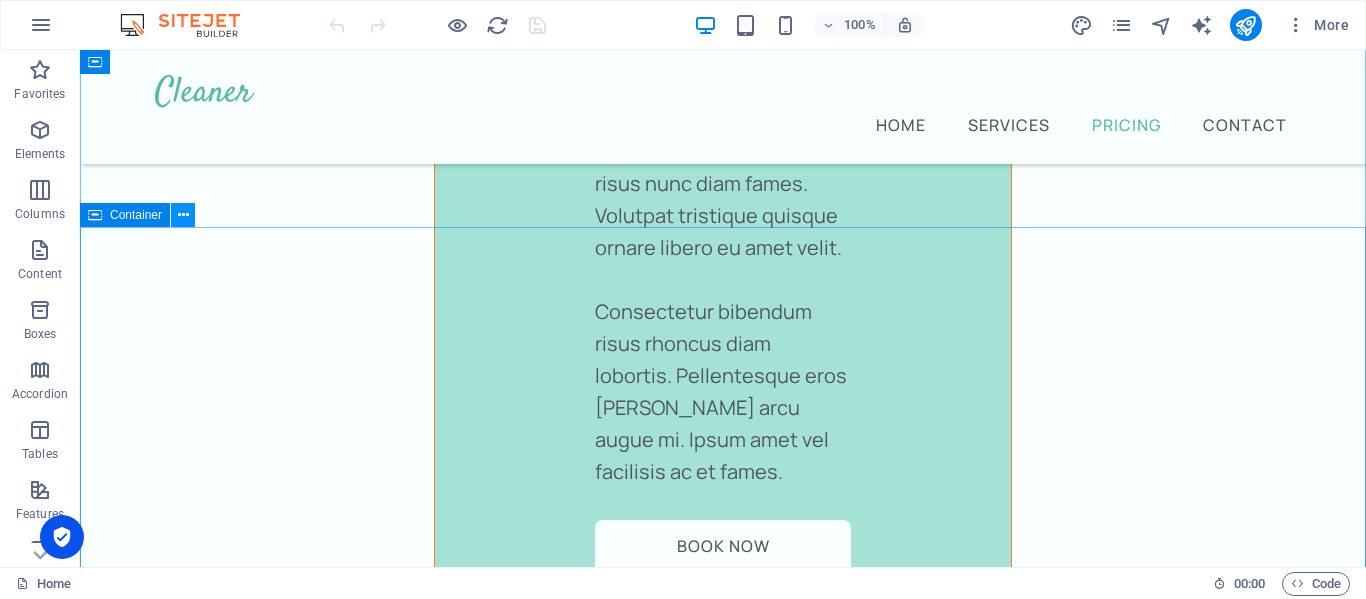 click at bounding box center (183, 215) 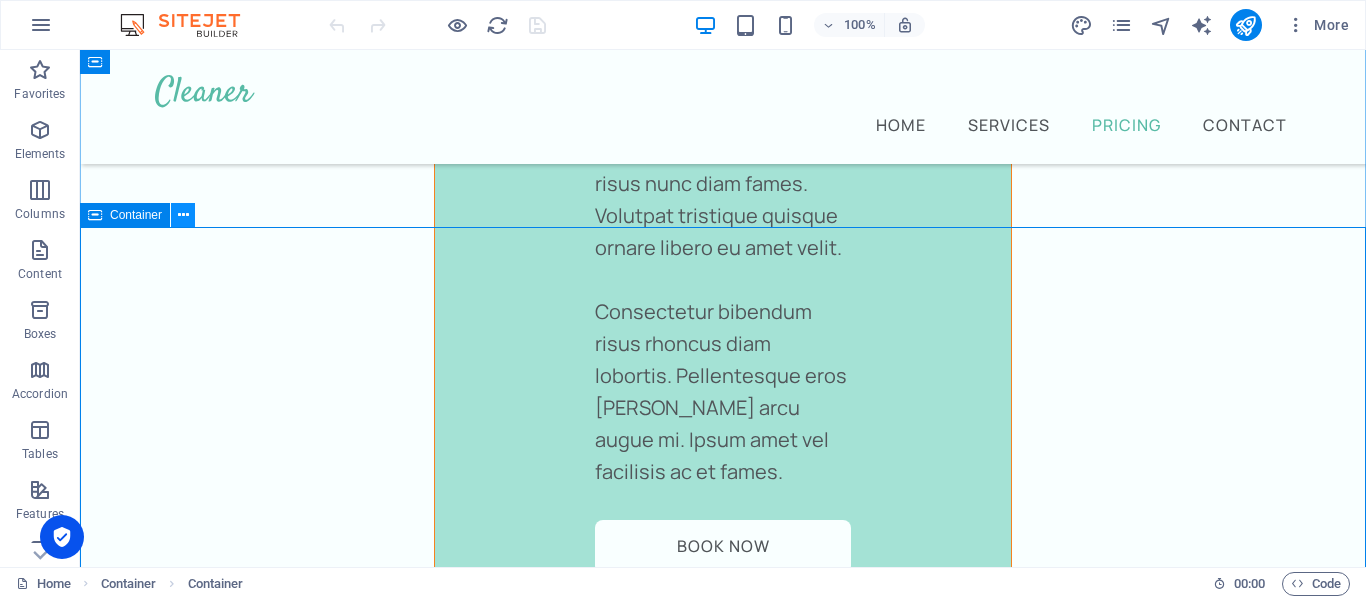 click at bounding box center [183, 215] 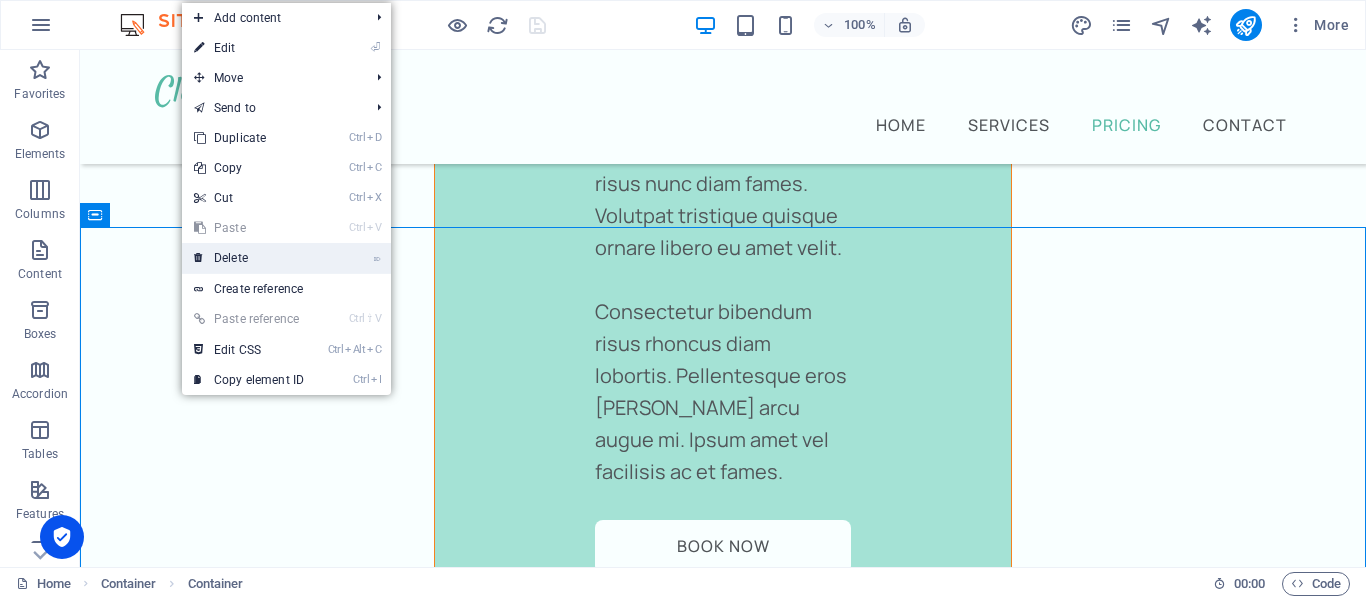 click on "⌦  Delete" at bounding box center (249, 258) 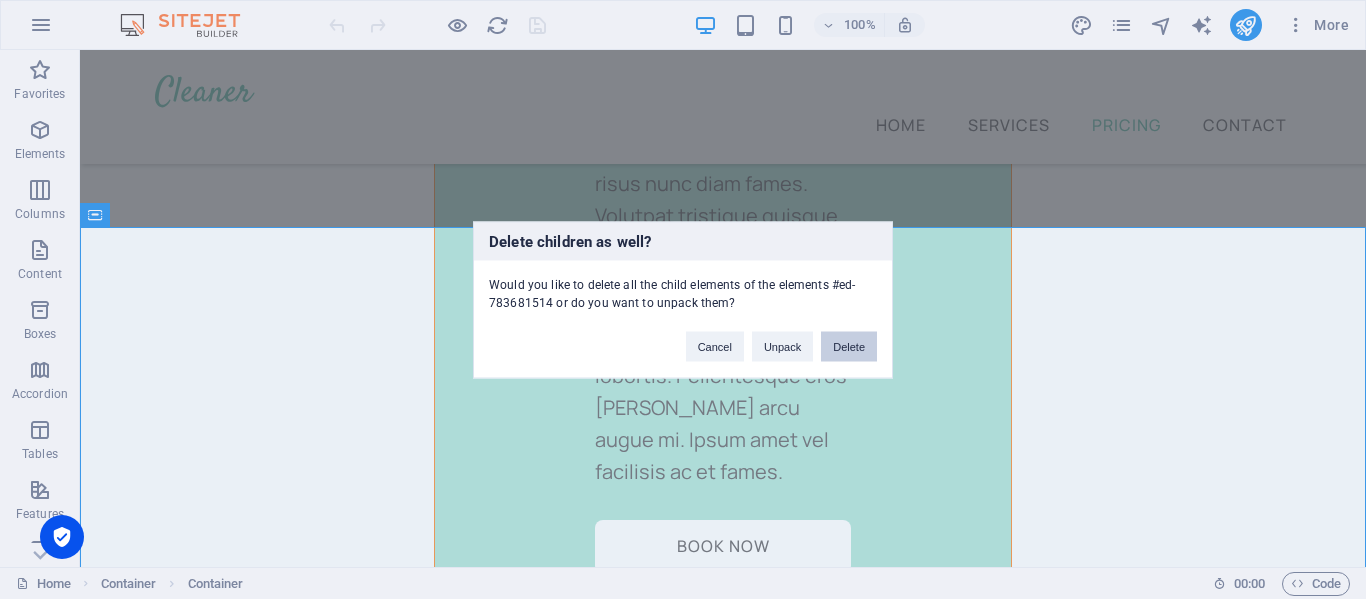 click on "Delete" at bounding box center [849, 346] 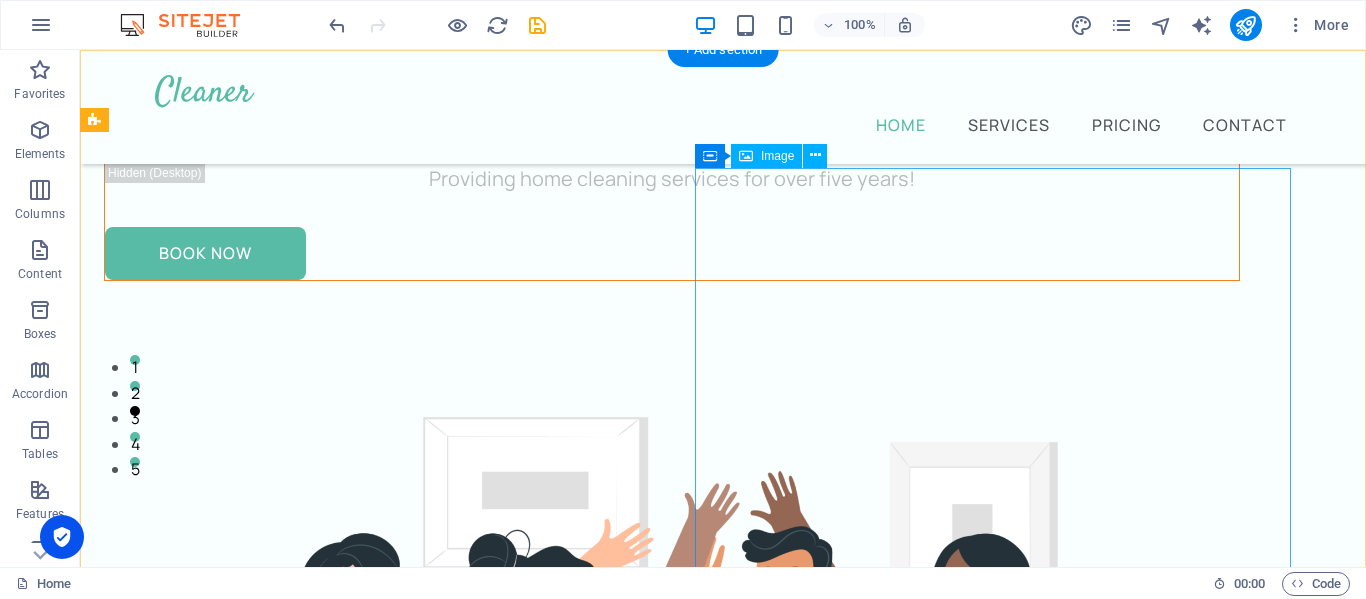 scroll, scrollTop: 0, scrollLeft: 0, axis: both 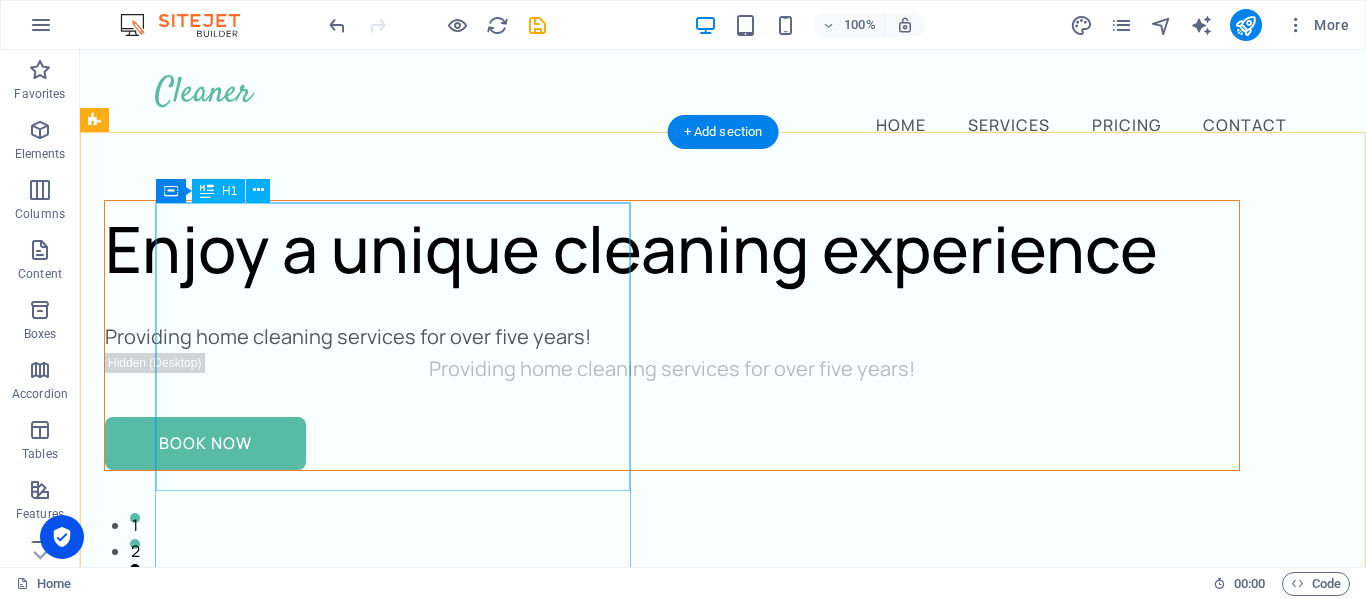 click on "Enjoy a unique cleaning experience" at bounding box center [672, 249] 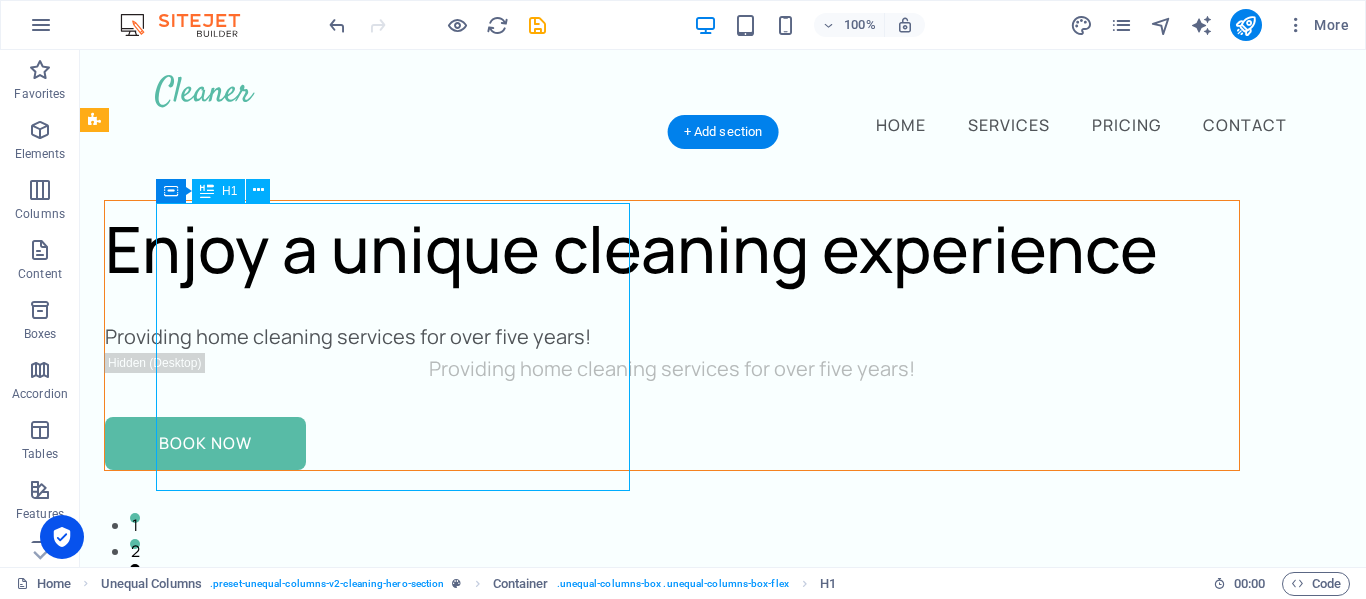 click on "Enjoy a unique cleaning experience" at bounding box center (672, 249) 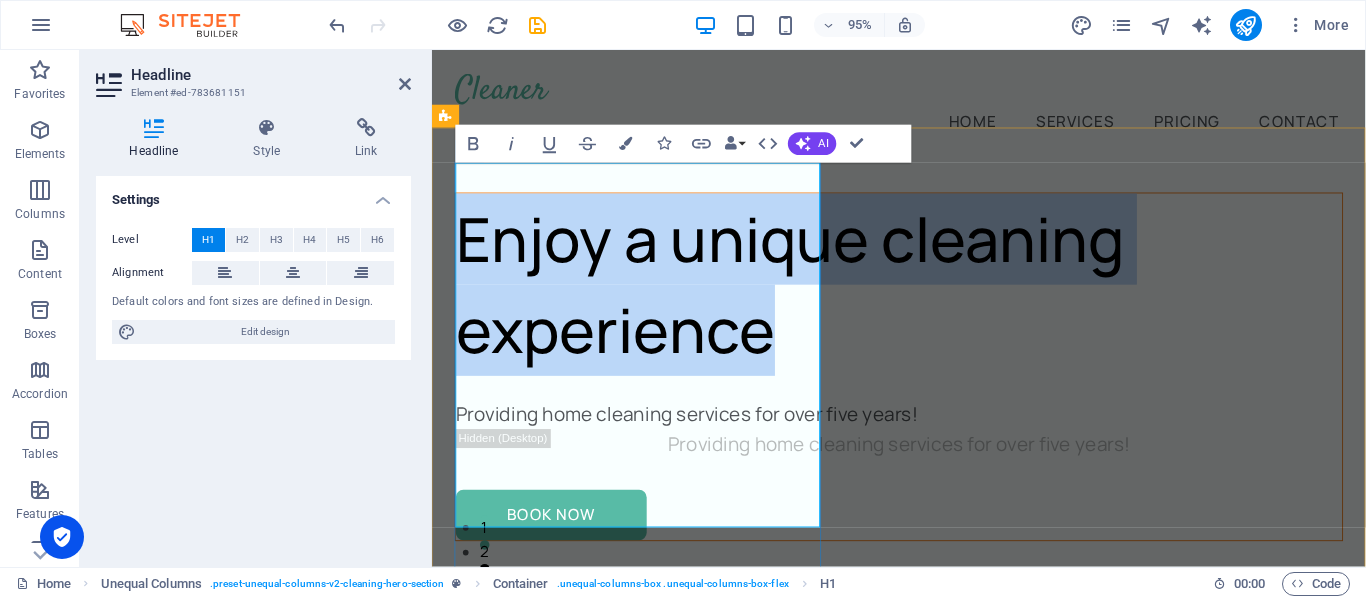 type 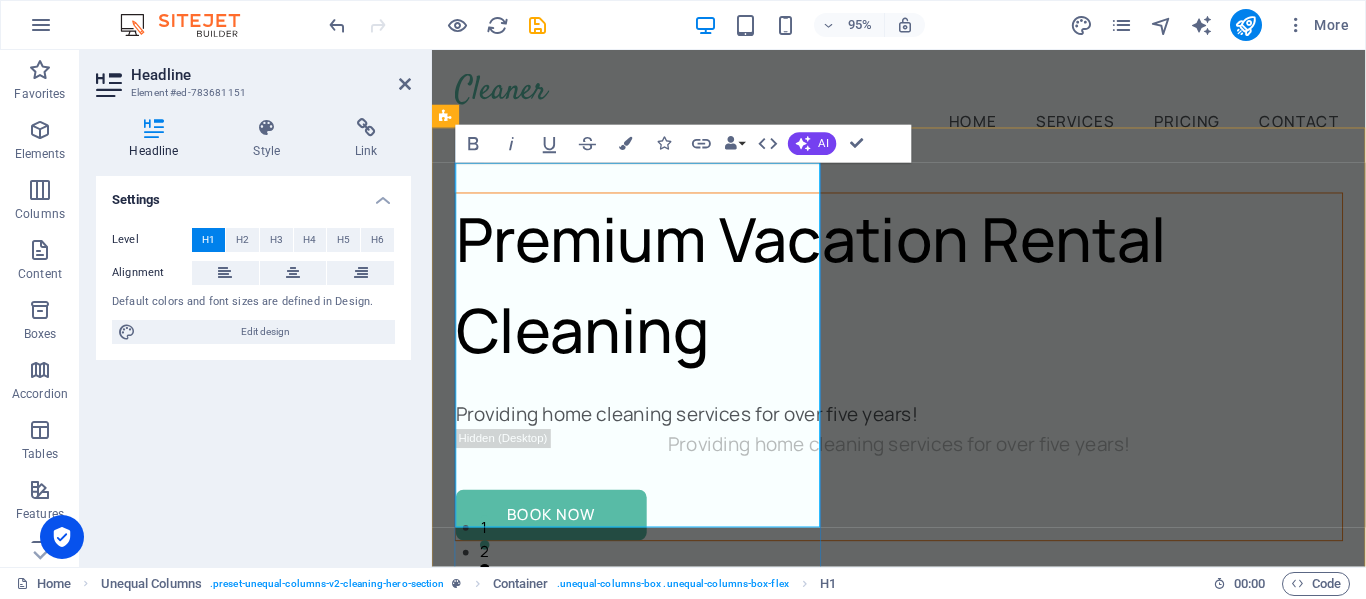 click on "Premium Vacation Rental Cleaning" at bounding box center (923, 297) 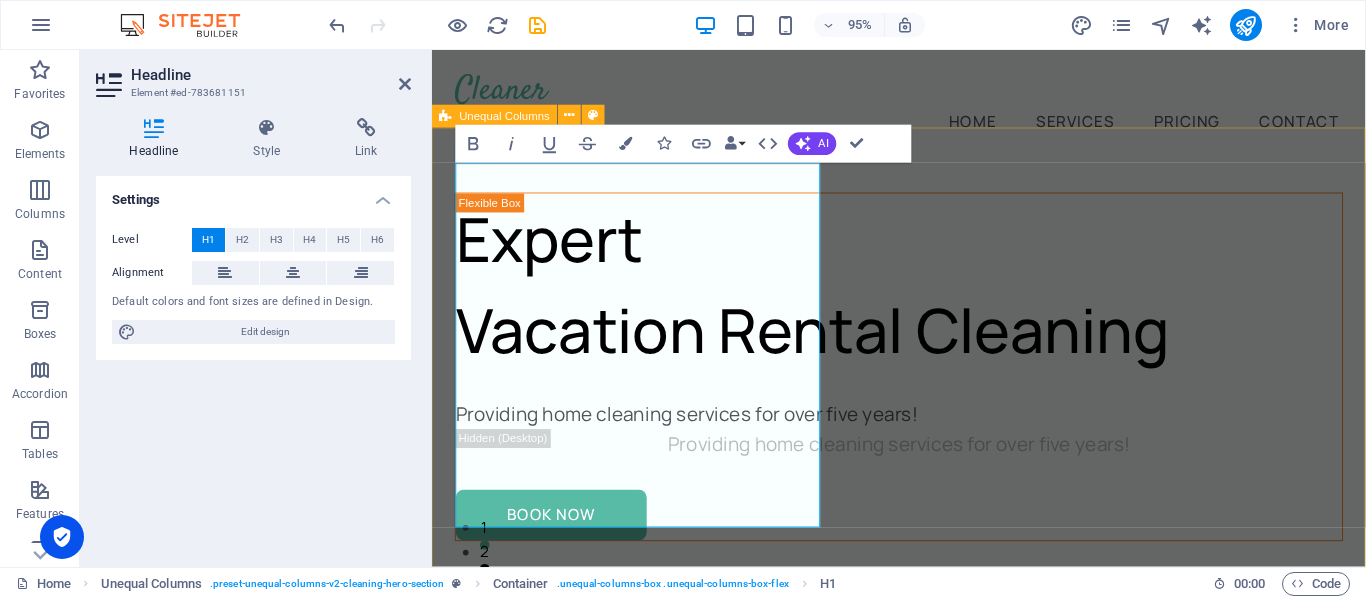 click on "Expert  Vacation Rental Cleaning Providing home cleaning services for over five years! Providing home cleaning services for over five years! Book Now" at bounding box center (923, 881) 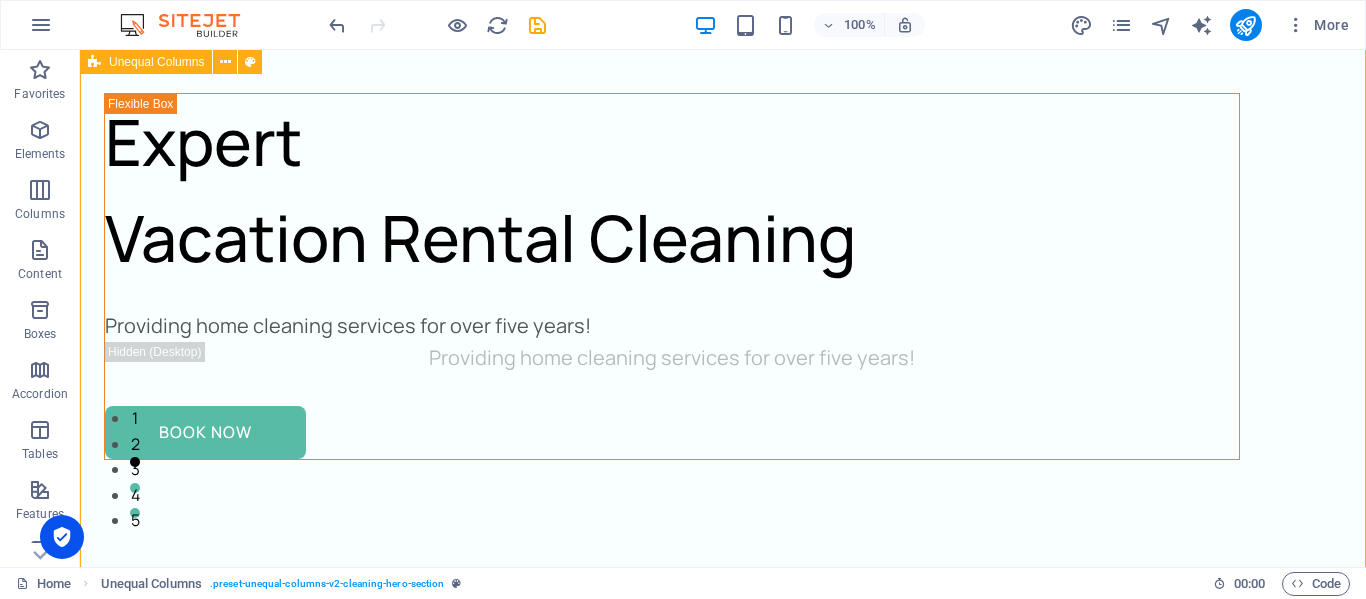 scroll, scrollTop: 0, scrollLeft: 0, axis: both 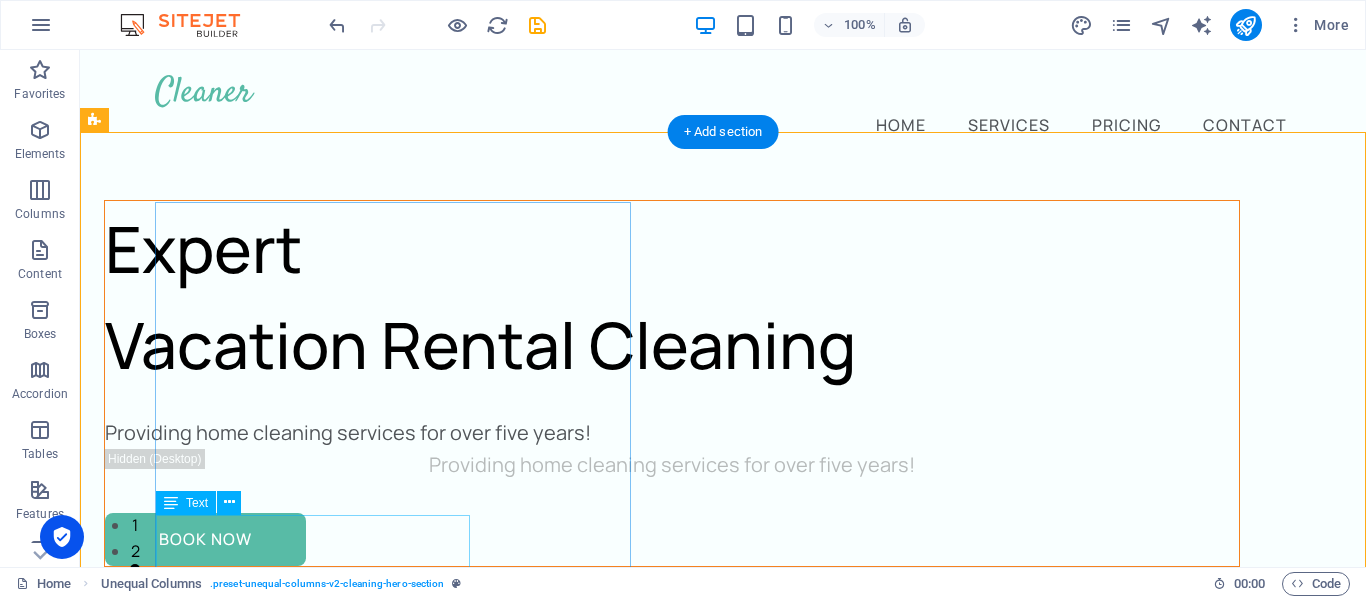click on "Providing home cleaning services for over five years!" at bounding box center (672, 433) 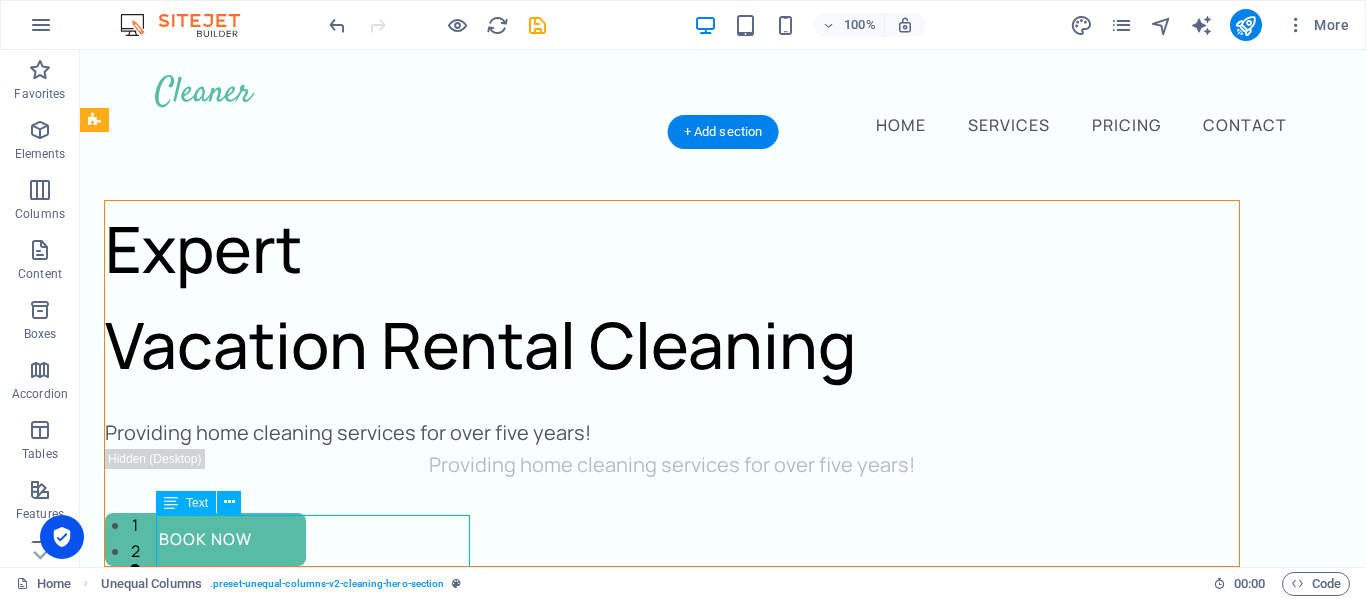 click on "Providing home cleaning services for over five years!" at bounding box center [672, 433] 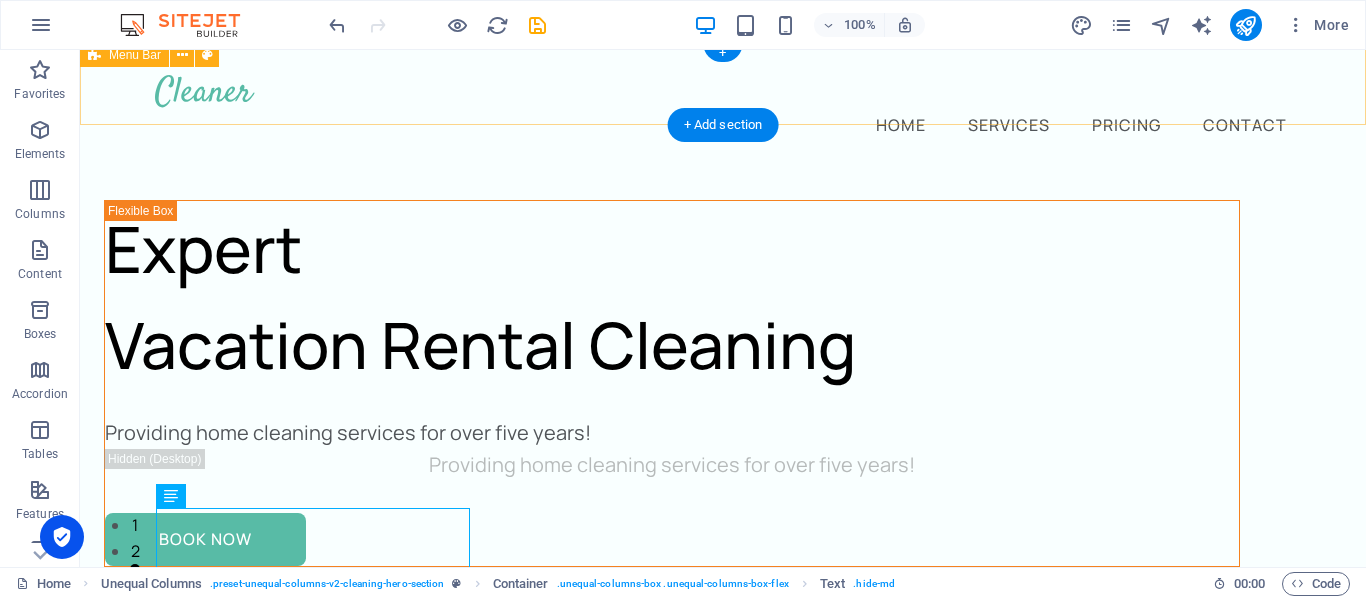scroll, scrollTop: 149, scrollLeft: 0, axis: vertical 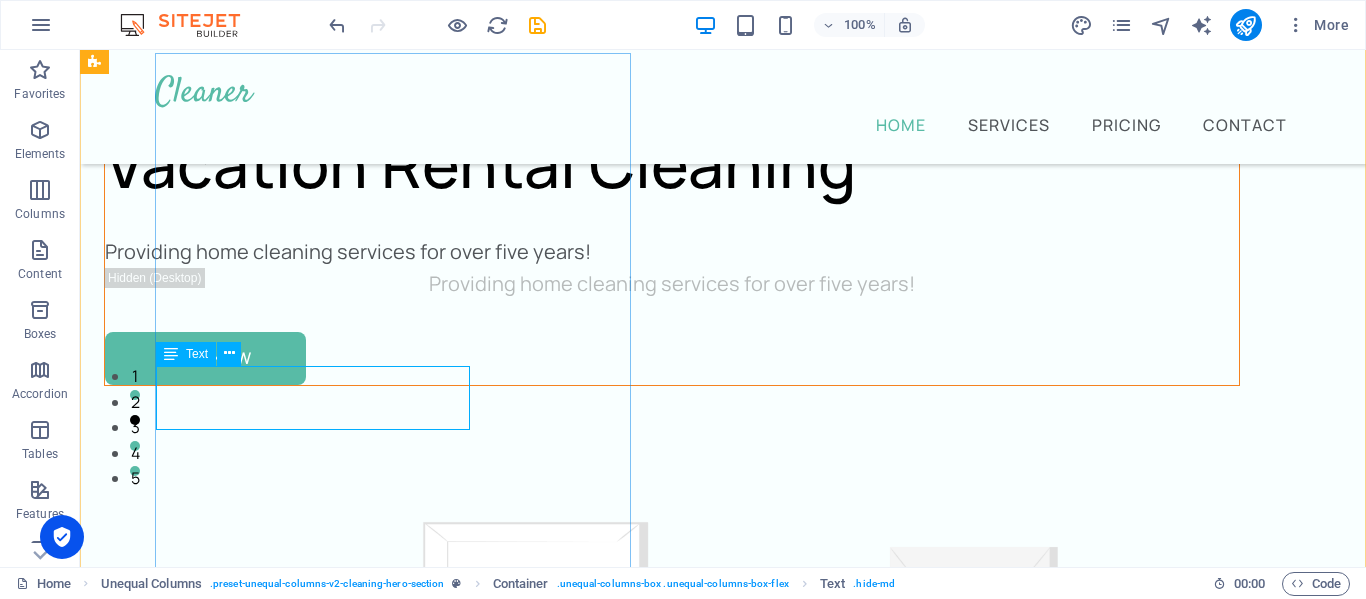 click on "Providing home cleaning services for over five years!" at bounding box center (672, 252) 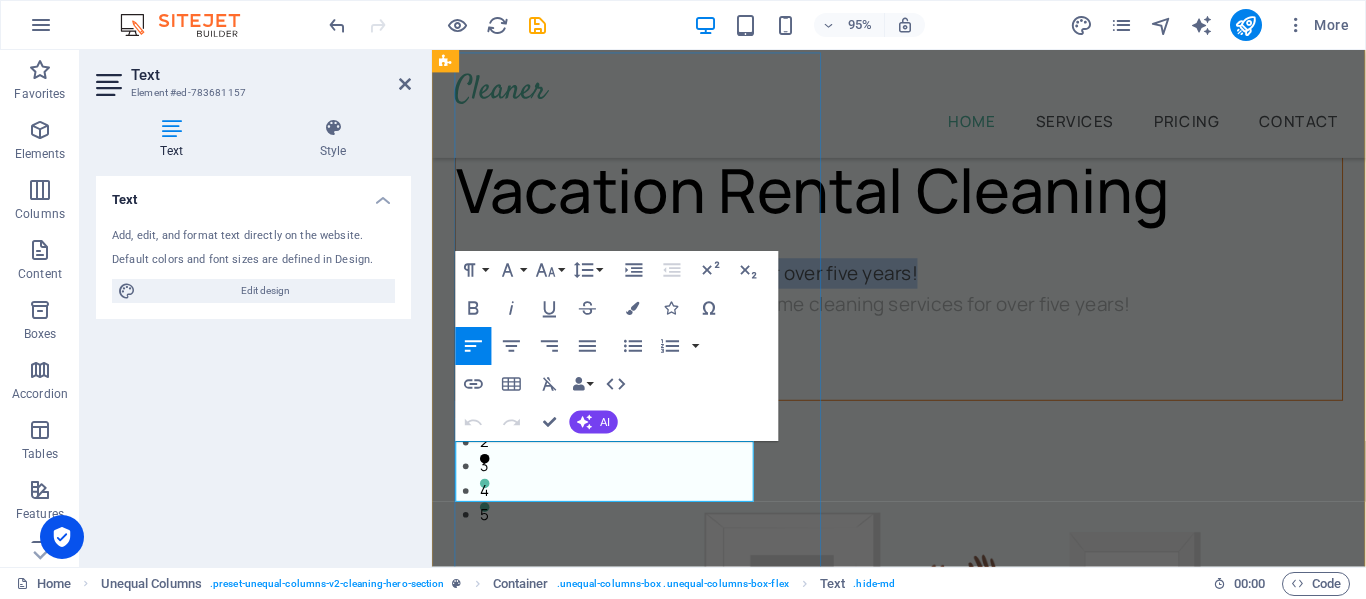 drag, startPoint x: 693, startPoint y: 516, endPoint x: 497, endPoint y: 468, distance: 201.79198 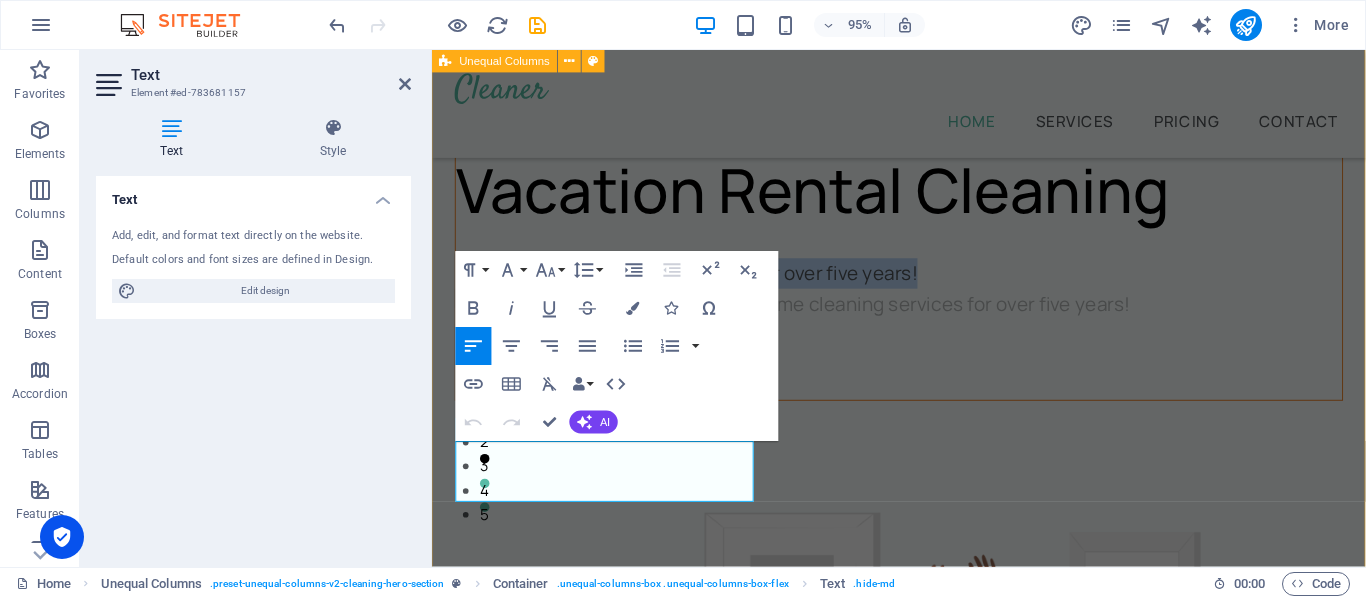click on "Expert  Vacation Rental Cleaning Providing home cleaning services for over five years! Providing home cleaning services for over five years! Book Now" at bounding box center (923, 693) 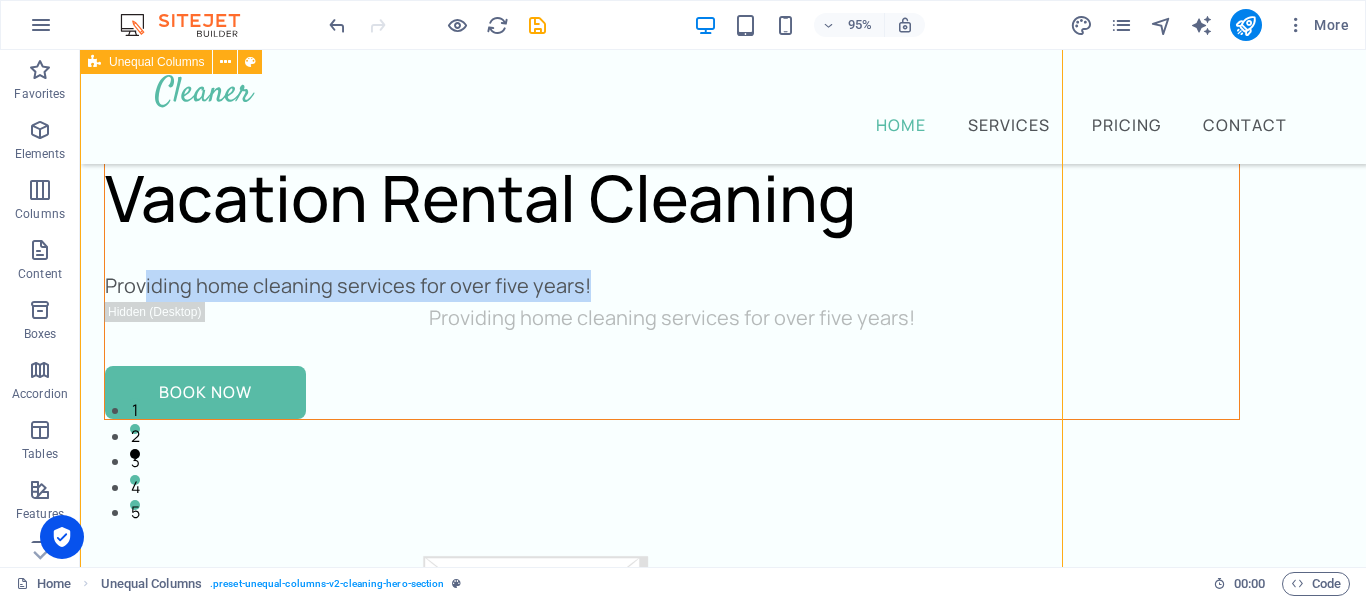 scroll, scrollTop: 149, scrollLeft: 0, axis: vertical 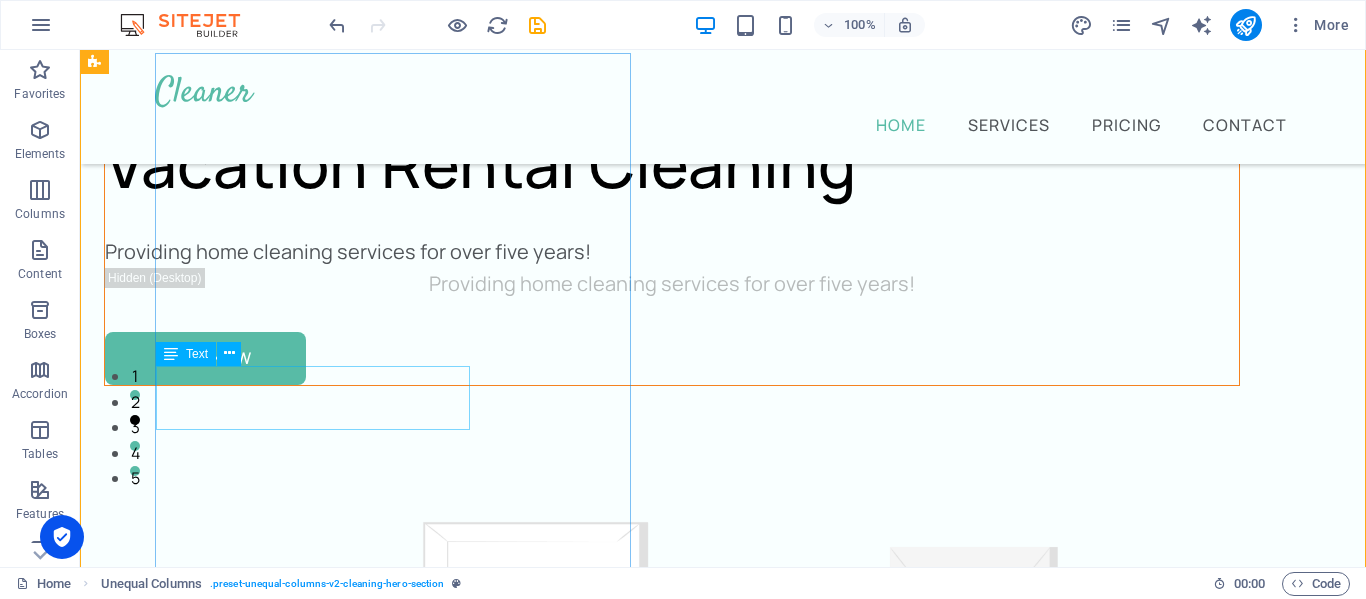 click on "Providing home cleaning services for over five years!" at bounding box center [672, 252] 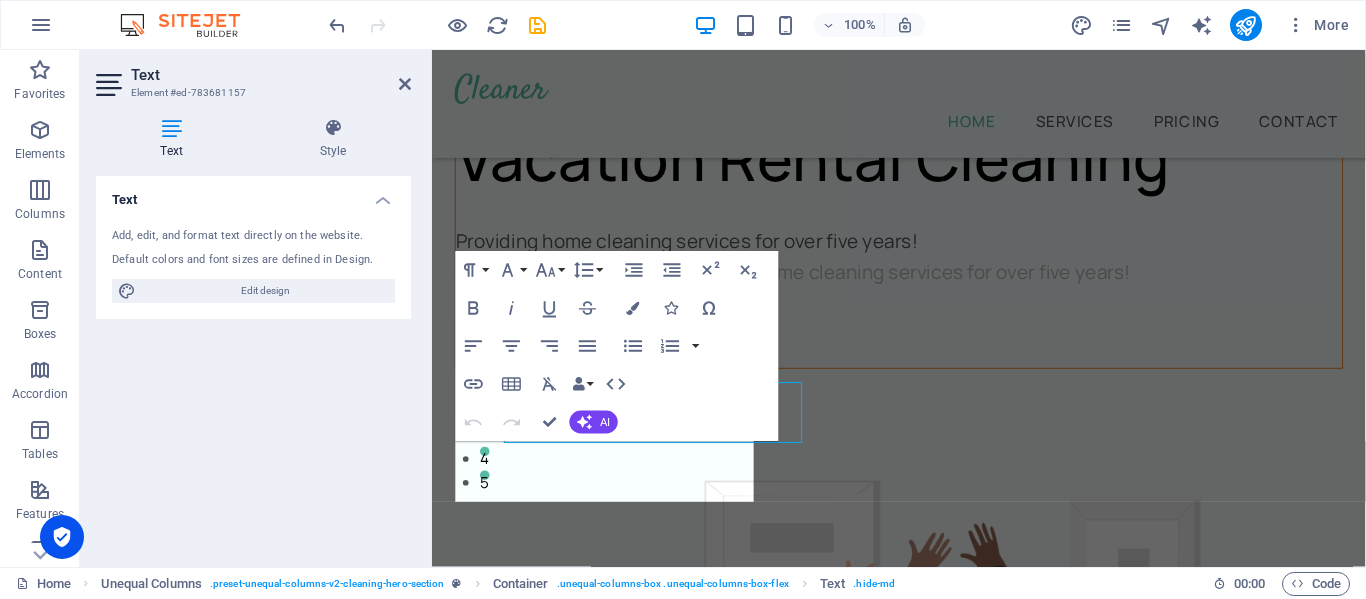 click on "Text Add, edit, and format text directly on the website. Default colors and font sizes are defined in Design. Edit design Alignment Left aligned Centered Right aligned" at bounding box center (253, 363) 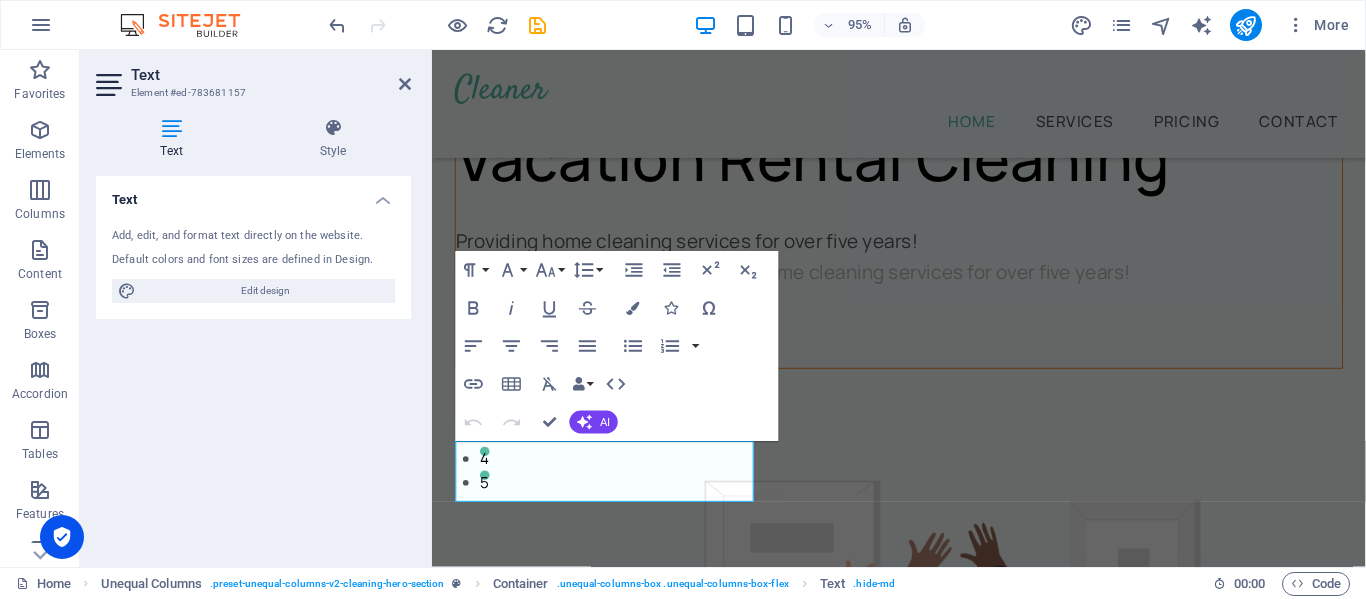 scroll, scrollTop: 115, scrollLeft: 0, axis: vertical 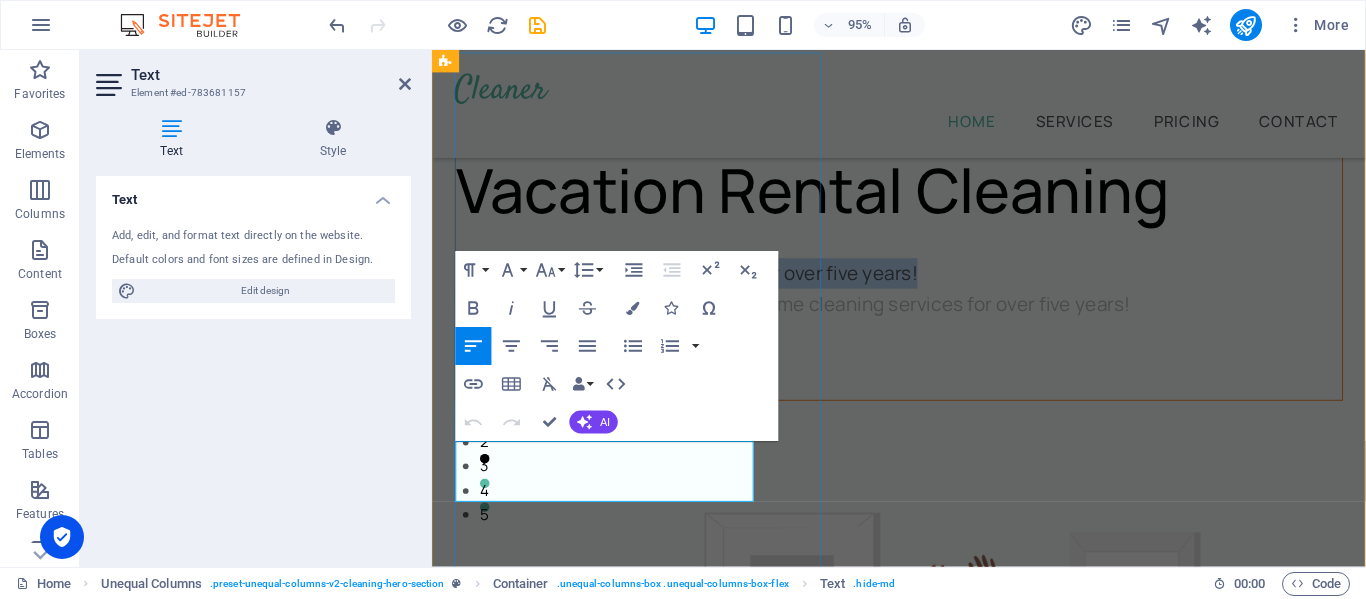 drag, startPoint x: 643, startPoint y: 513, endPoint x: 458, endPoint y: 473, distance: 189.27493 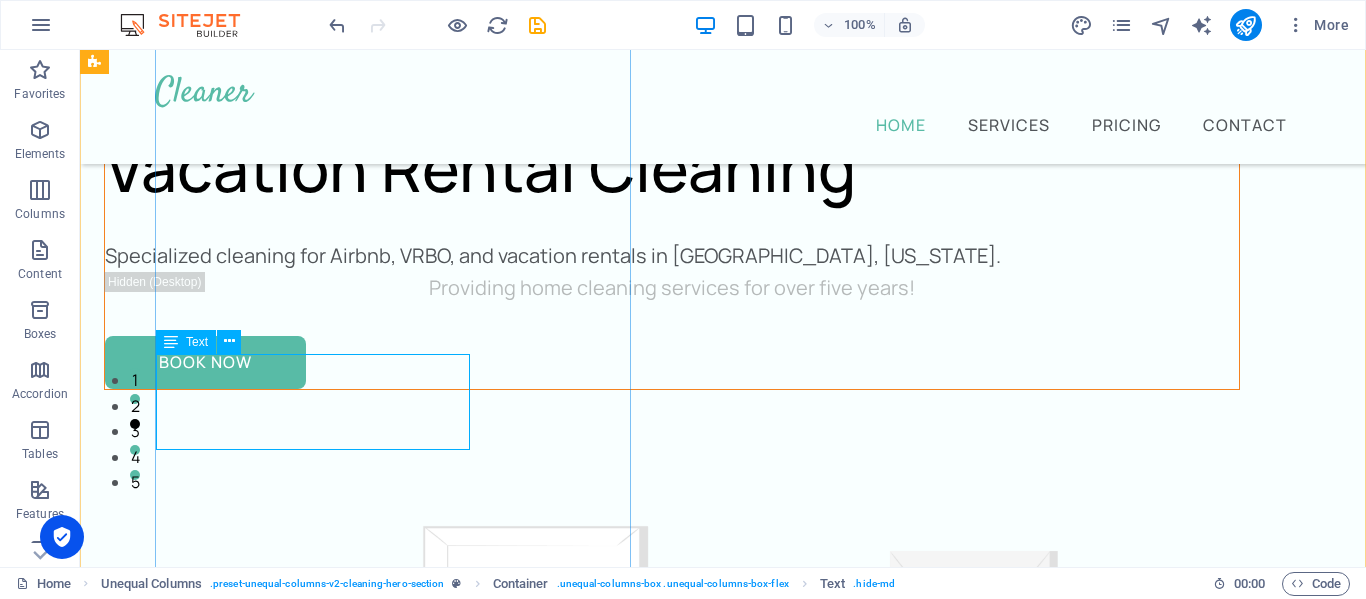 scroll, scrollTop: 153, scrollLeft: 0, axis: vertical 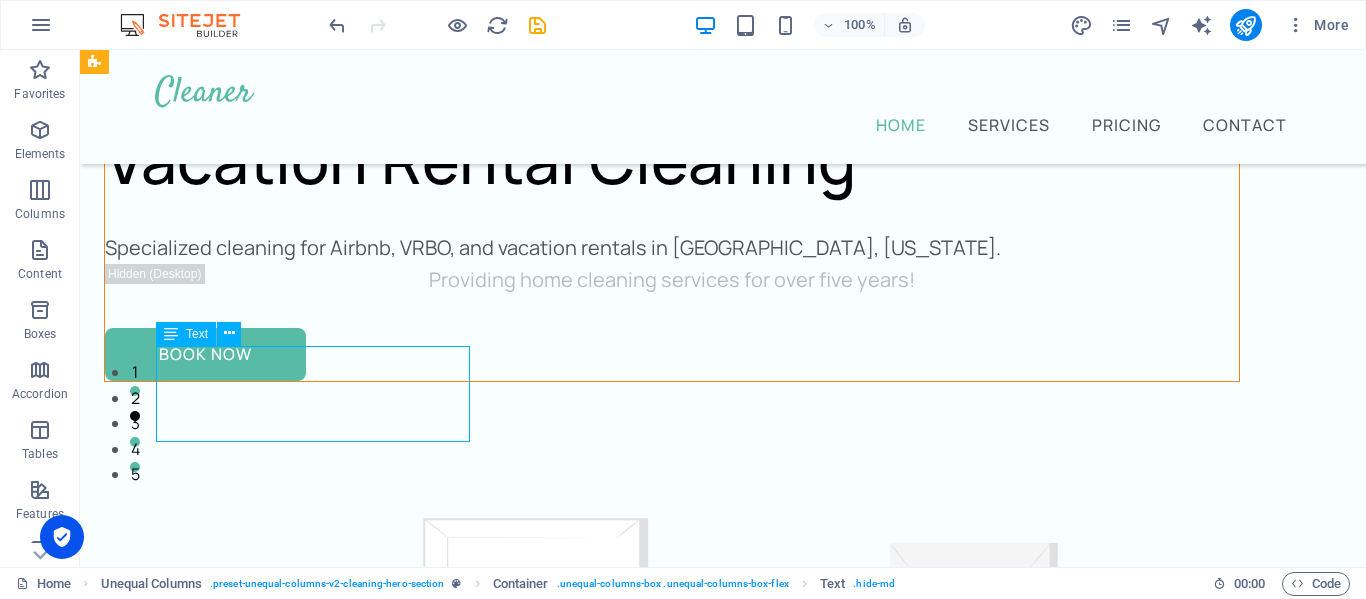 drag, startPoint x: 266, startPoint y: 422, endPoint x: 226, endPoint y: 385, distance: 54.48853 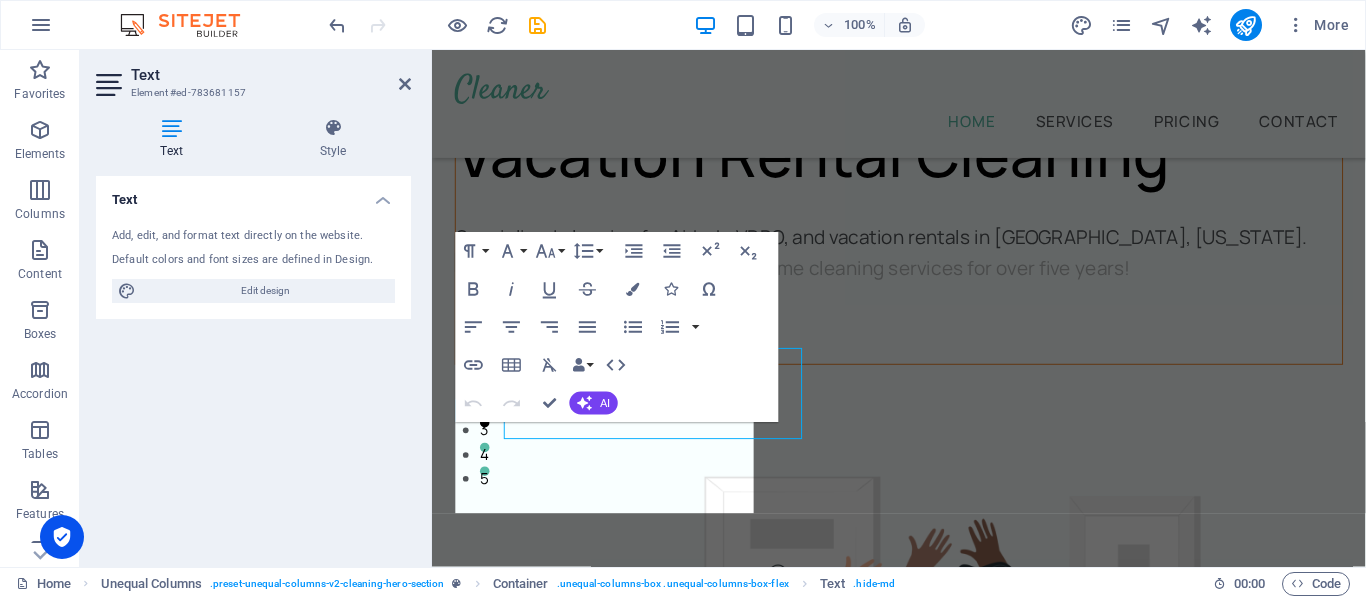 click on "Text Add, edit, and format text directly on the website. Default colors and font sizes are defined in Design. Edit design Alignment Left aligned Centered Right aligned" at bounding box center (253, 363) 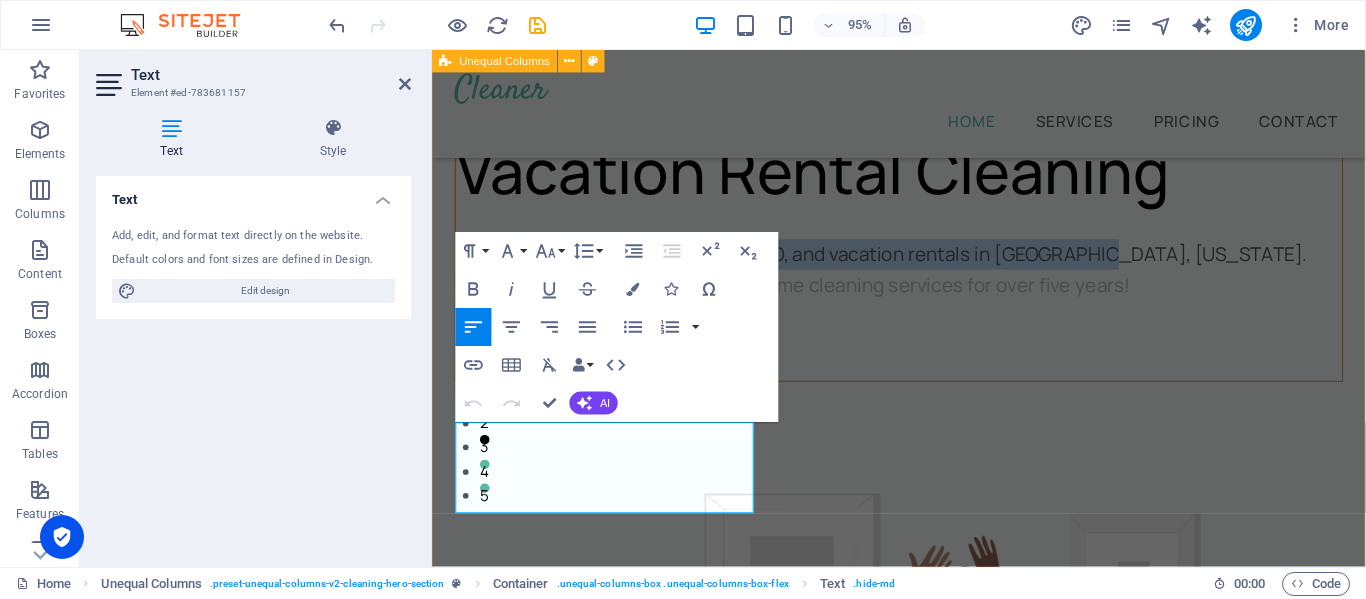 drag, startPoint x: 646, startPoint y: 511, endPoint x: 440, endPoint y: 440, distance: 217.89218 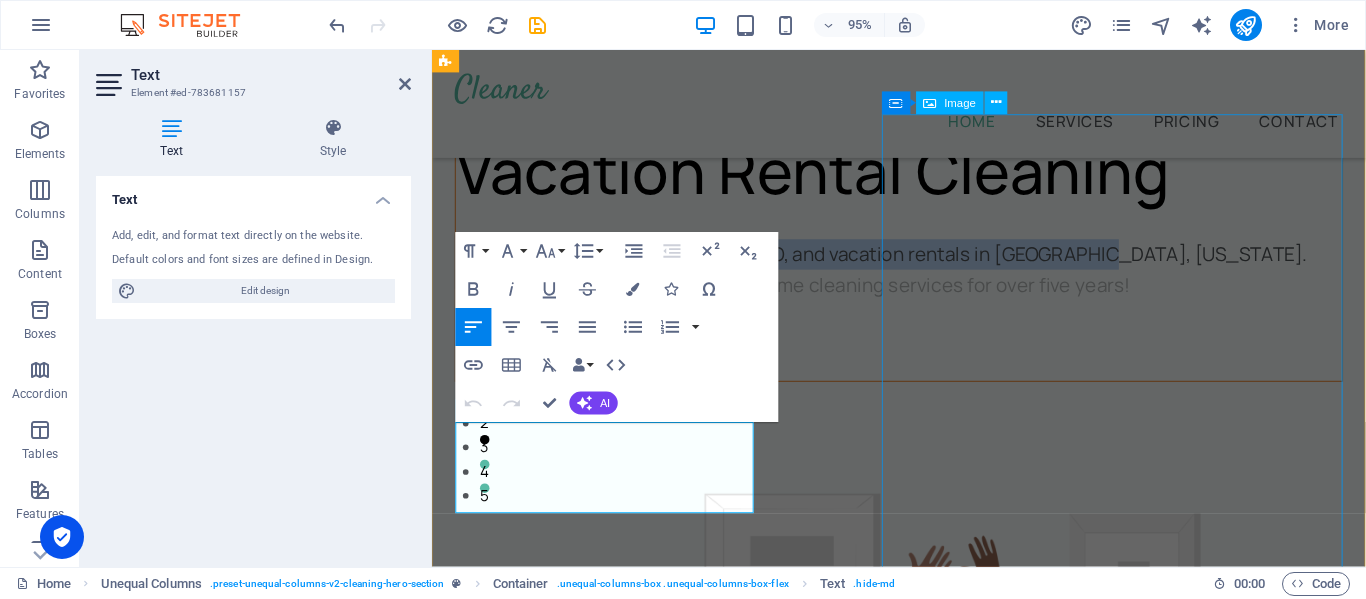 click at bounding box center [923, 899] 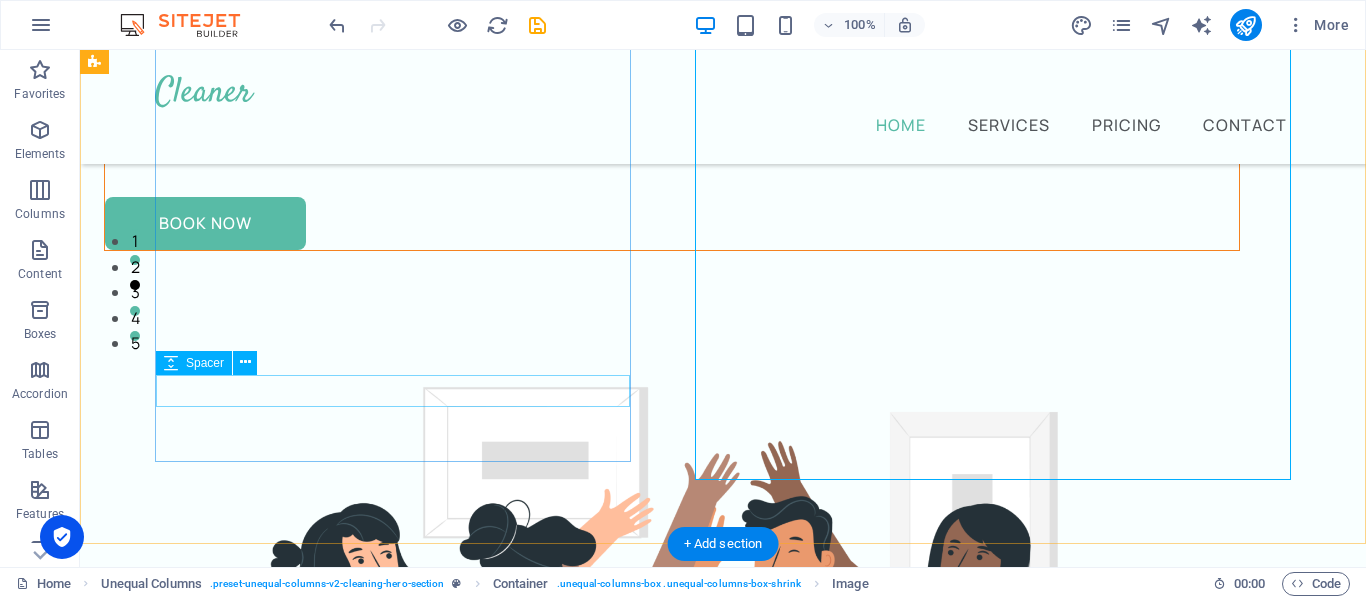 scroll, scrollTop: 283, scrollLeft: 0, axis: vertical 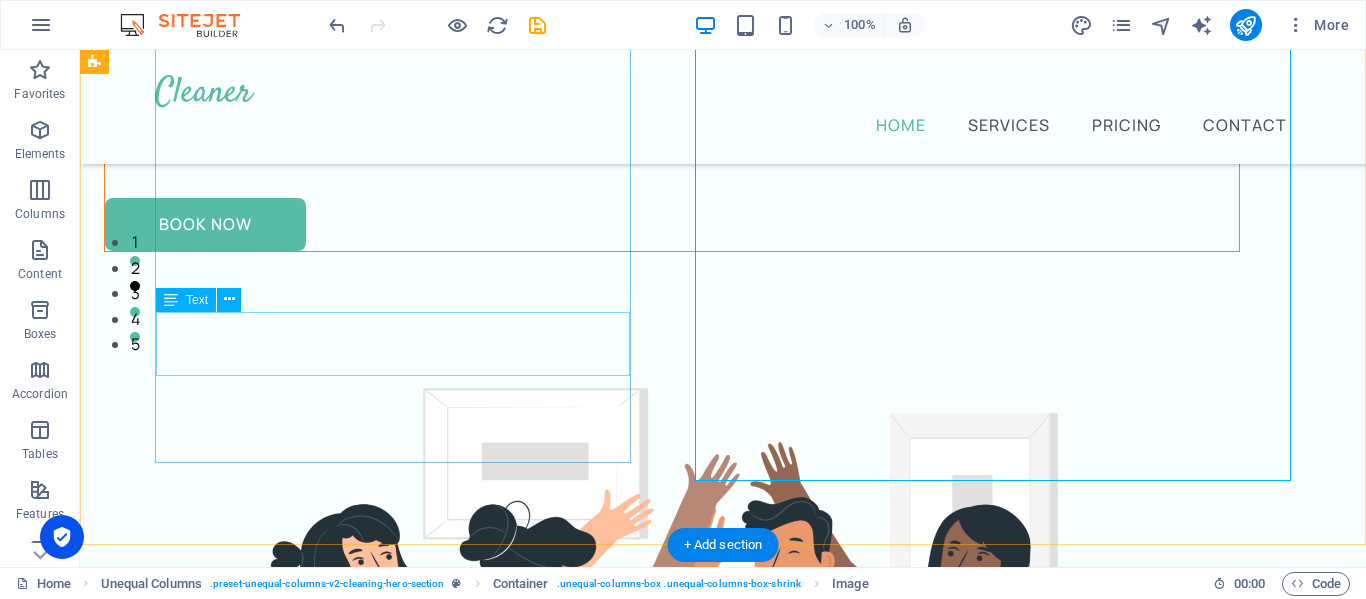 click on "Providing home cleaning services for over five years!" at bounding box center [672, 150] 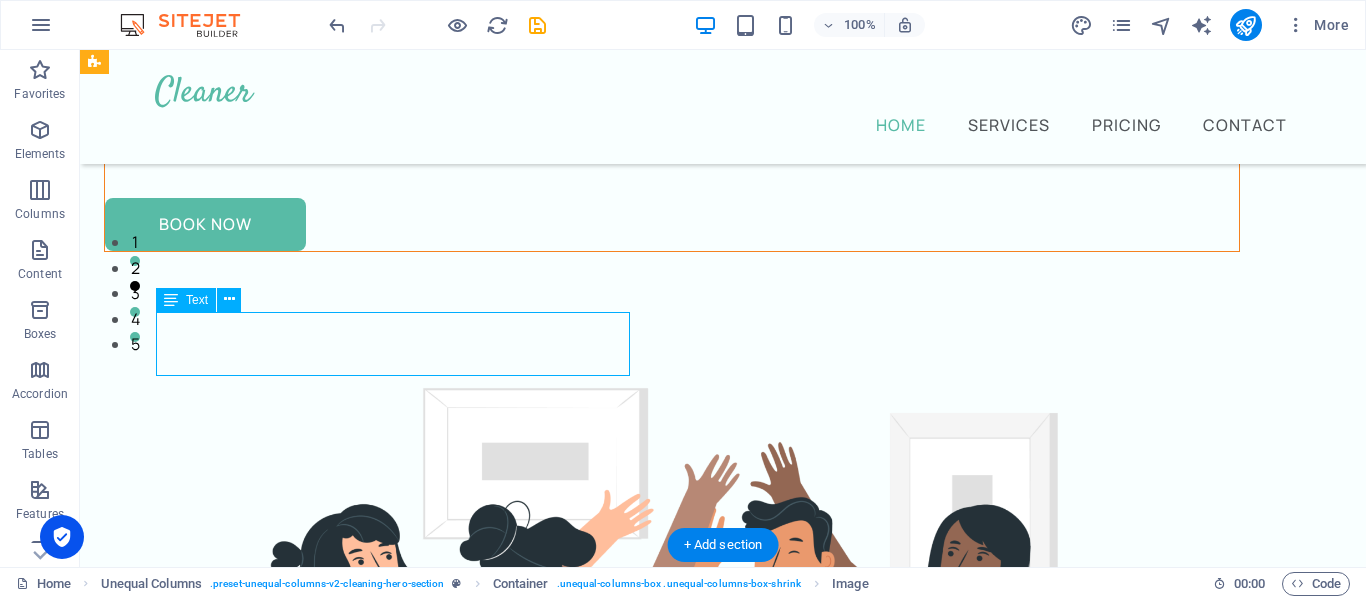 click on "Providing home cleaning services for over five years!" at bounding box center (672, 150) 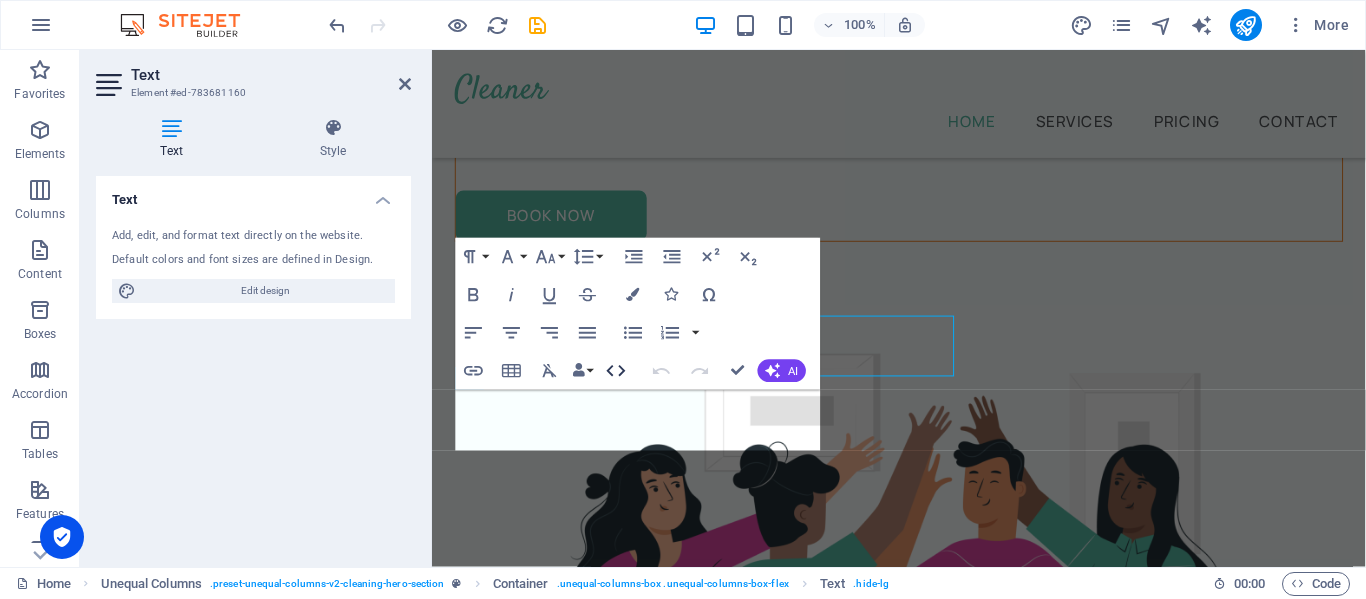 scroll, scrollTop: 265, scrollLeft: 0, axis: vertical 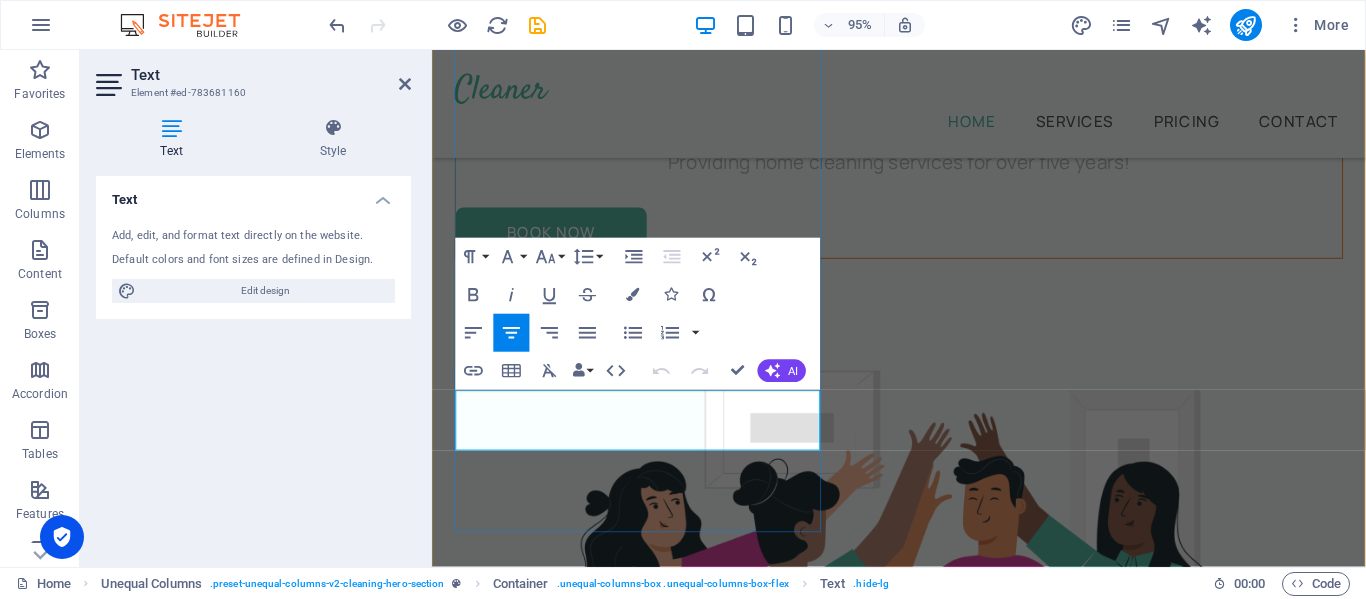 click on "Providing home cleaning services for over five years!" at bounding box center [923, 168] 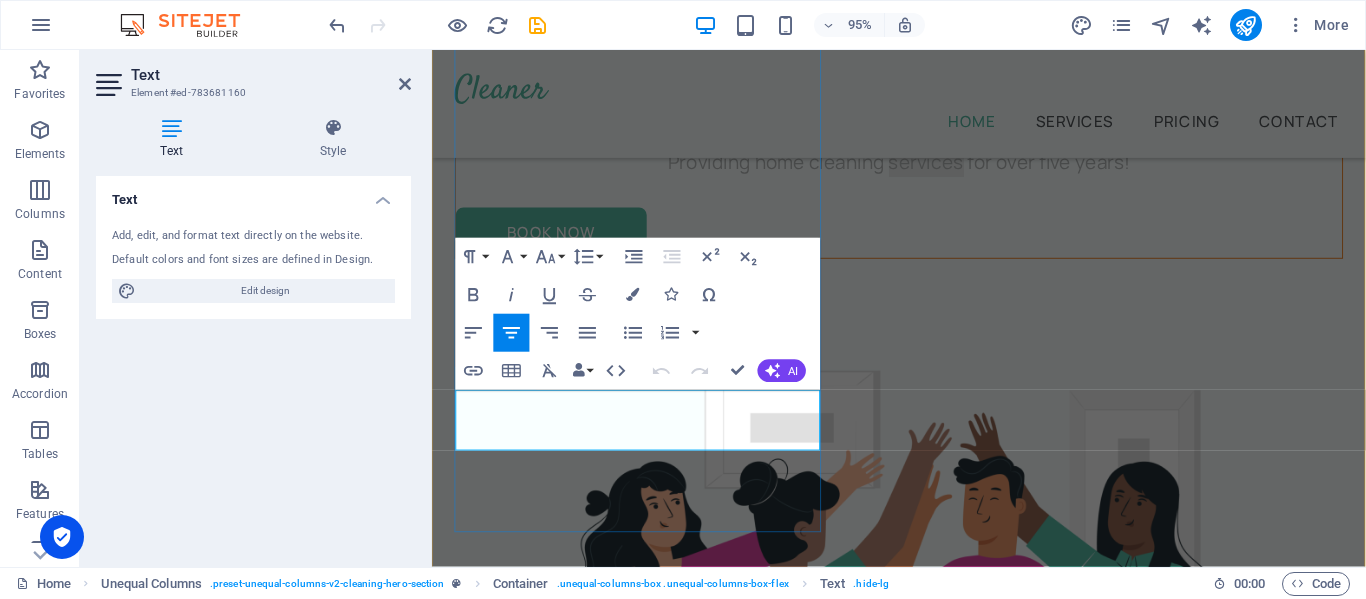 click on "Providing home cleaning services for over five years!" at bounding box center [923, 168] 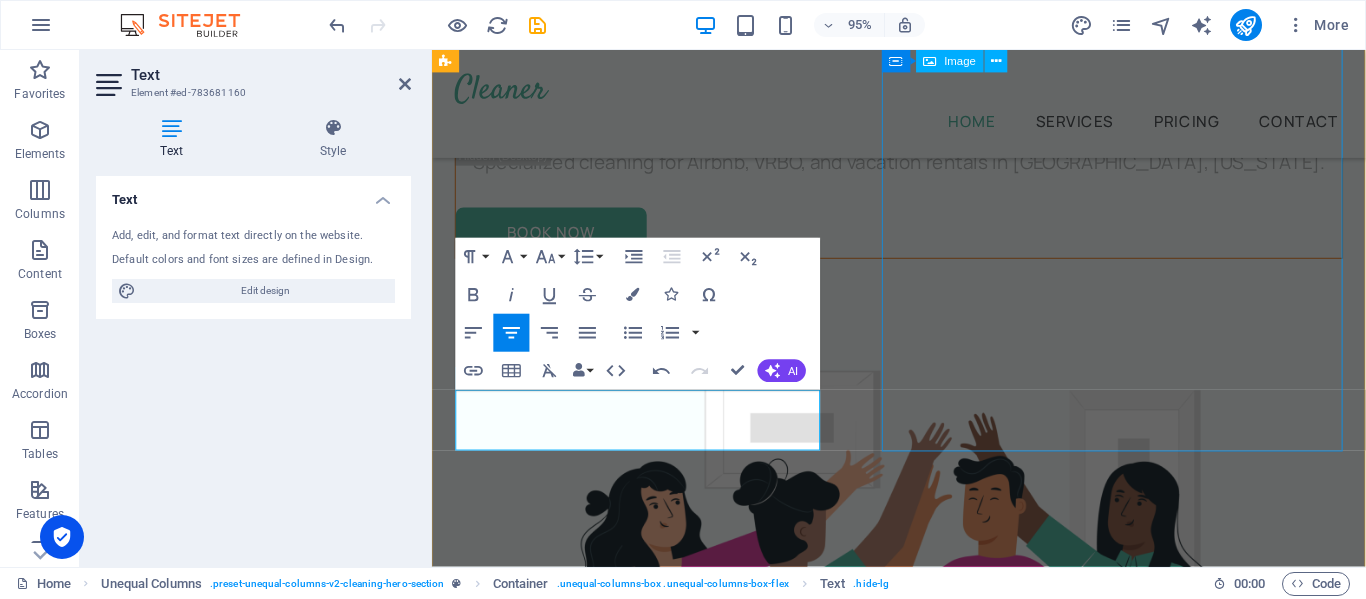click at bounding box center (923, 769) 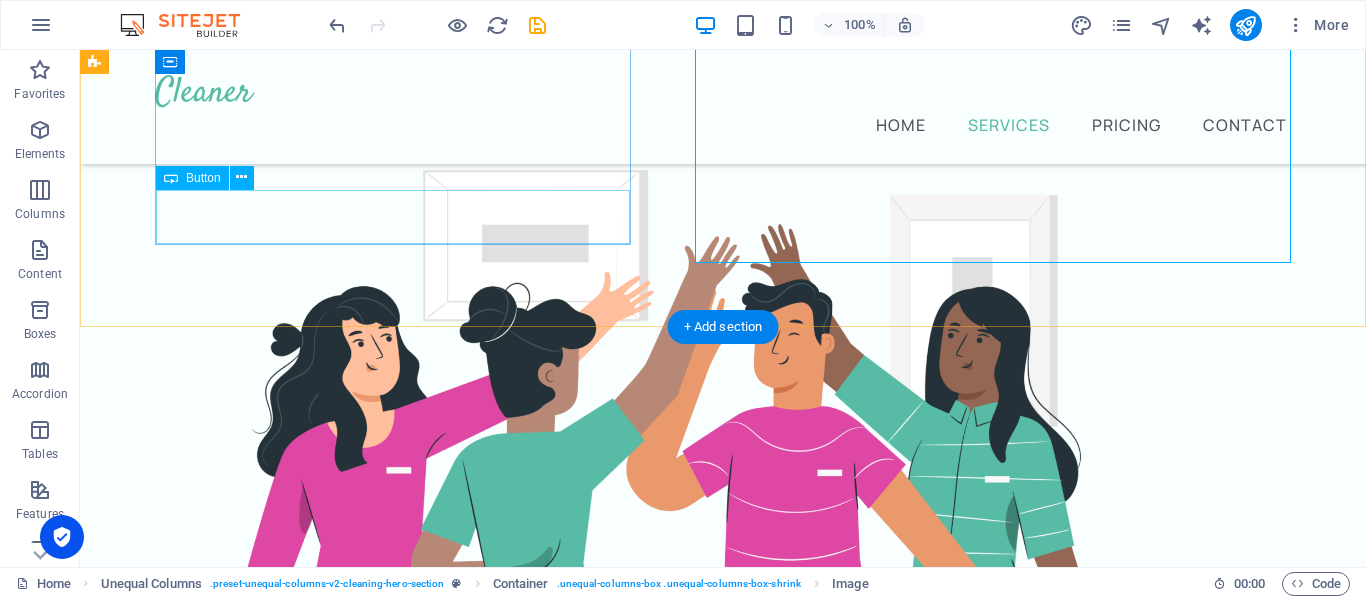 scroll, scrollTop: 0, scrollLeft: 0, axis: both 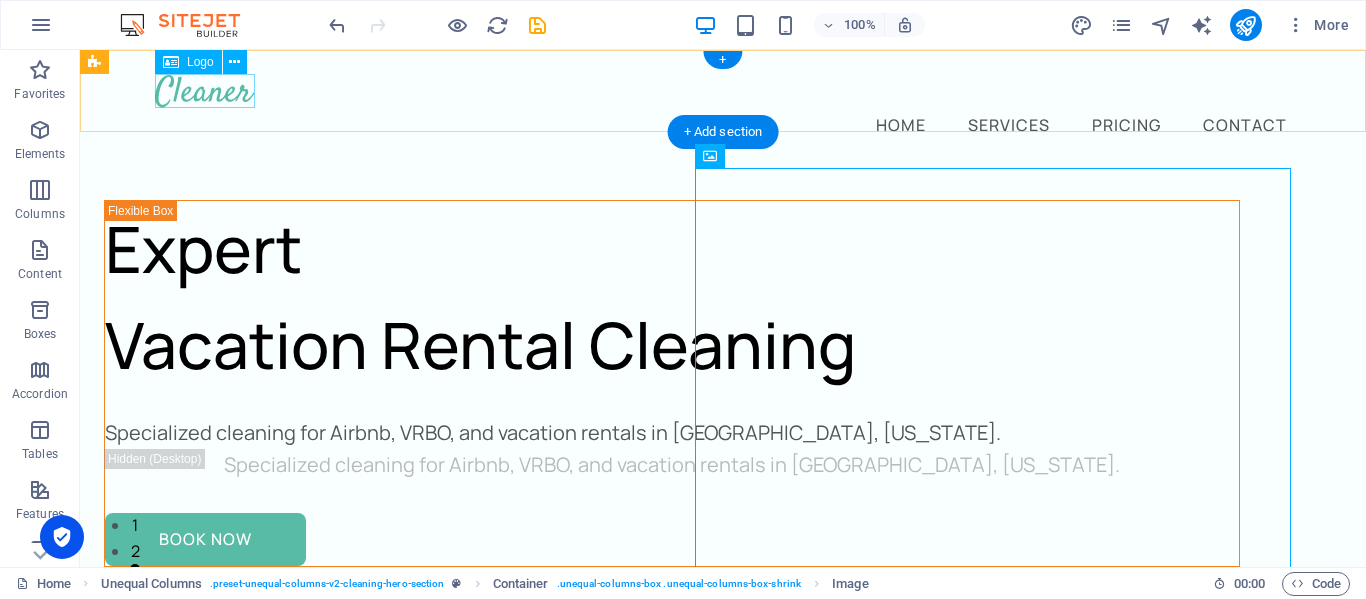 click at bounding box center [723, 91] 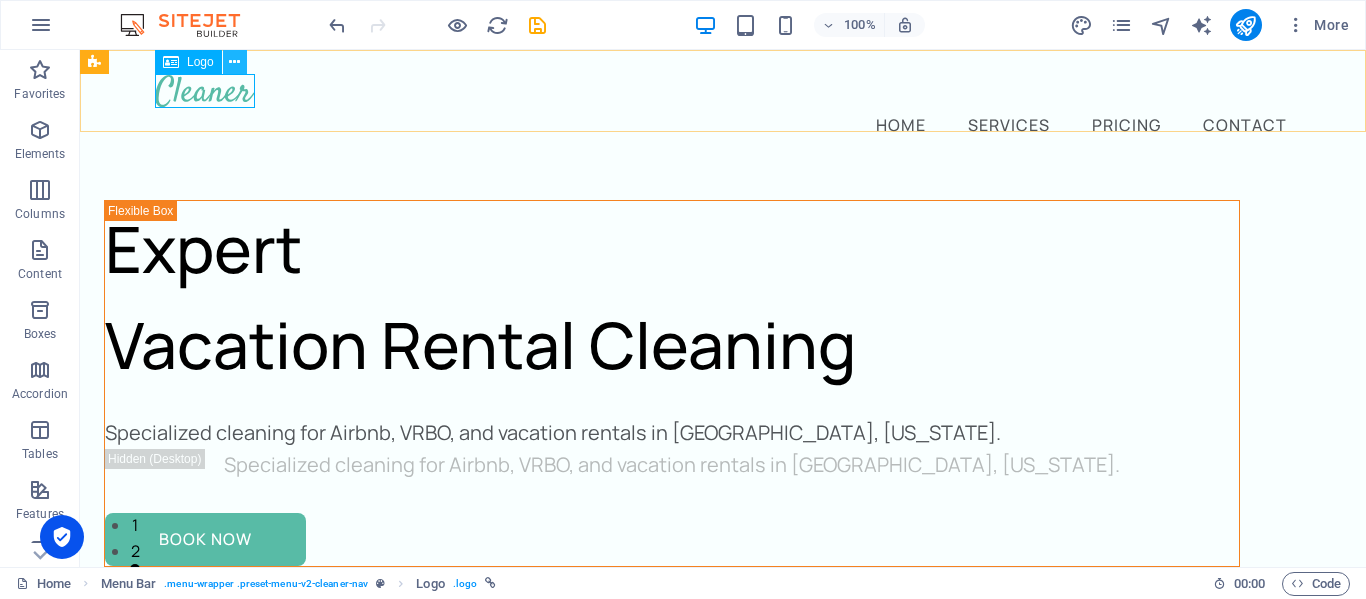 click at bounding box center (234, 62) 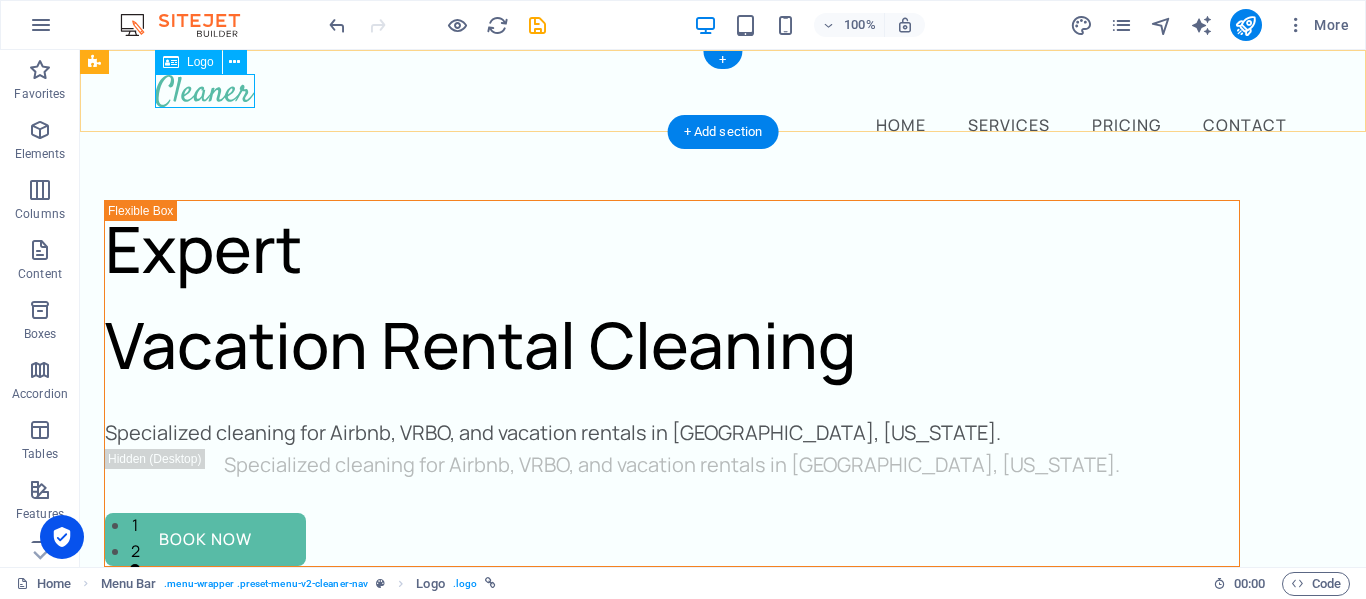 click at bounding box center [723, 91] 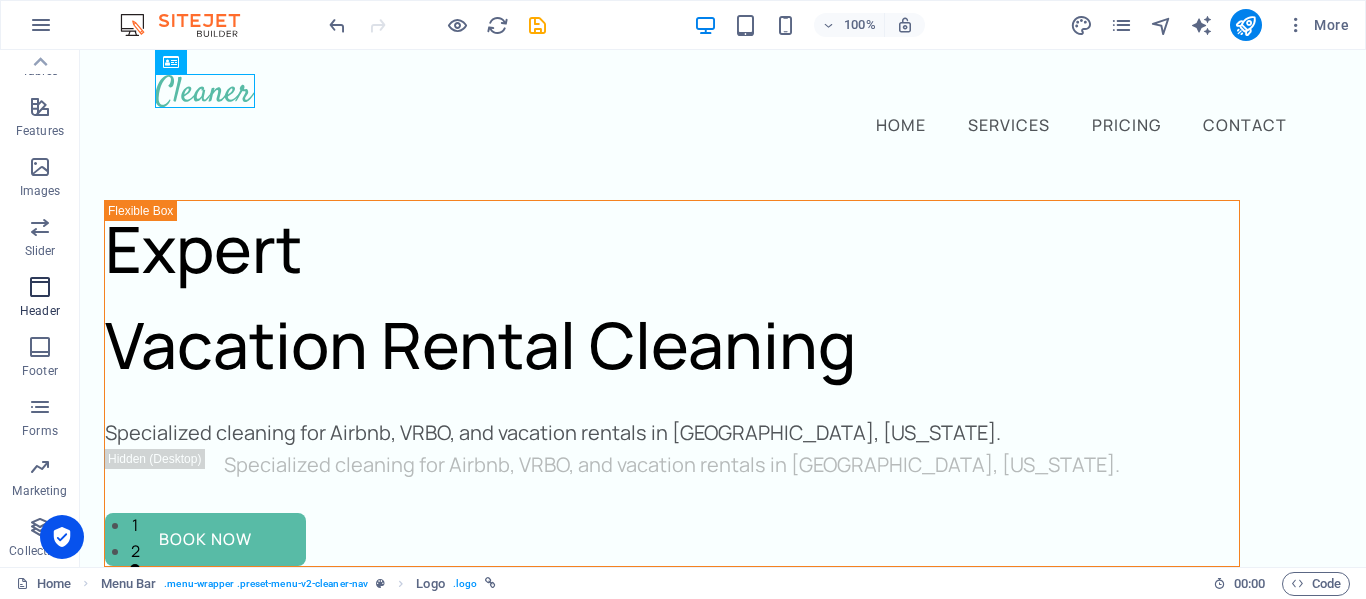 scroll, scrollTop: 0, scrollLeft: 0, axis: both 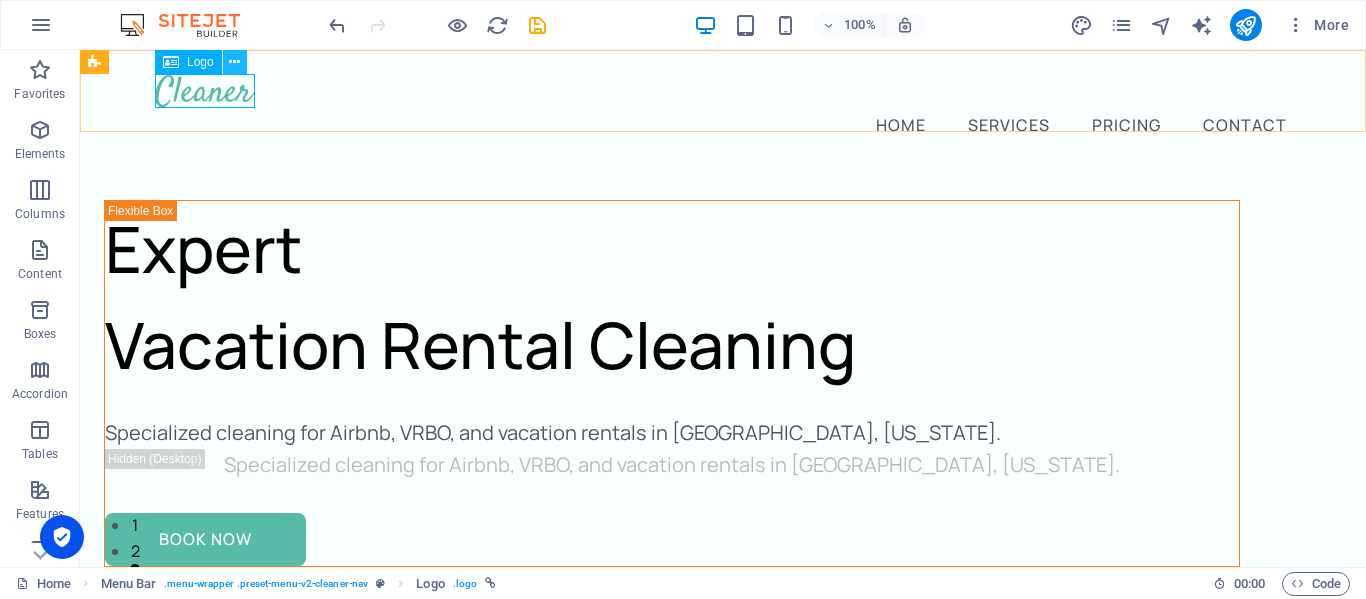 click at bounding box center (234, 62) 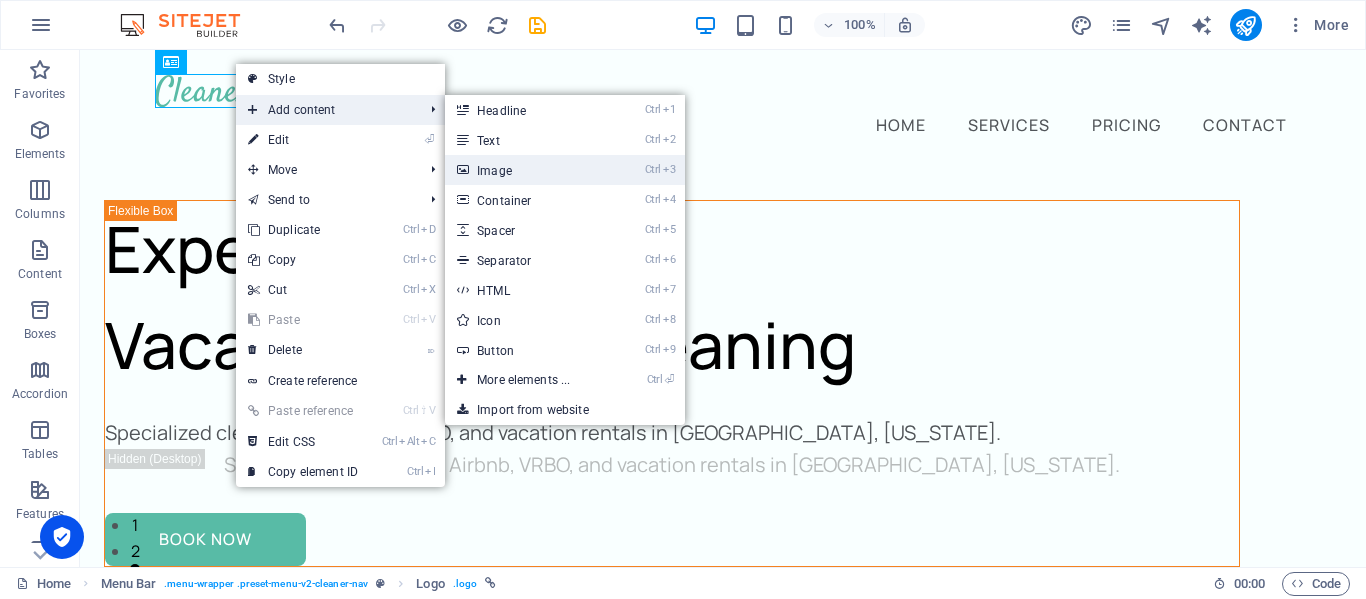 click on "Ctrl 3  Image" at bounding box center [527, 170] 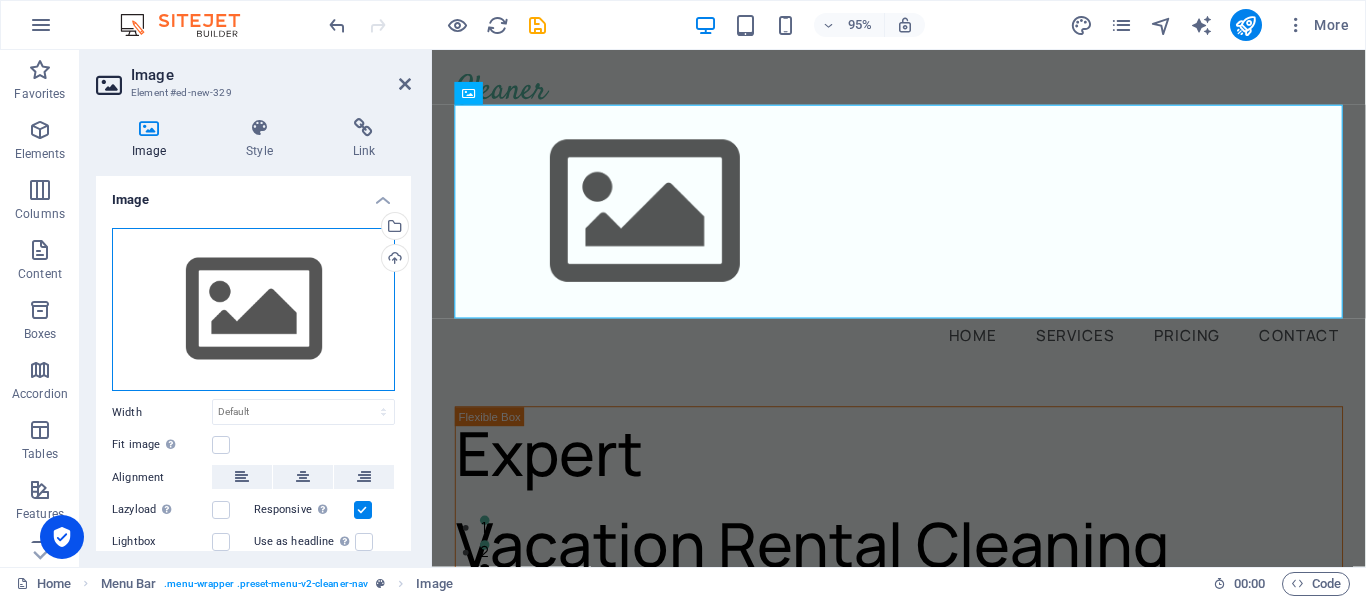click on "Drag files here, click to choose files or select files from Files or our free stock photos & videos" at bounding box center (253, 310) 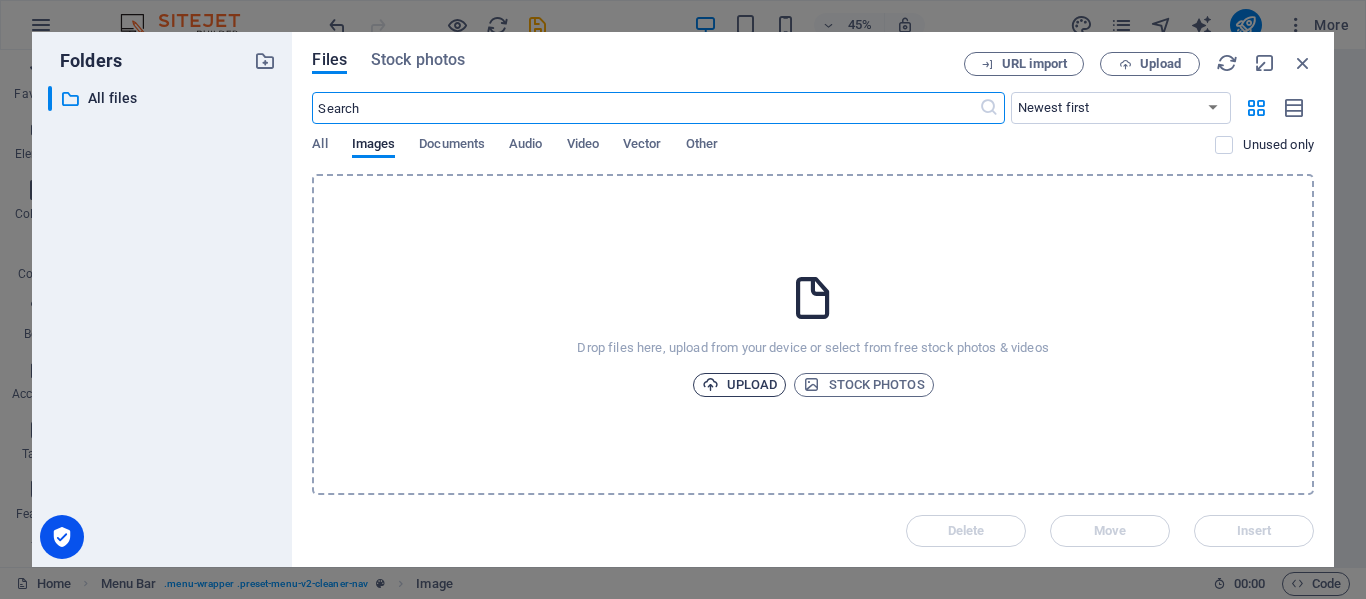 click on "Upload" at bounding box center [740, 385] 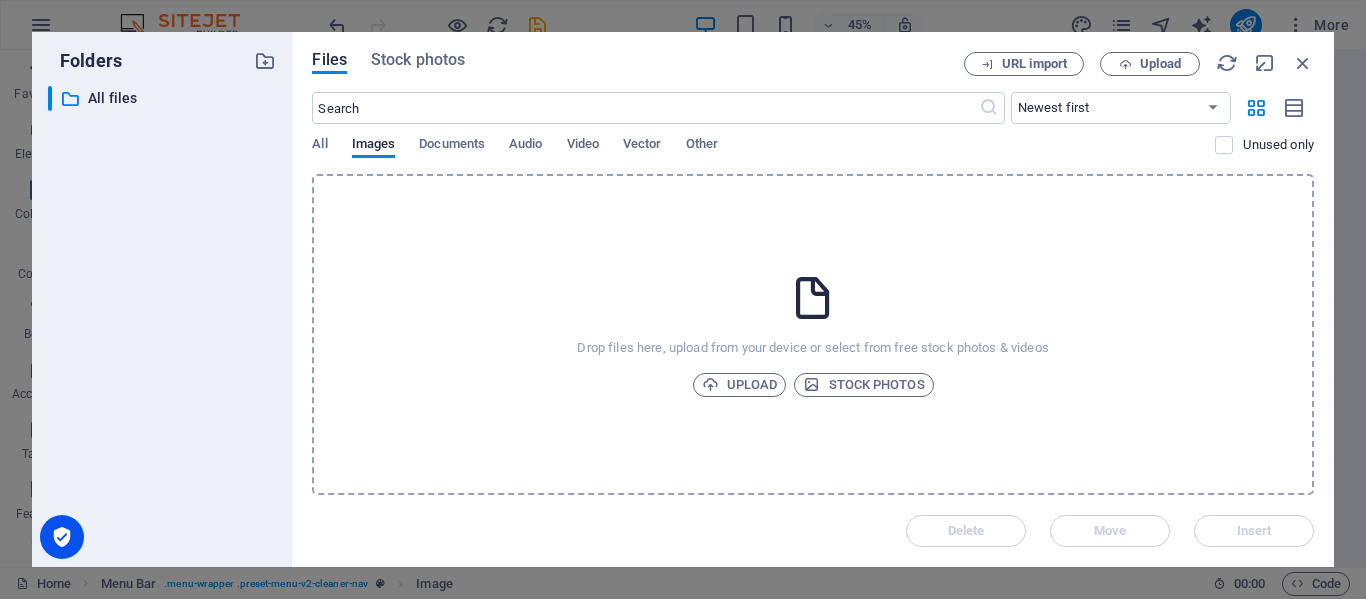 type 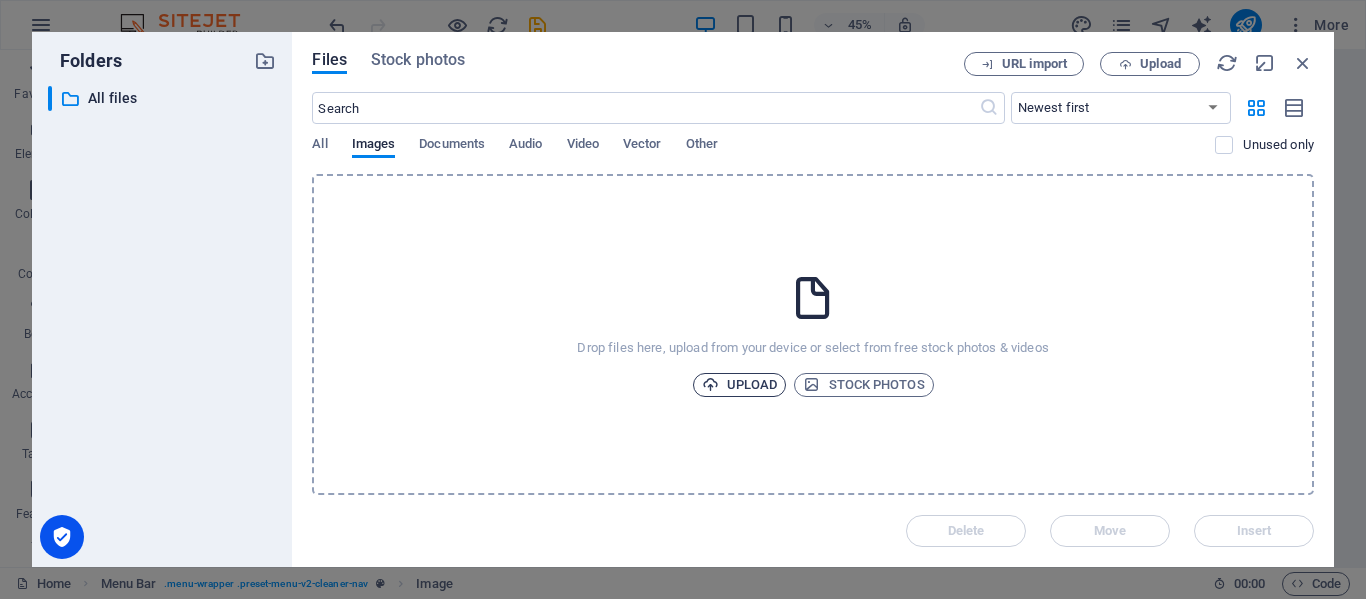 click on "Upload" at bounding box center [740, 385] 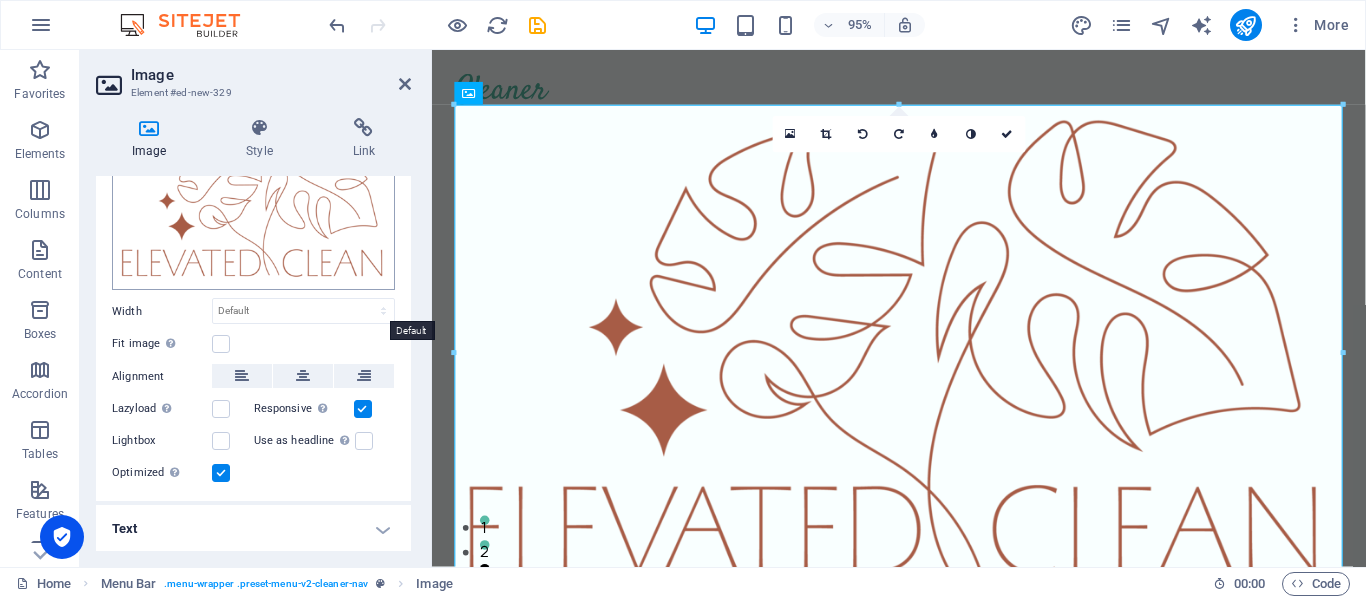 scroll, scrollTop: 0, scrollLeft: 0, axis: both 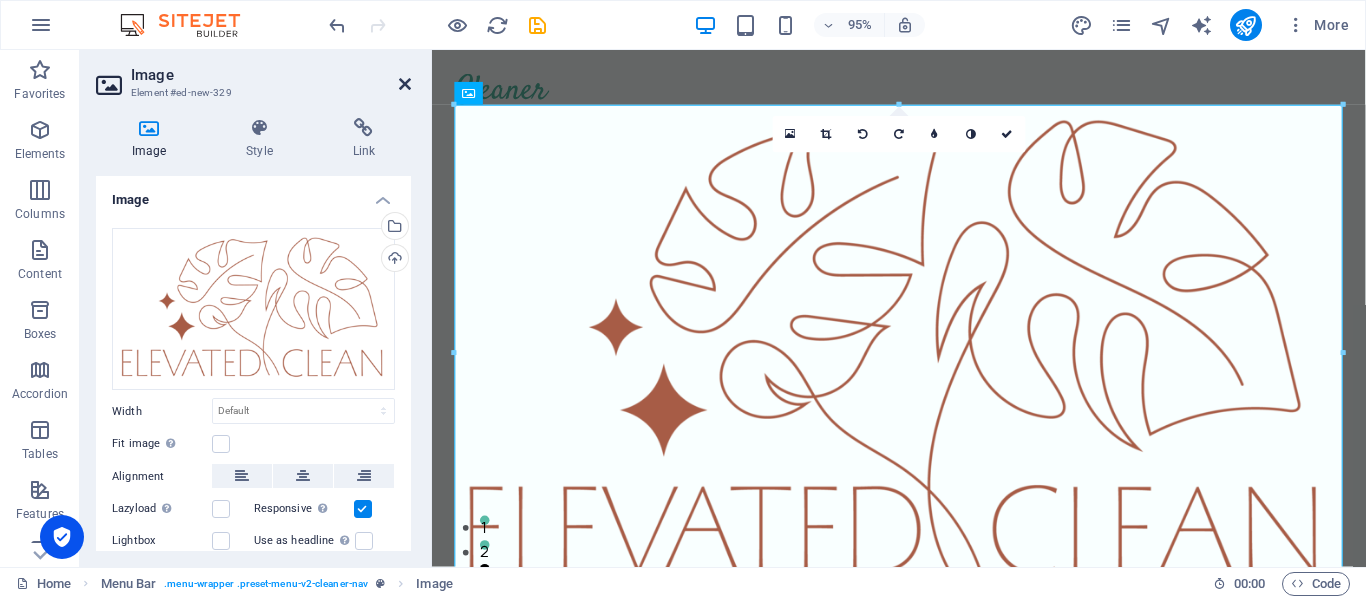 click at bounding box center [405, 84] 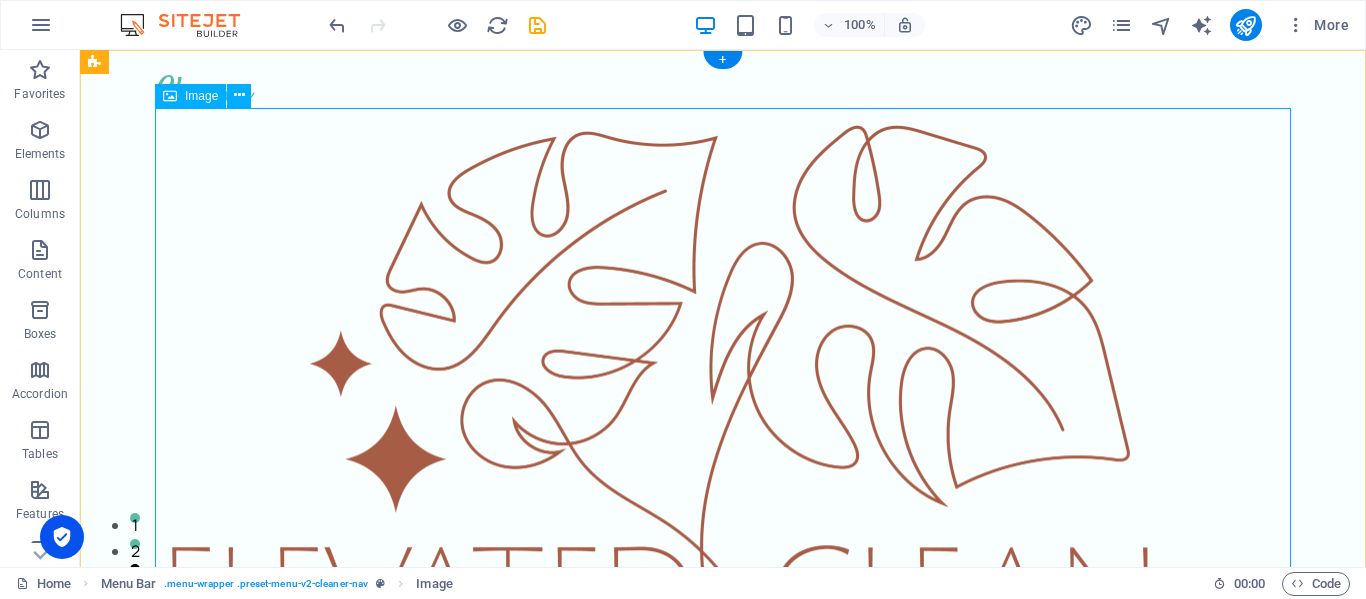 click at bounding box center (723, 394) 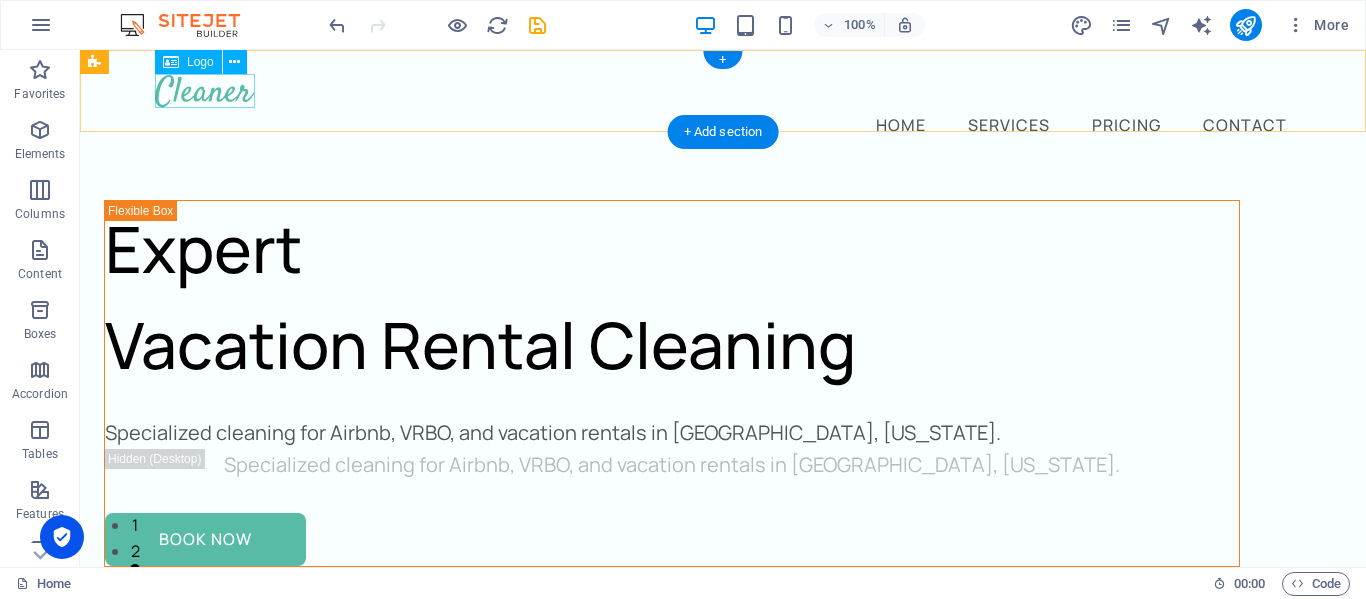 click at bounding box center [723, 91] 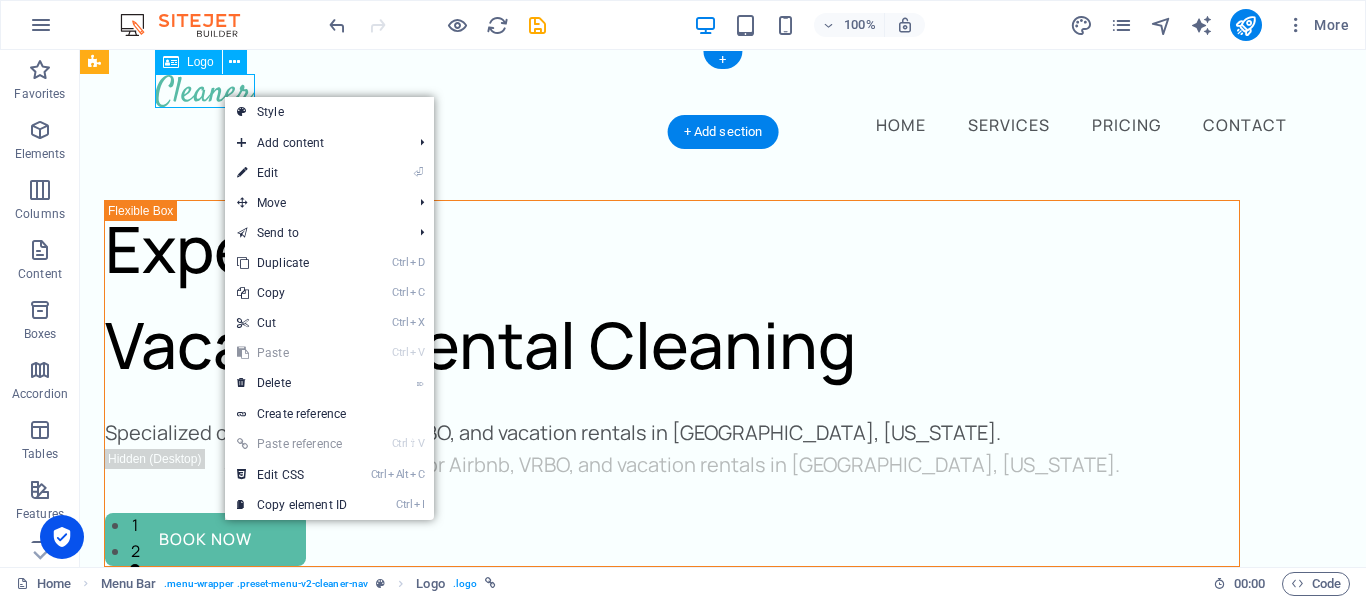 click at bounding box center (723, 91) 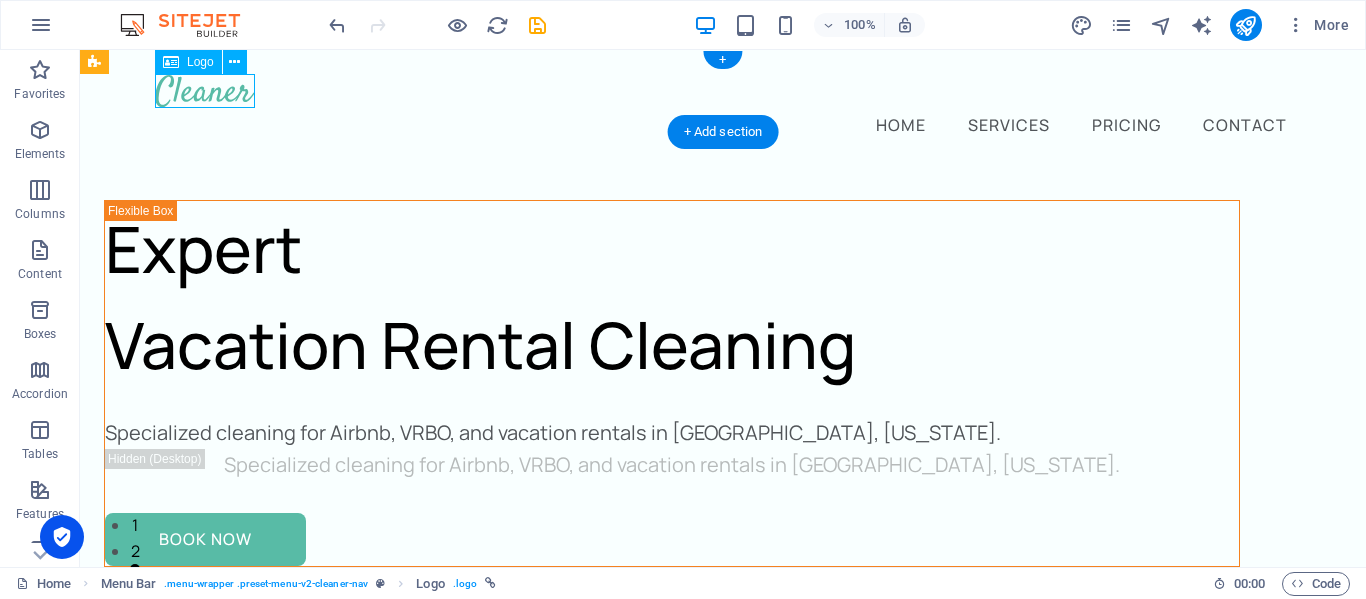 click at bounding box center (723, 91) 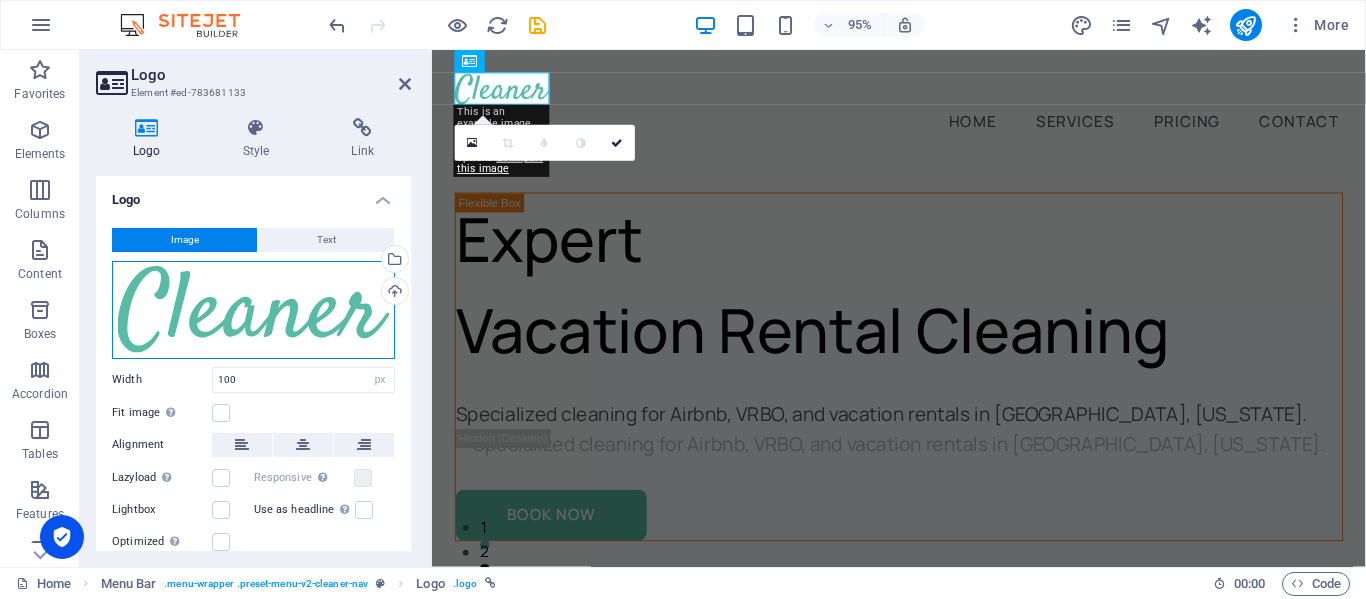 click on "Drag files here, click to choose files or select files from Files or our free stock photos & videos" at bounding box center (253, 310) 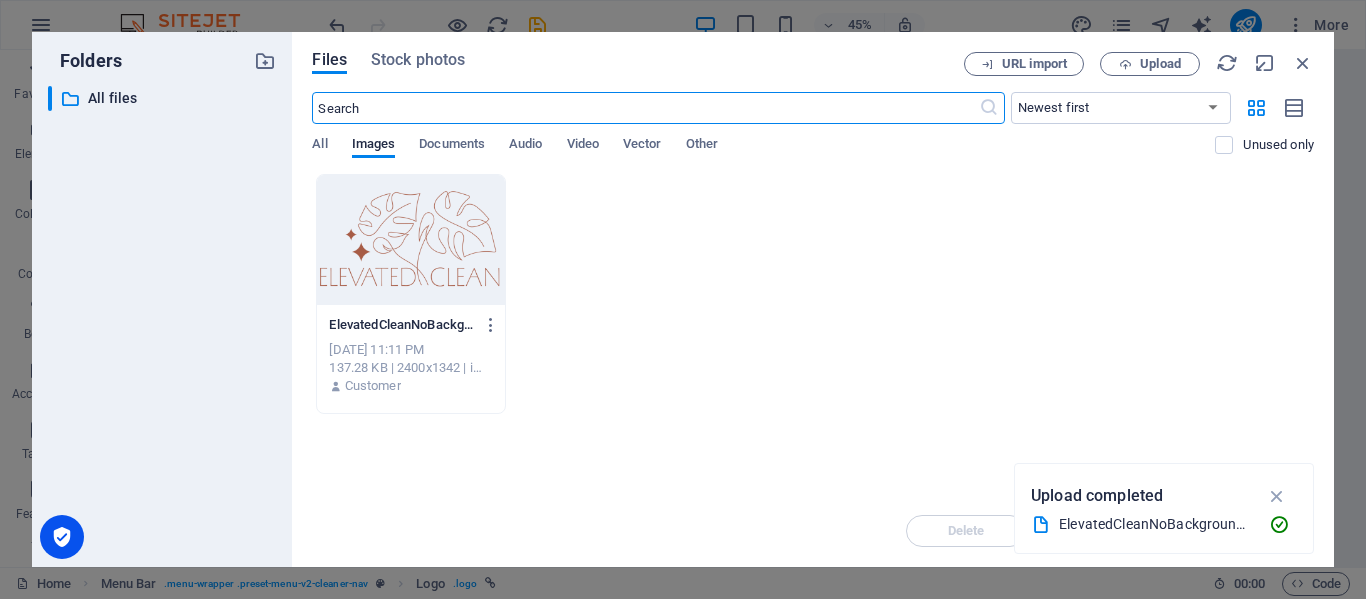 click at bounding box center (410, 240) 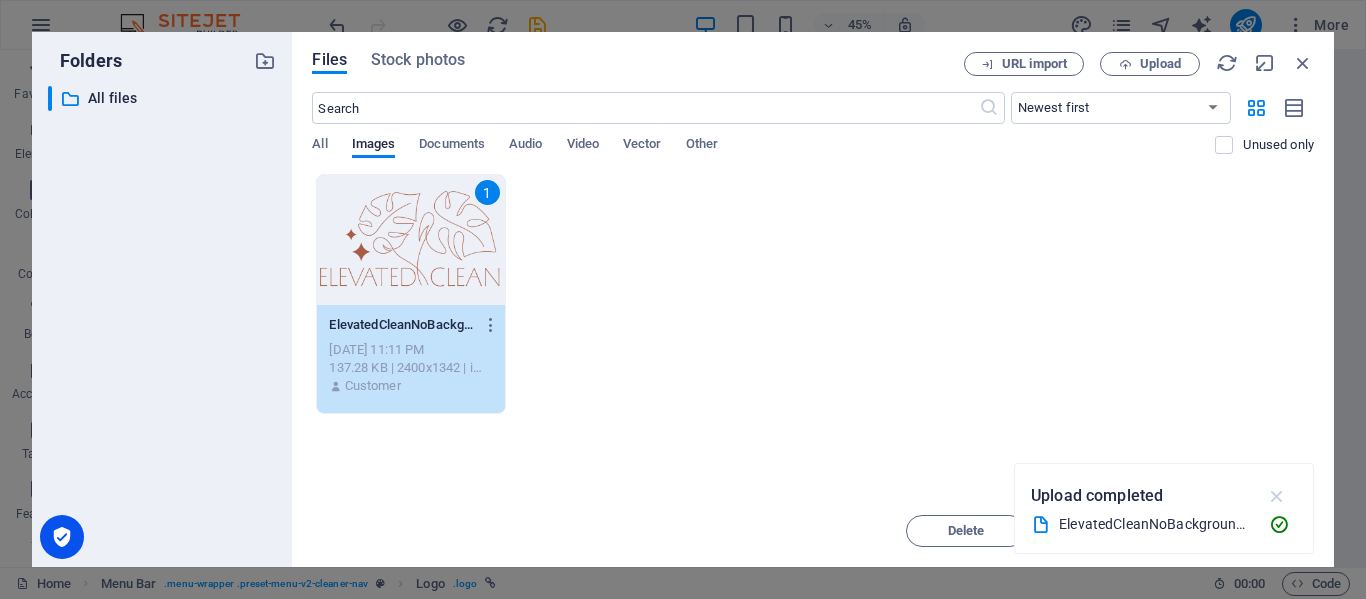 click at bounding box center [1277, 496] 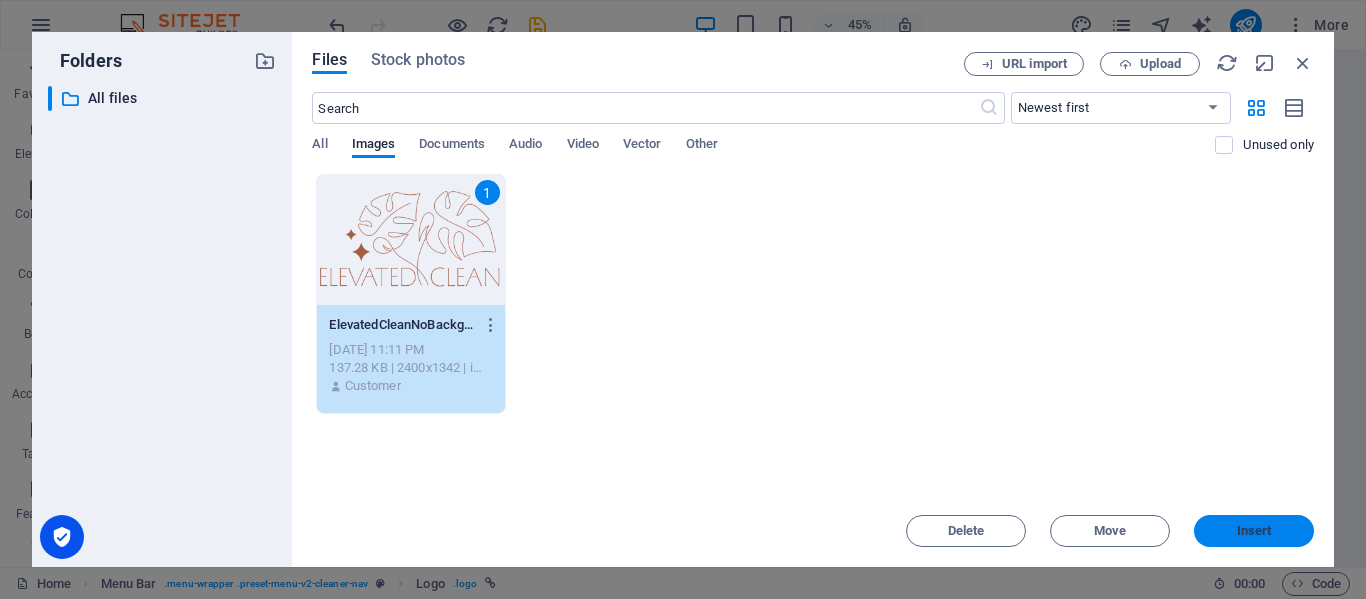 click on "Insert" at bounding box center (1254, 531) 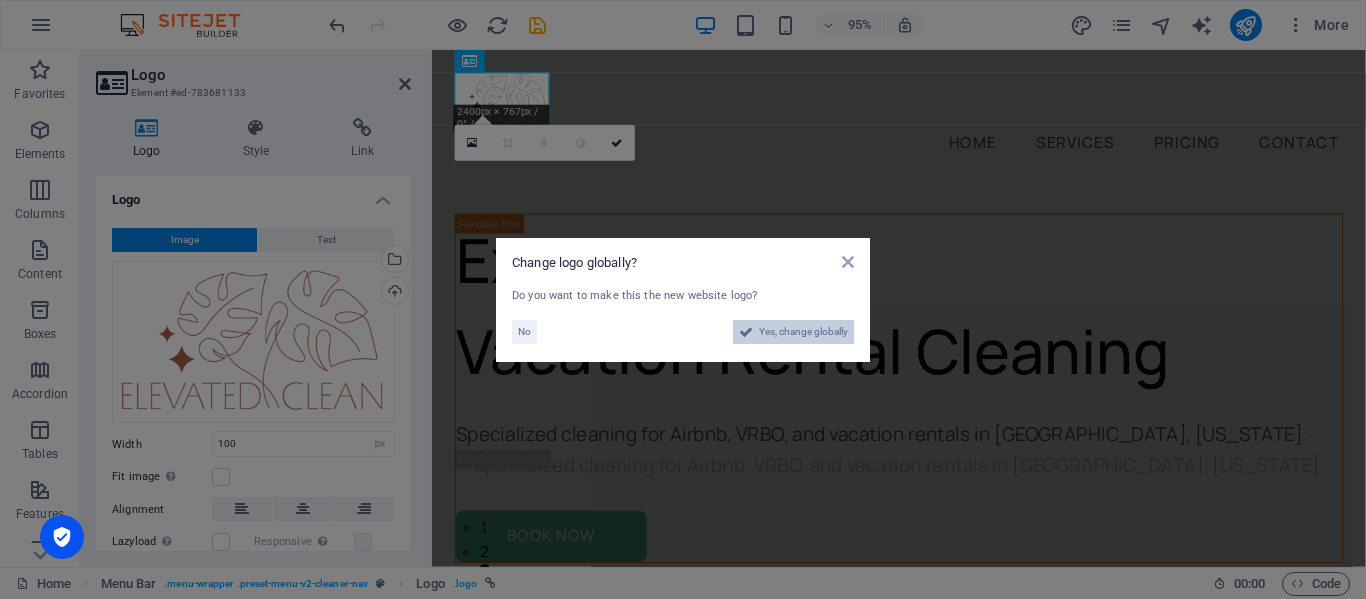 click on "Yes, change globally" at bounding box center [803, 332] 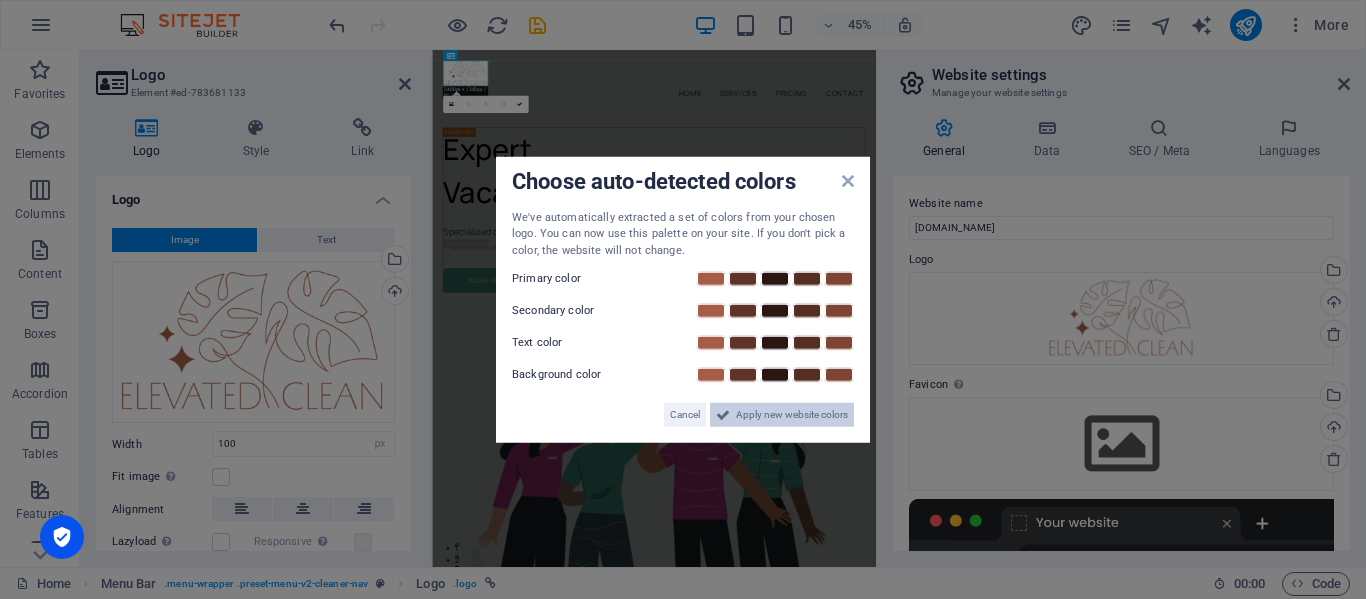 click on "Apply new website colors" at bounding box center [792, 415] 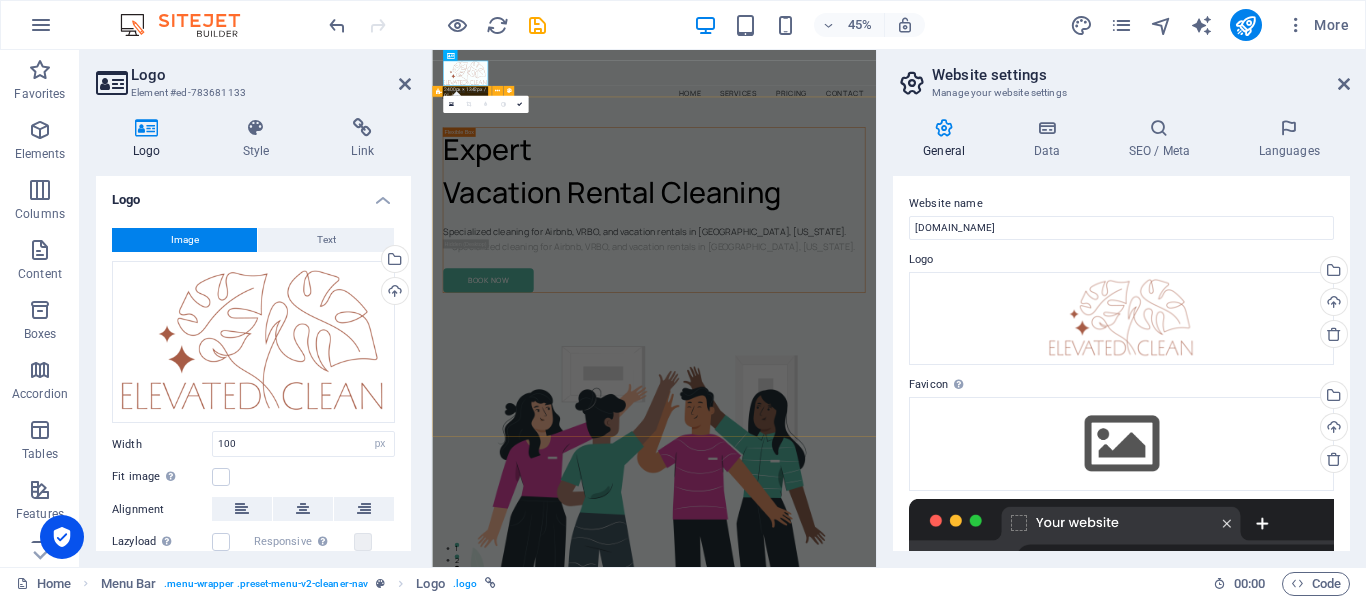 click on "Expert  Vacation Rental Cleaning Specialized cleaning for Airbnb, [GEOGRAPHIC_DATA], and vacation rentals in [GEOGRAPHIC_DATA], [US_STATE]. Specialized cleaning for Airbnb, VRBO, and vacation rentals in [GEOGRAPHIC_DATA], [US_STATE]. Book Now" at bounding box center [925, 905] 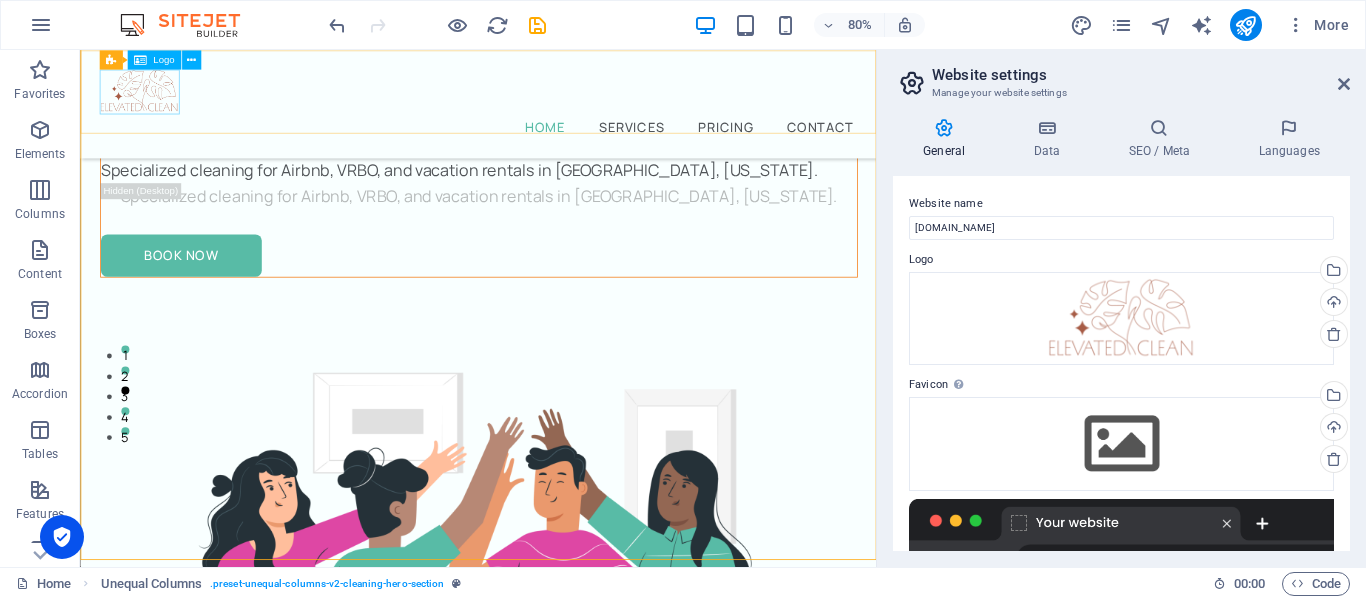 scroll, scrollTop: 0, scrollLeft: 0, axis: both 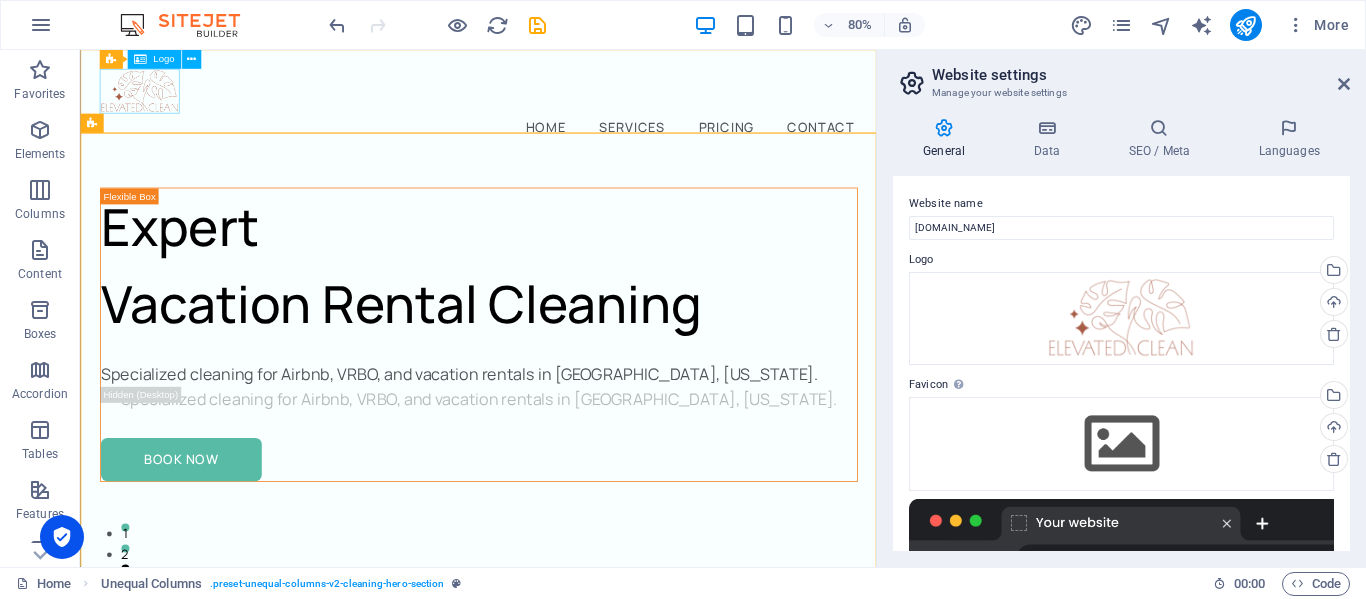 click at bounding box center (577, 102) 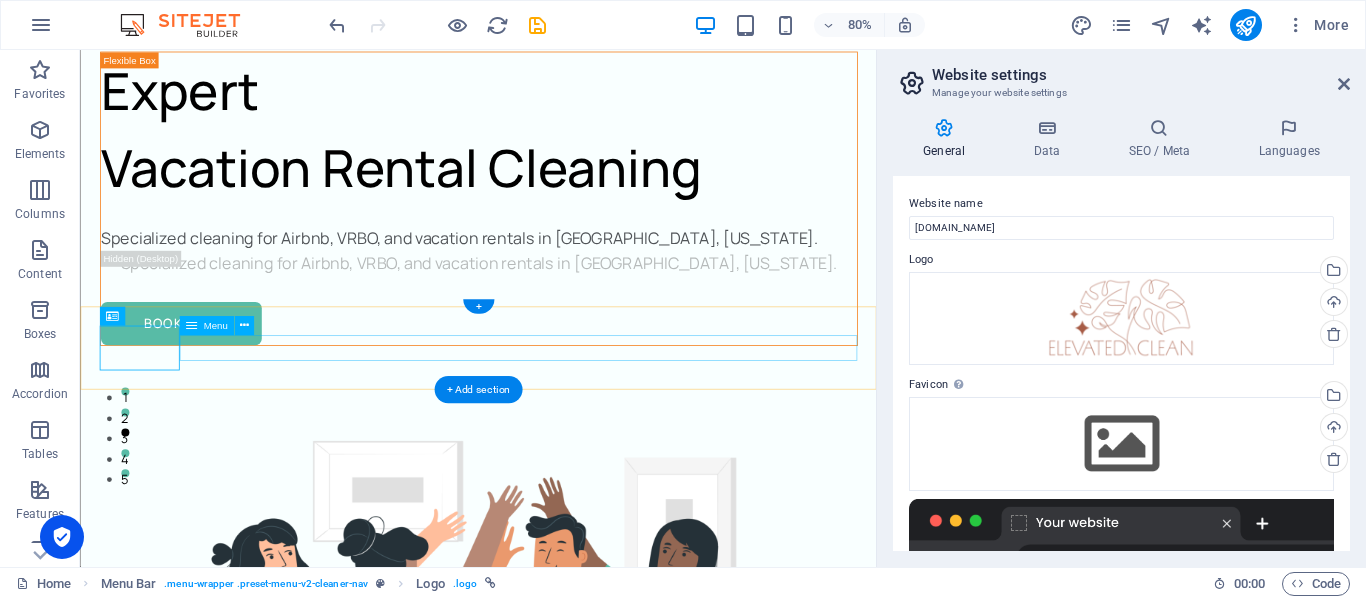 scroll, scrollTop: 0, scrollLeft: 0, axis: both 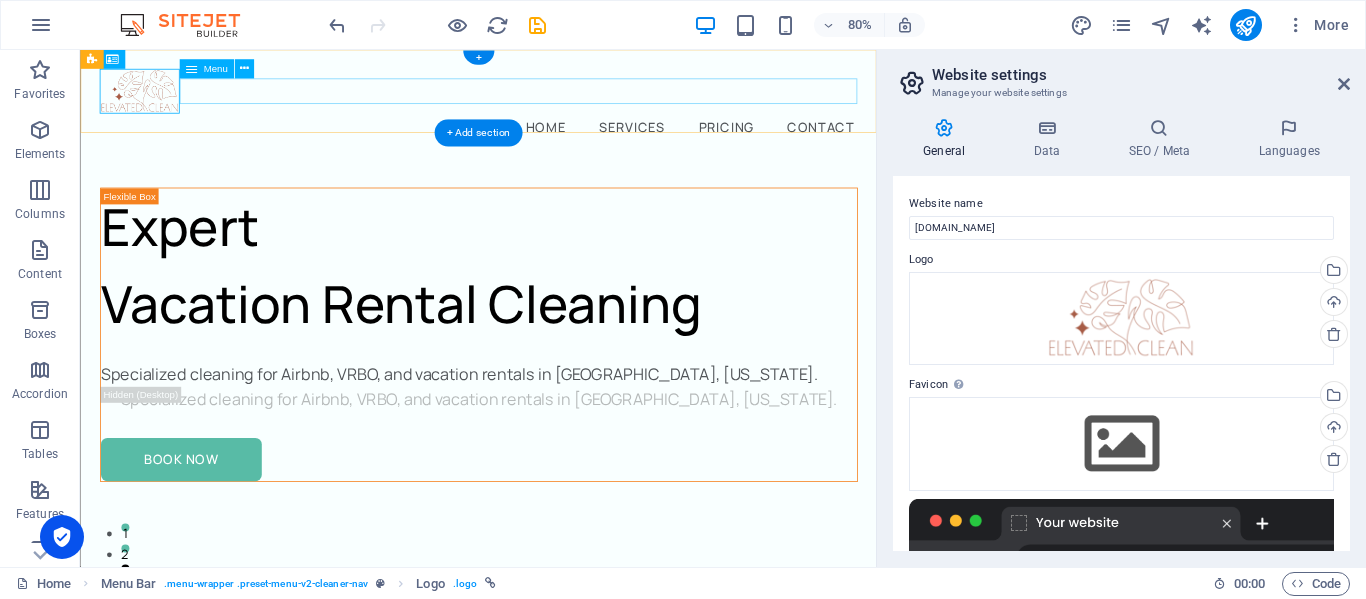 click on "Home Services Pricing Contact" at bounding box center [577, 146] 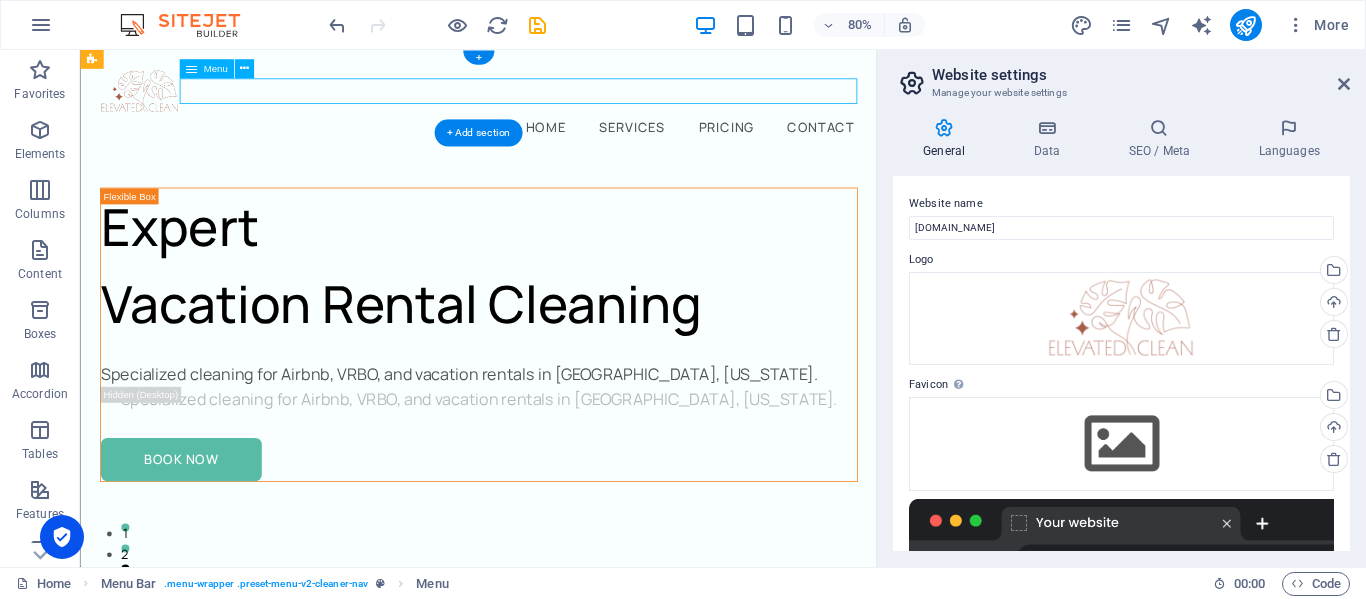 click on "Home Services Pricing Contact" at bounding box center (577, 146) 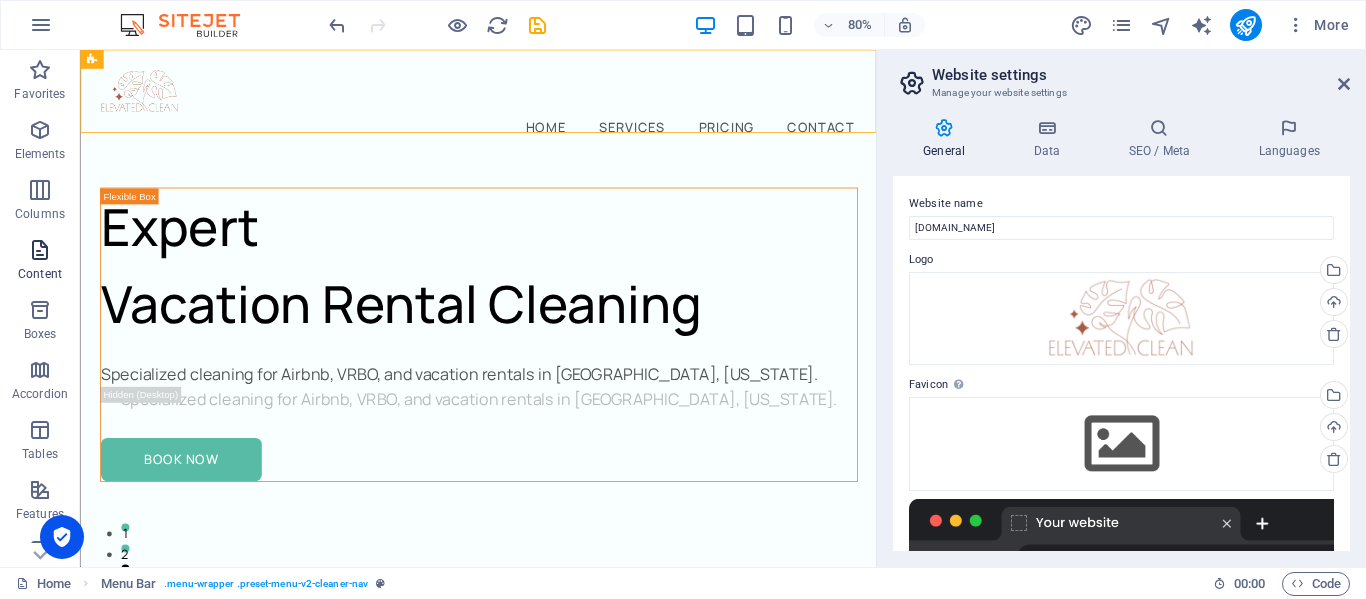 click at bounding box center (40, 250) 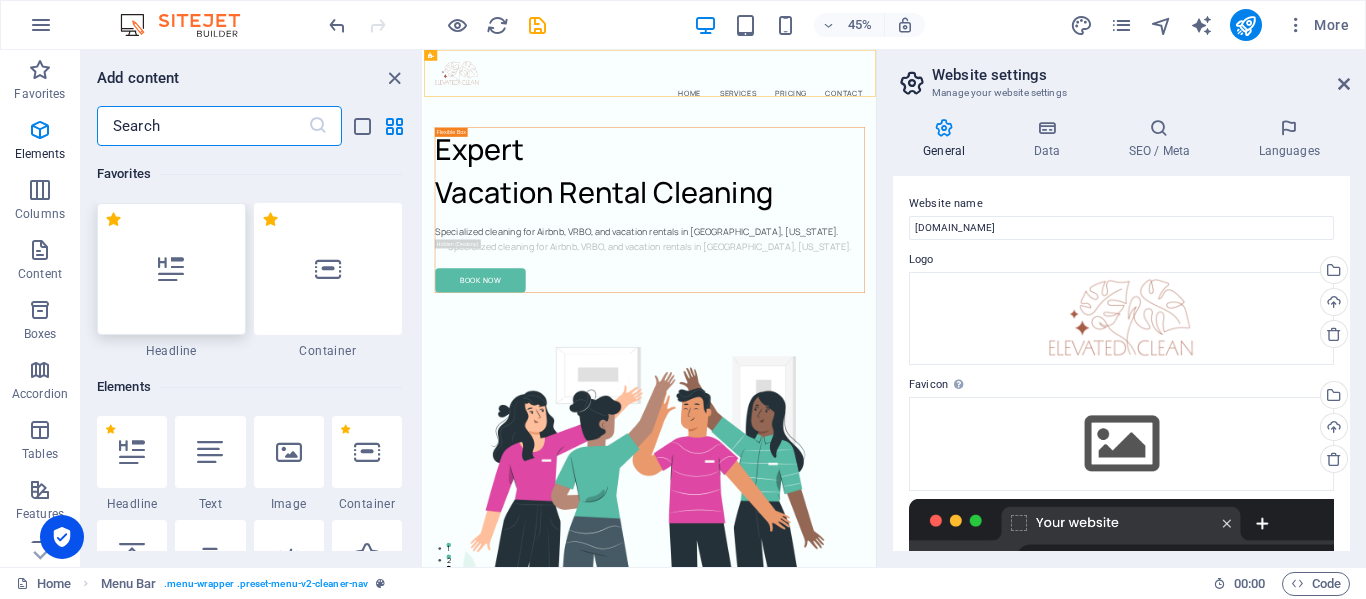 scroll, scrollTop: 3428, scrollLeft: 0, axis: vertical 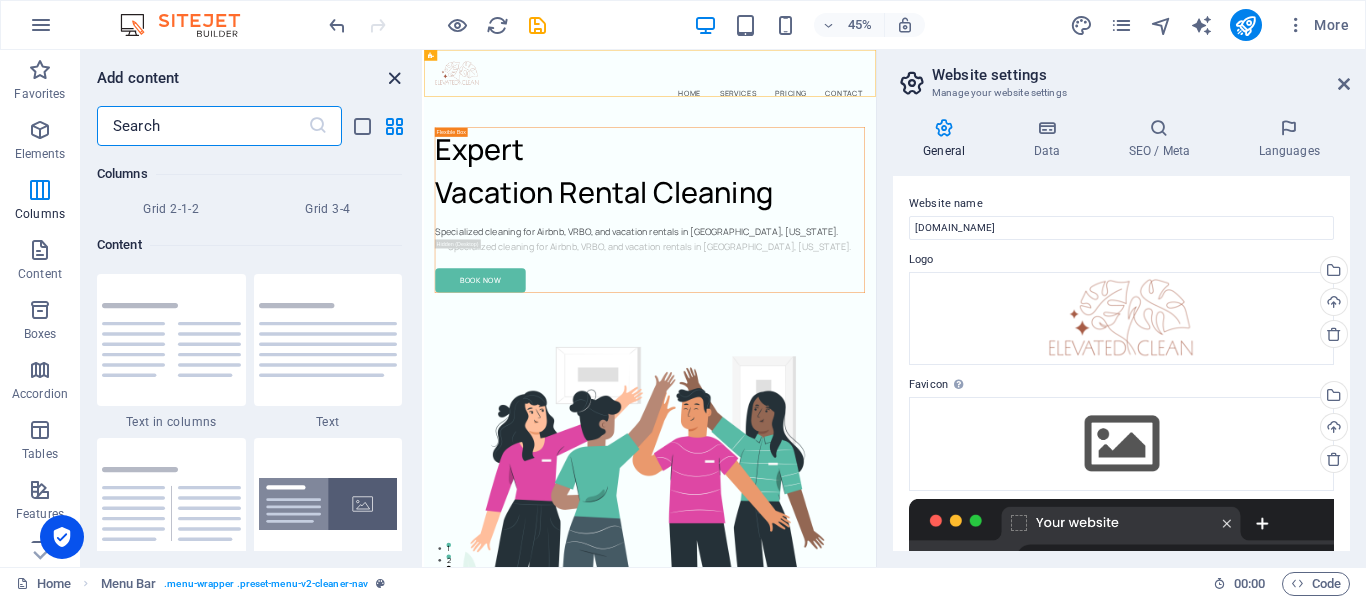 click at bounding box center [394, 78] 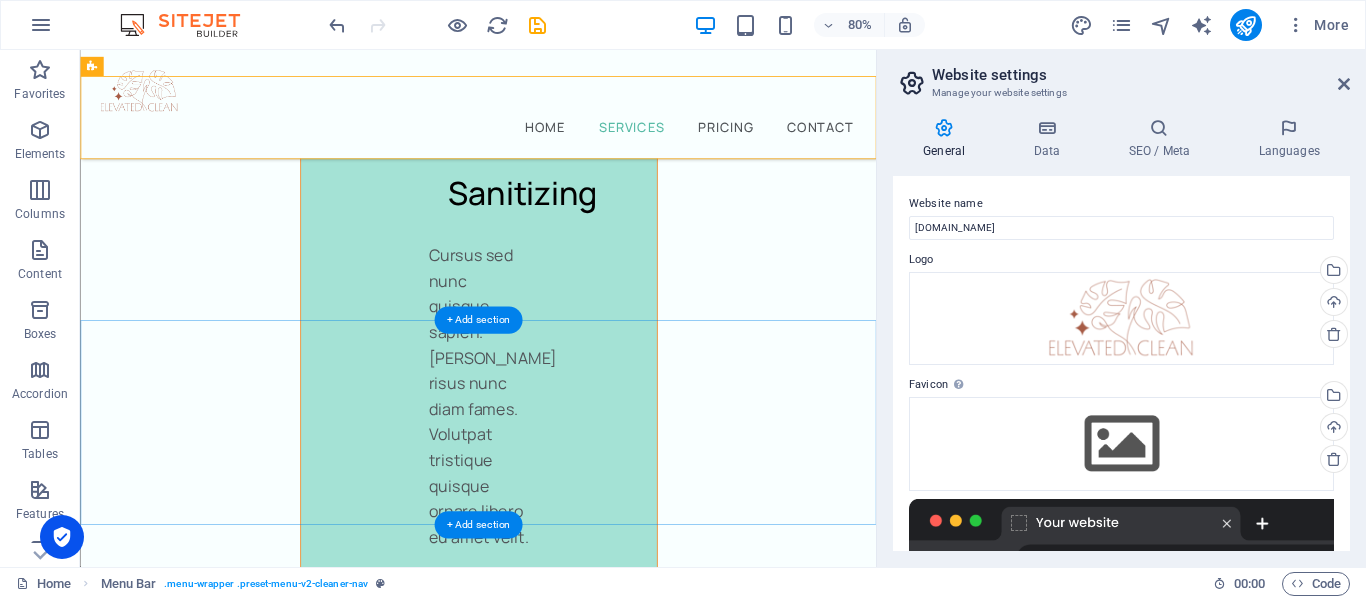 scroll, scrollTop: 10214, scrollLeft: 0, axis: vertical 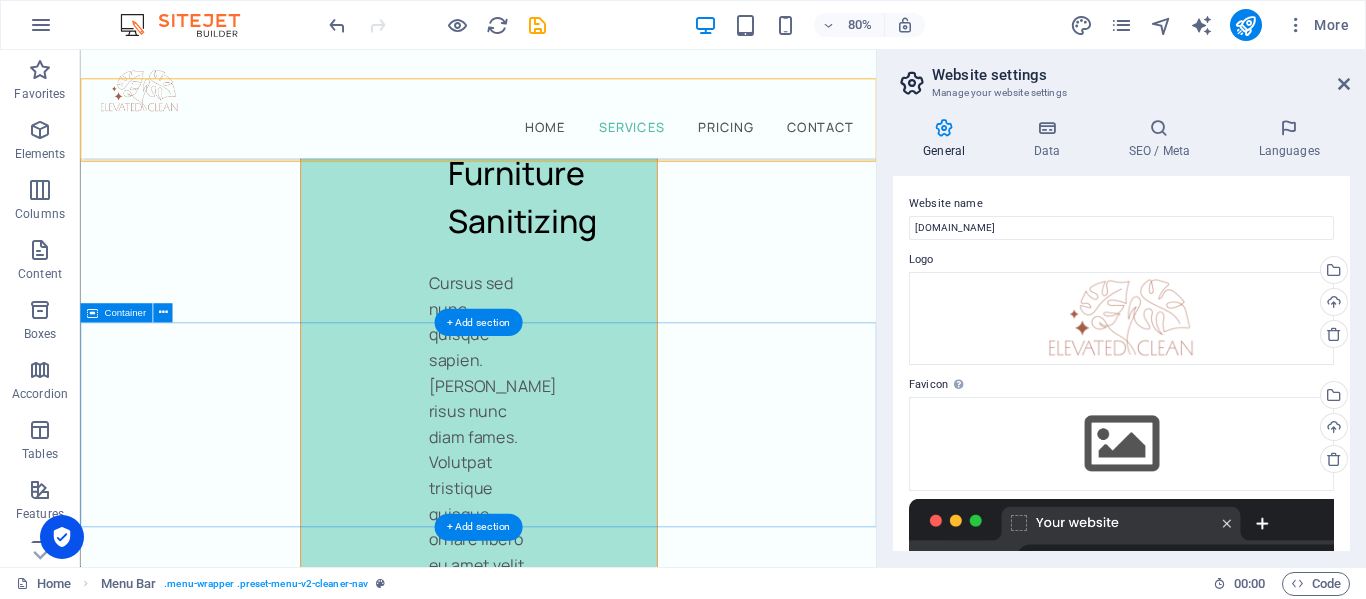 click on "Take a look at our pricing Neque tellus egestas turpis adipiscing feugiat. Placerat molestie id mollis tincidunt tortor [PERSON_NAME]." at bounding box center [577, 14118] 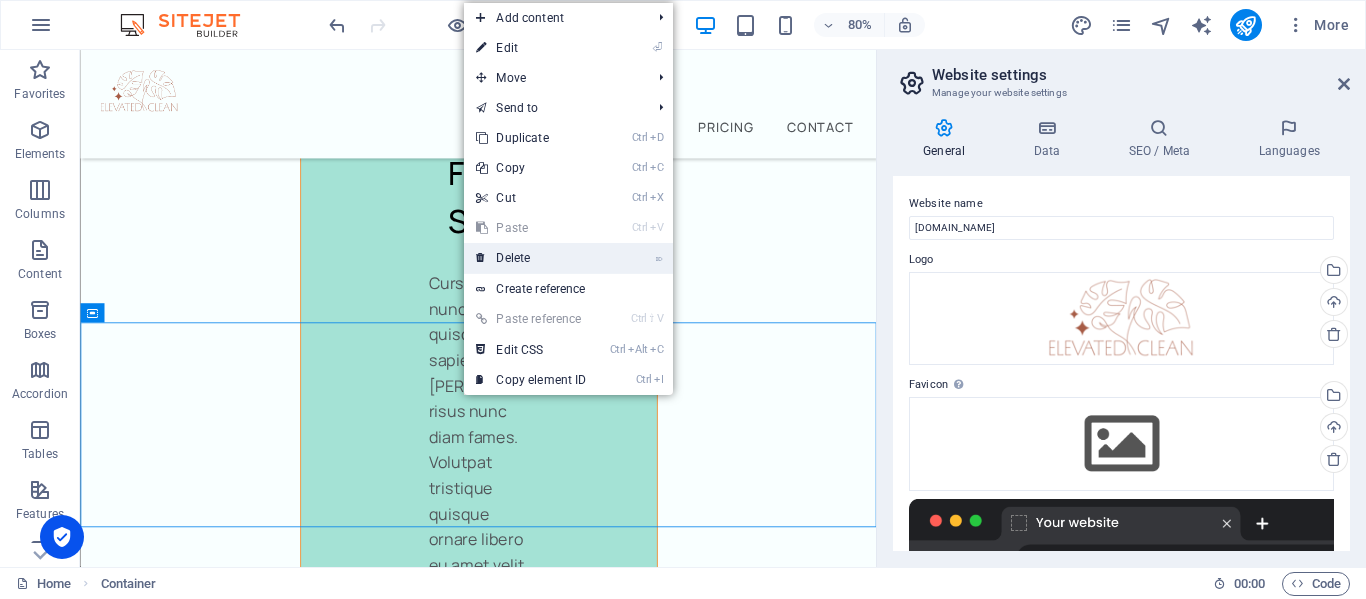 click on "⌦  Delete" at bounding box center [531, 258] 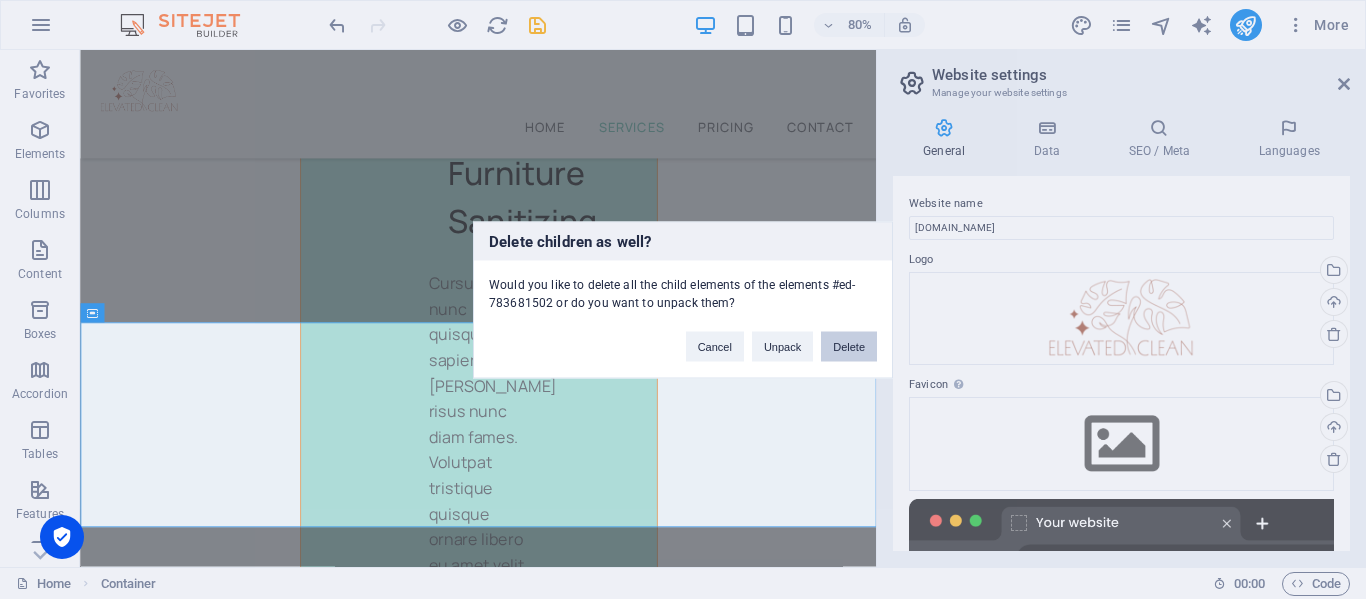 click on "Delete" at bounding box center (849, 346) 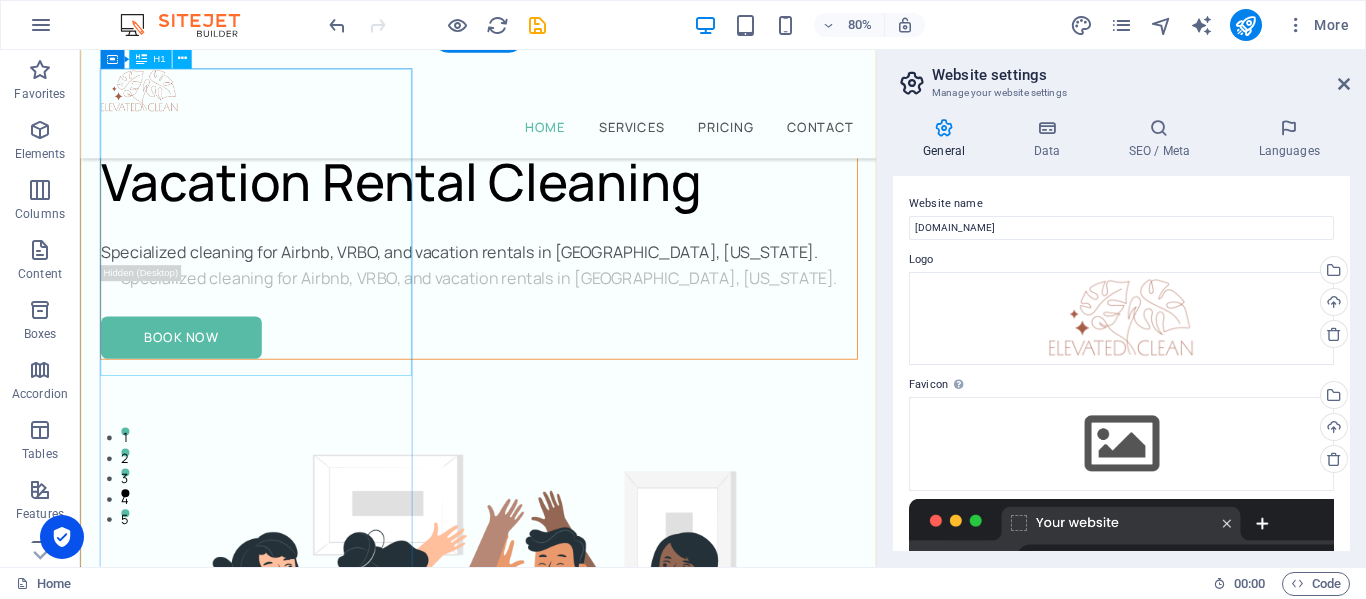 scroll, scrollTop: 0, scrollLeft: 0, axis: both 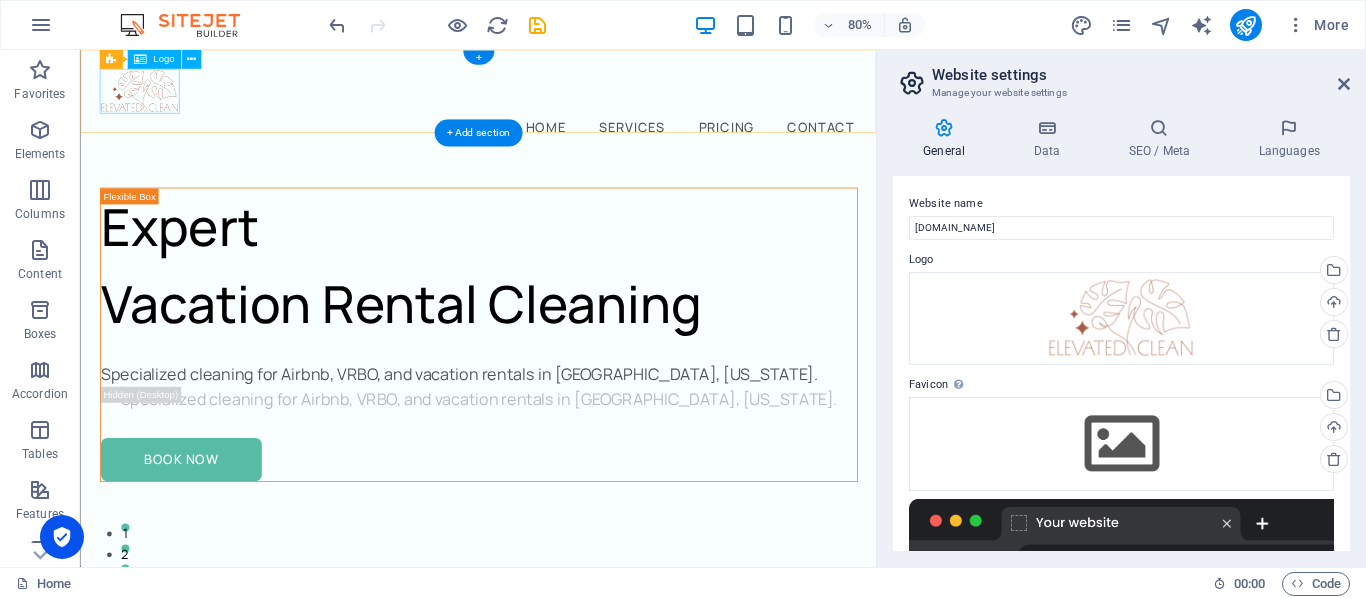 click at bounding box center (577, 102) 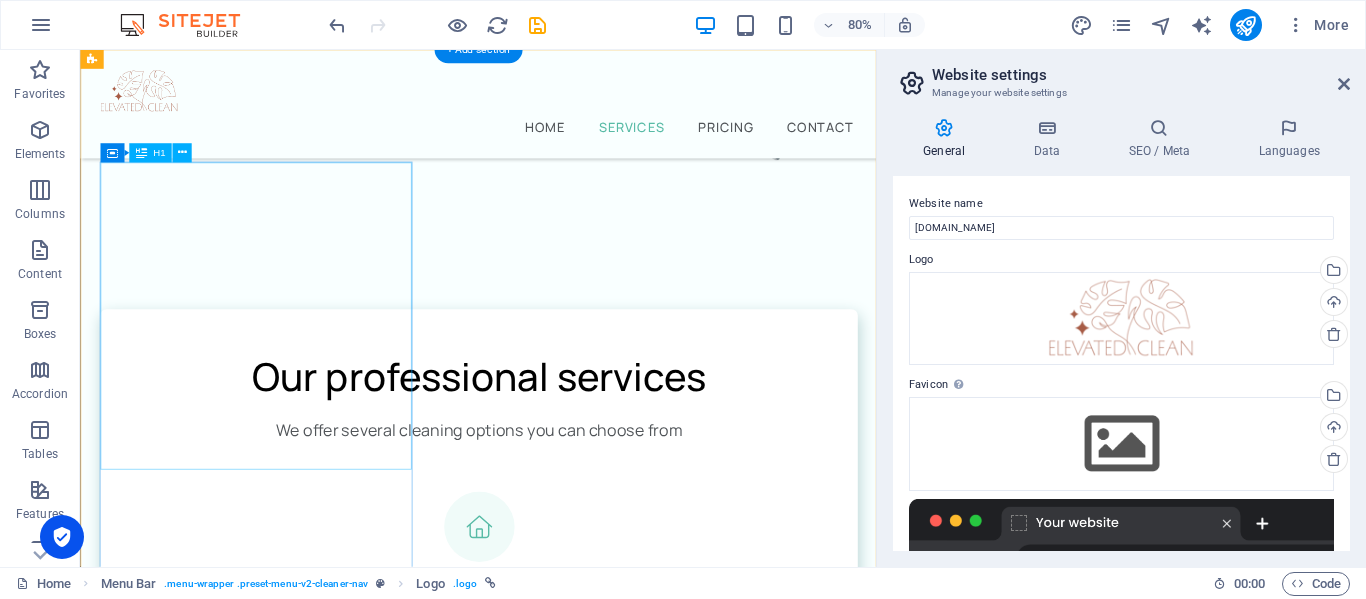 scroll, scrollTop: 0, scrollLeft: 0, axis: both 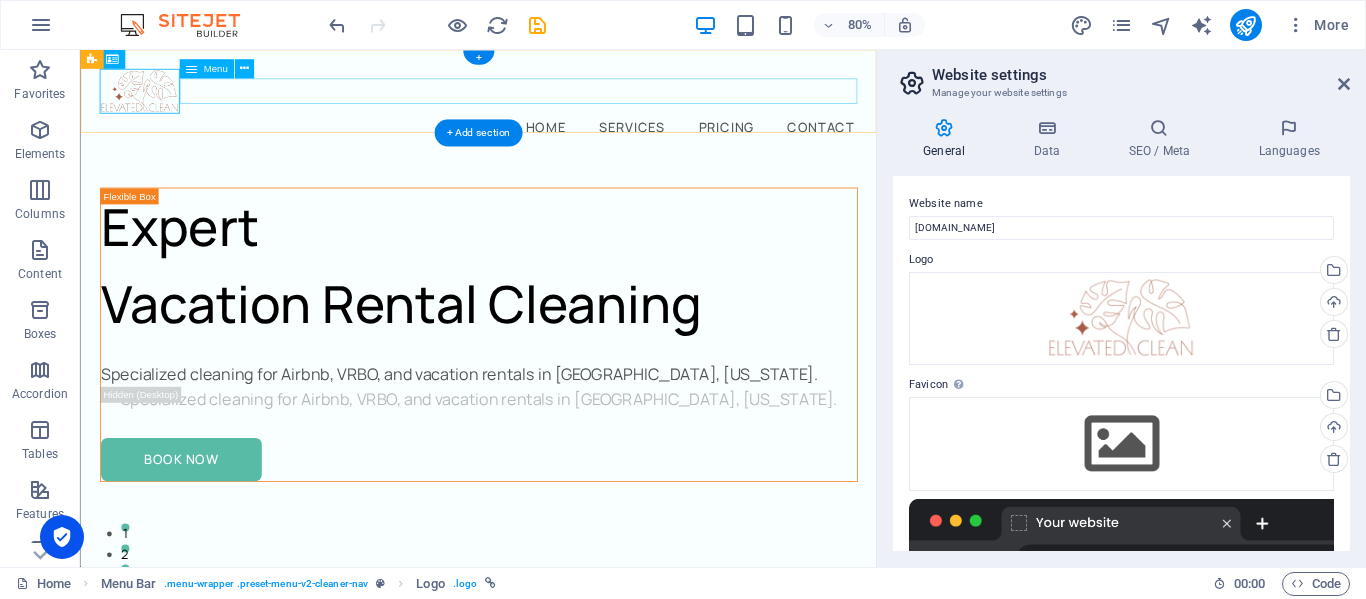 click on "Home Services Pricing Contact" at bounding box center (577, 146) 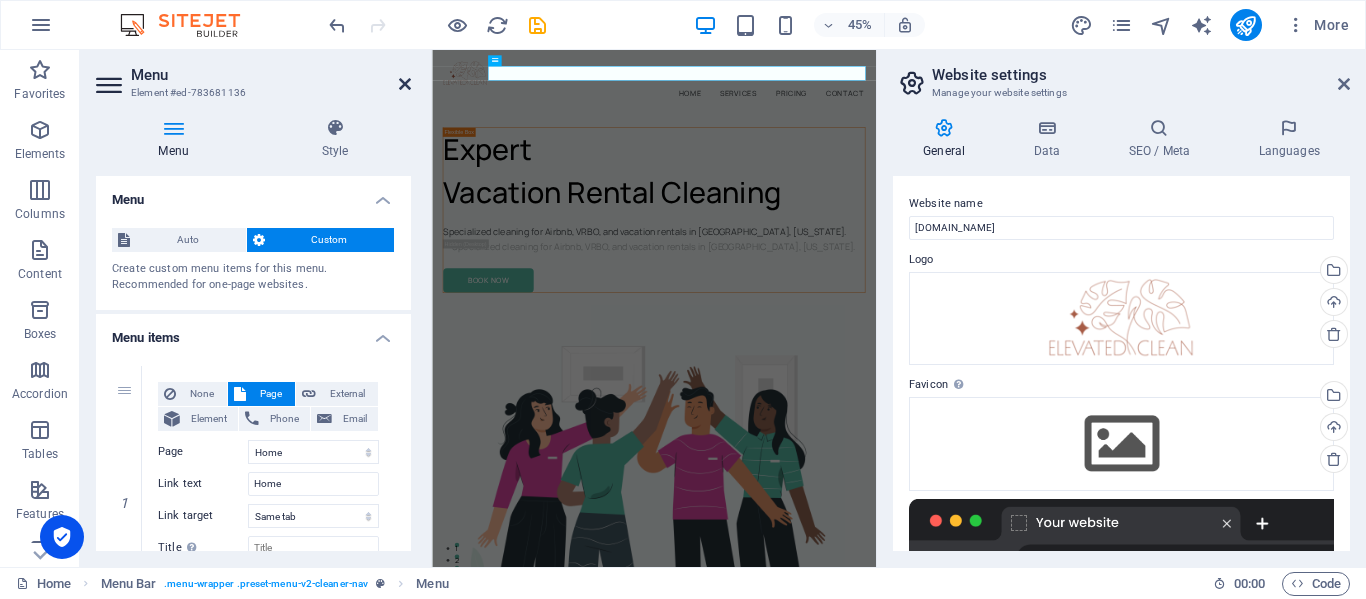click at bounding box center [405, 84] 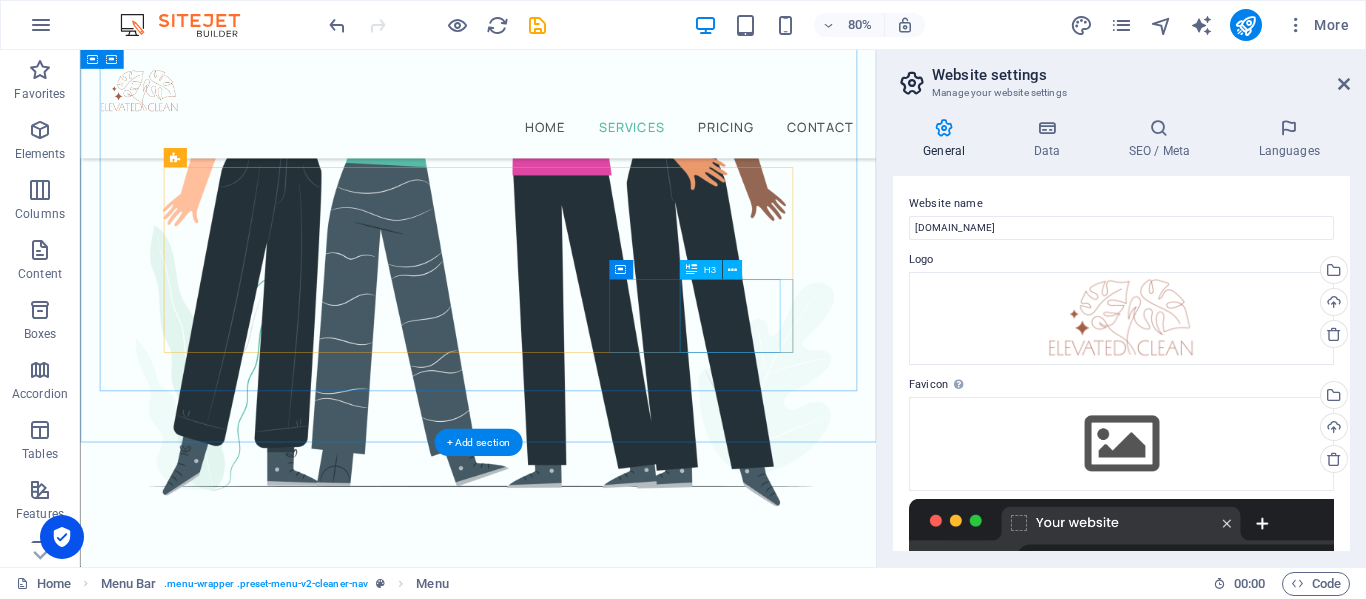 scroll, scrollTop: 1002, scrollLeft: 0, axis: vertical 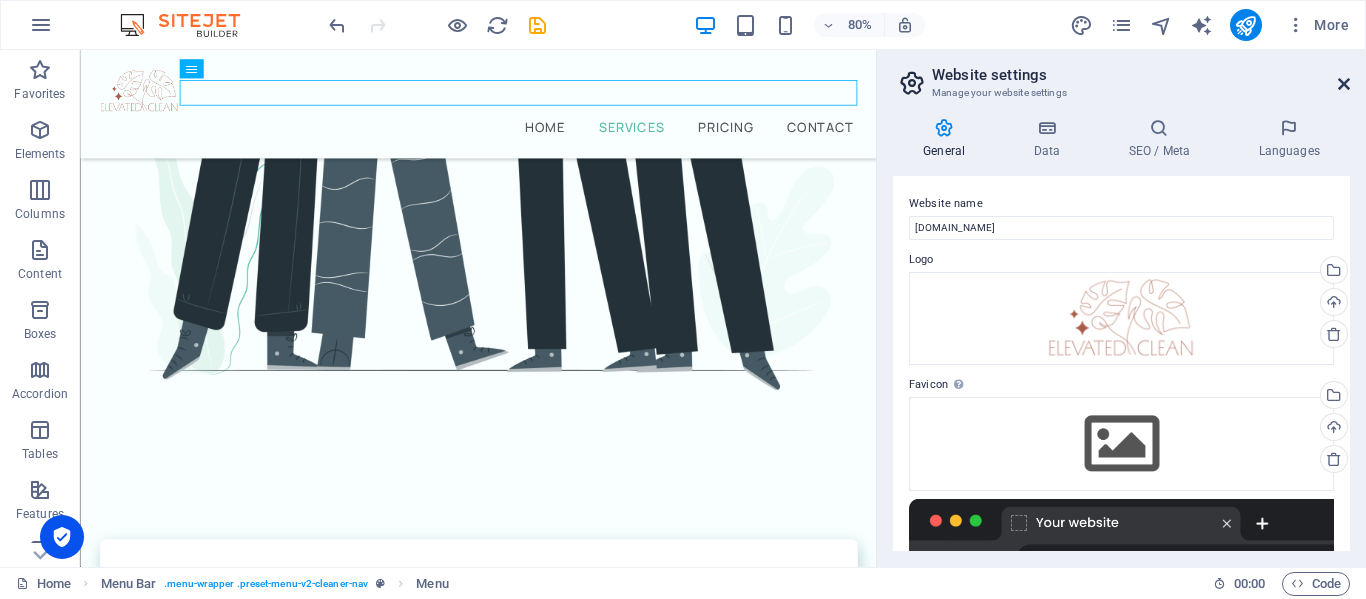 click at bounding box center (1344, 84) 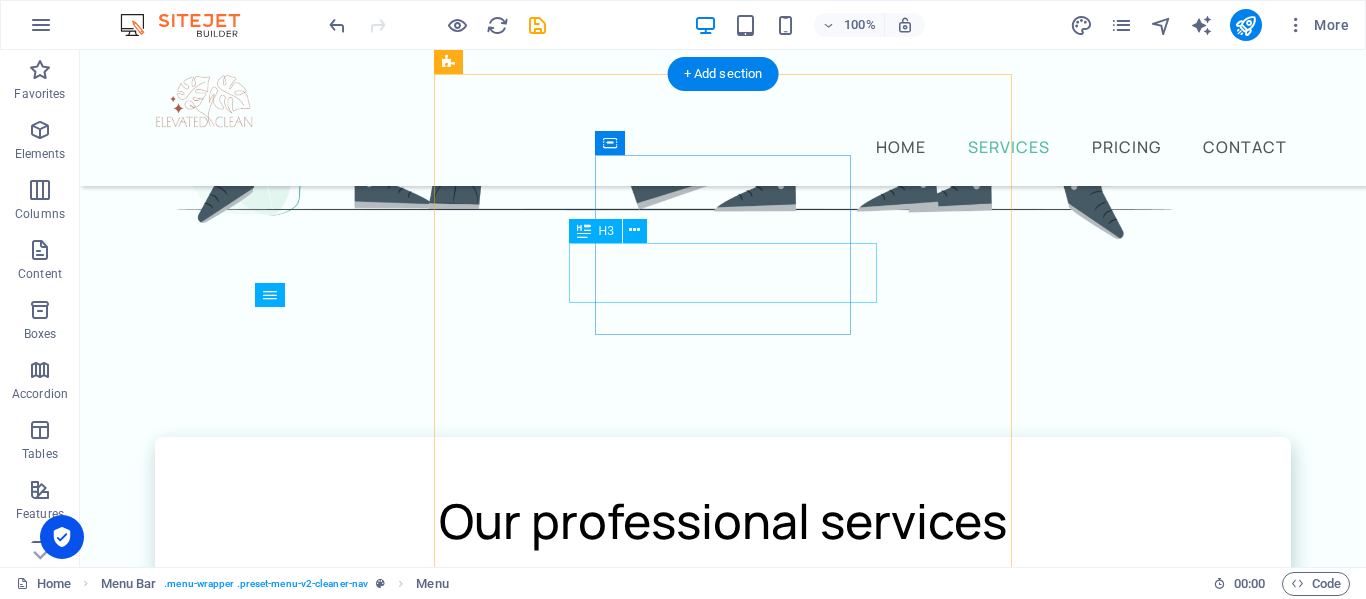 scroll, scrollTop: 1412, scrollLeft: 0, axis: vertical 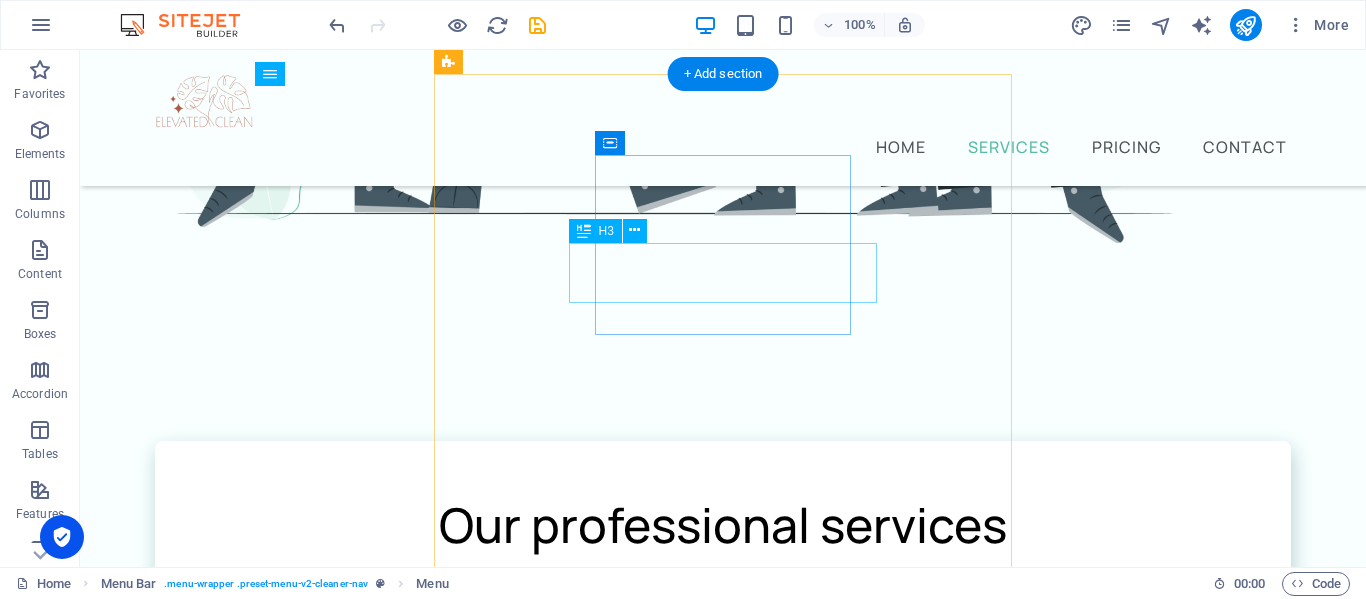 click on "Home Cleaning" at bounding box center (723, 2315) 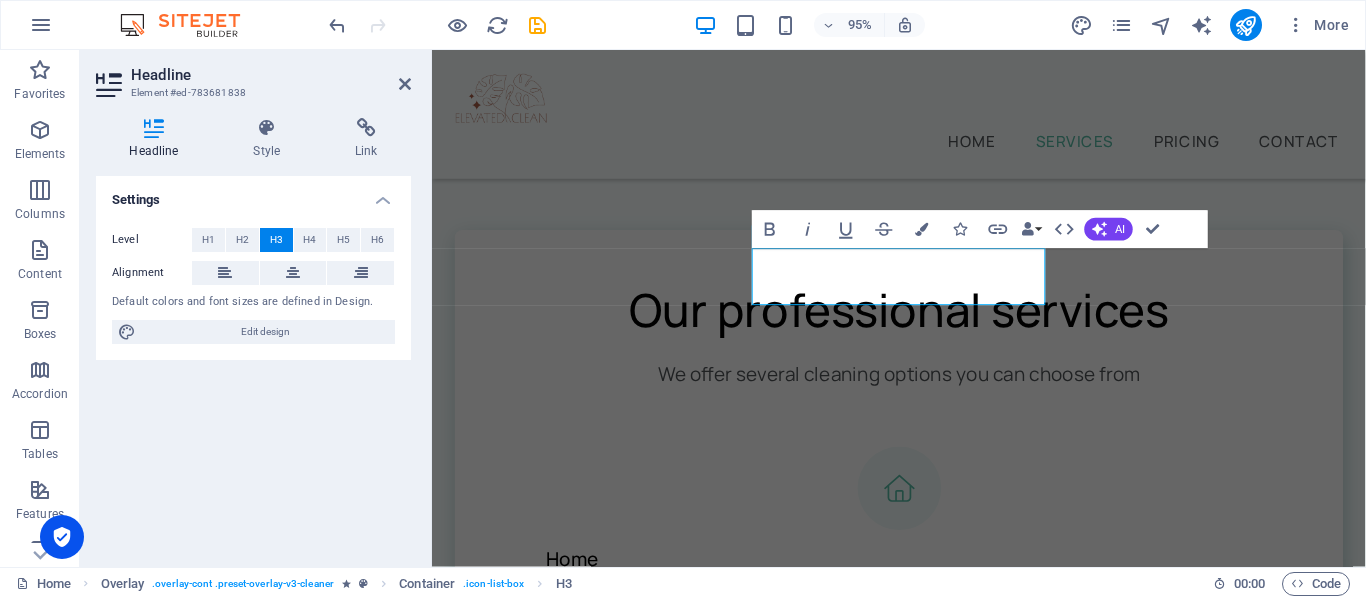scroll, scrollTop: 1471, scrollLeft: 0, axis: vertical 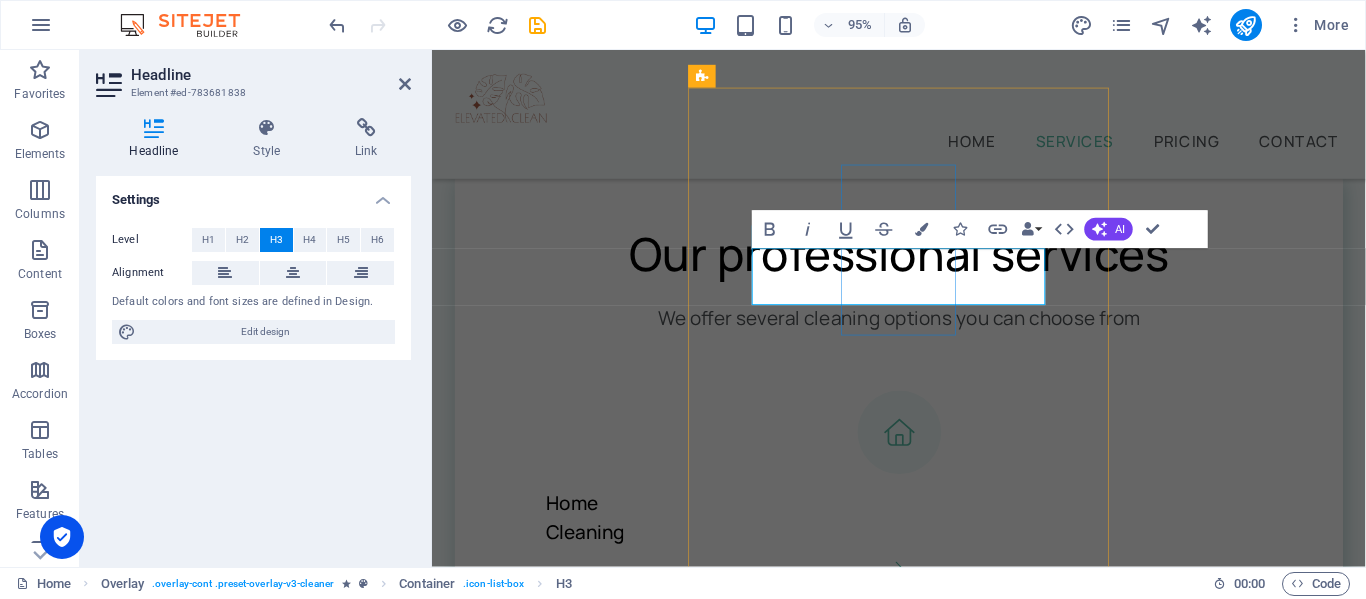 click on "Home Cleaning" at bounding box center [935, 2115] 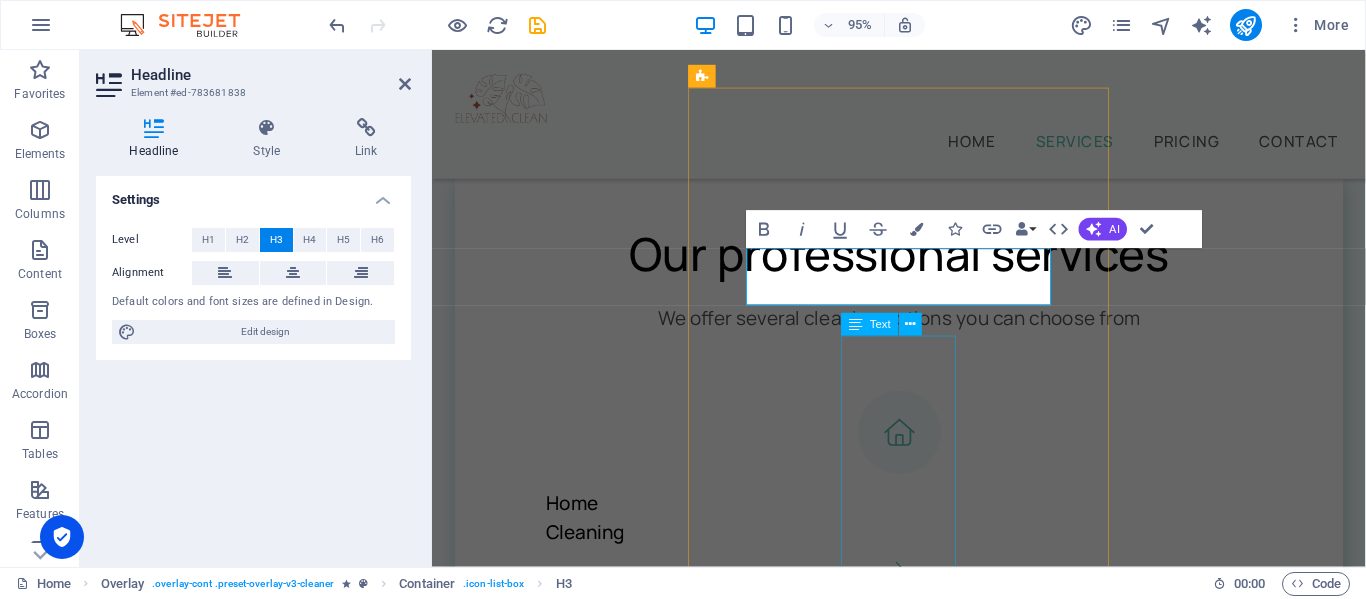 click on "Cursus sed nunc quisque sapien. [PERSON_NAME] risus nunc diam fames. Volutpat tristique quisque ornare libero eu amet velit.   Consectetur bibendum risus rhoncus diam lobortis. Pellentesque eros [PERSON_NAME] arcu augue mi. Ipsum amet vel facilisis ac et fames." at bounding box center [923, 2715] 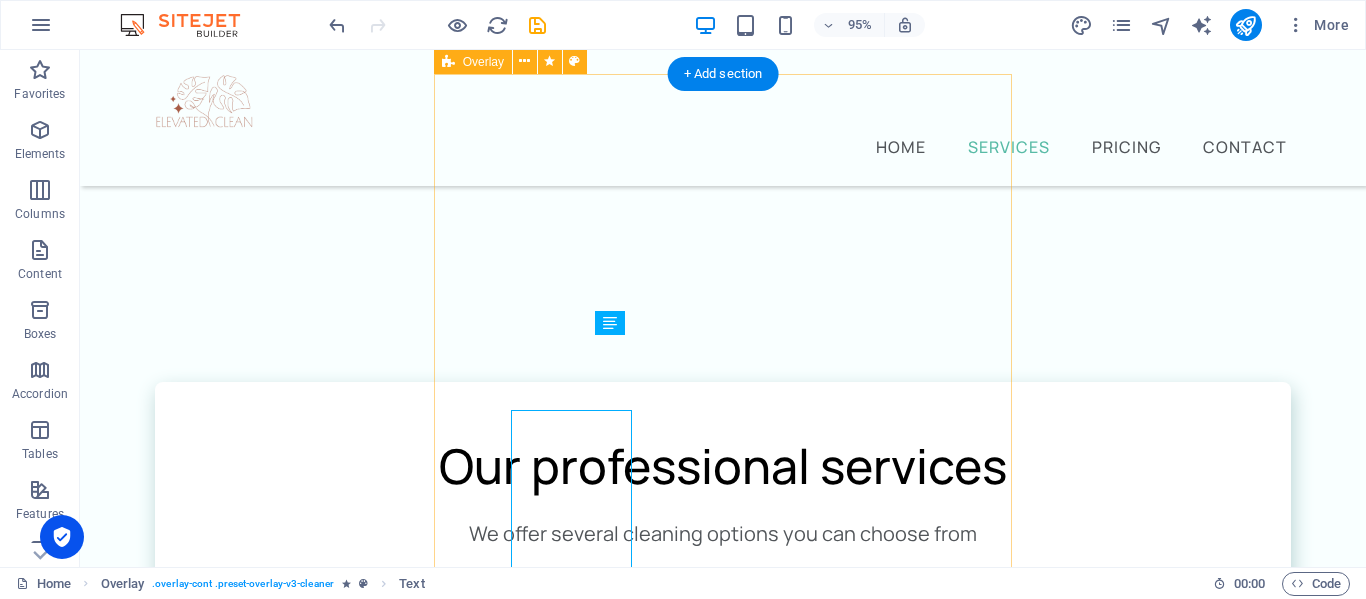 scroll, scrollTop: 1412, scrollLeft: 0, axis: vertical 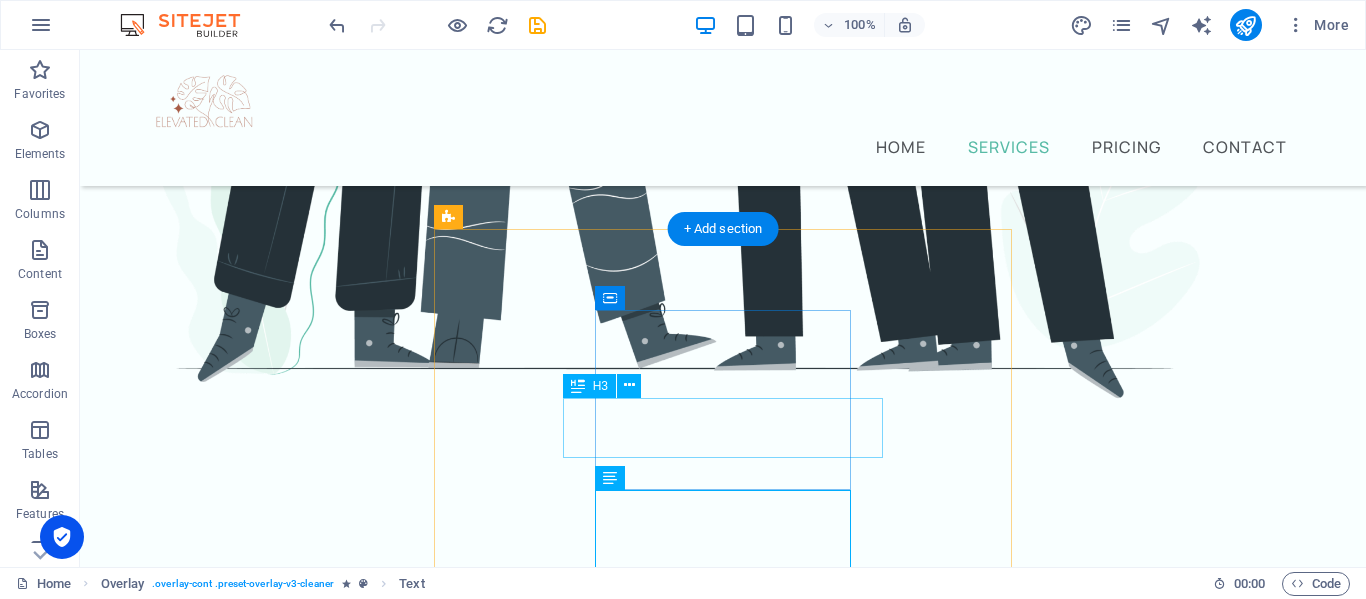 click on "Rental Cleaning" at bounding box center [723, 2470] 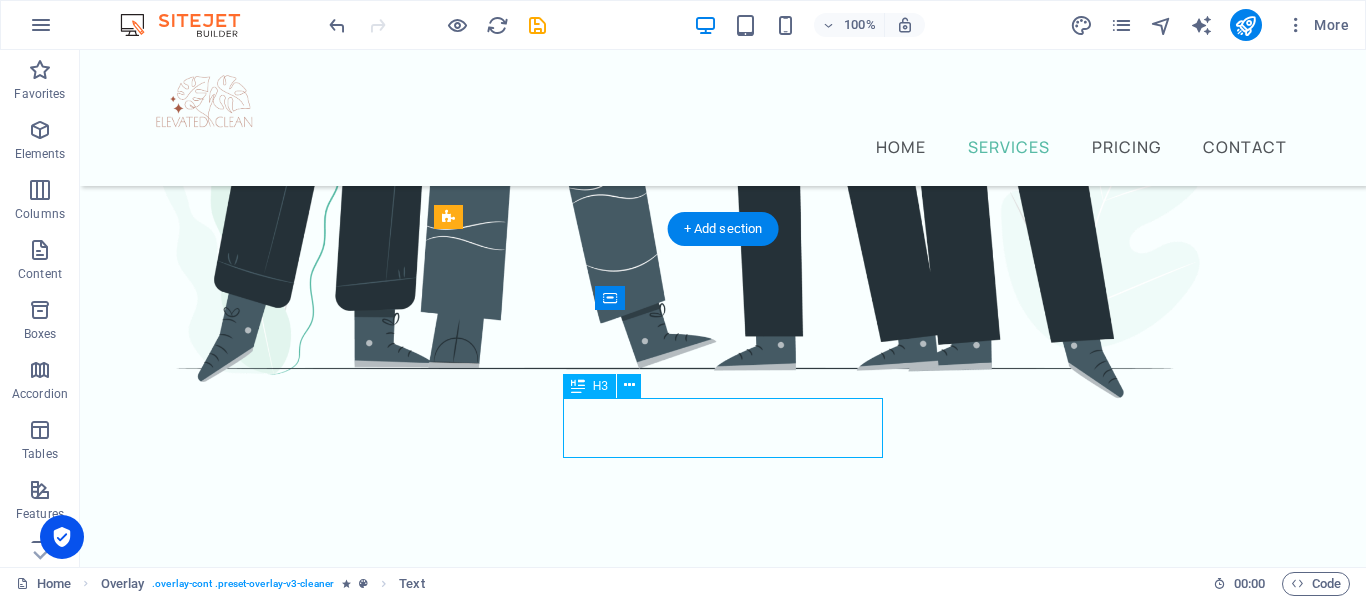 click on "Rental Cleaning" at bounding box center [723, 2470] 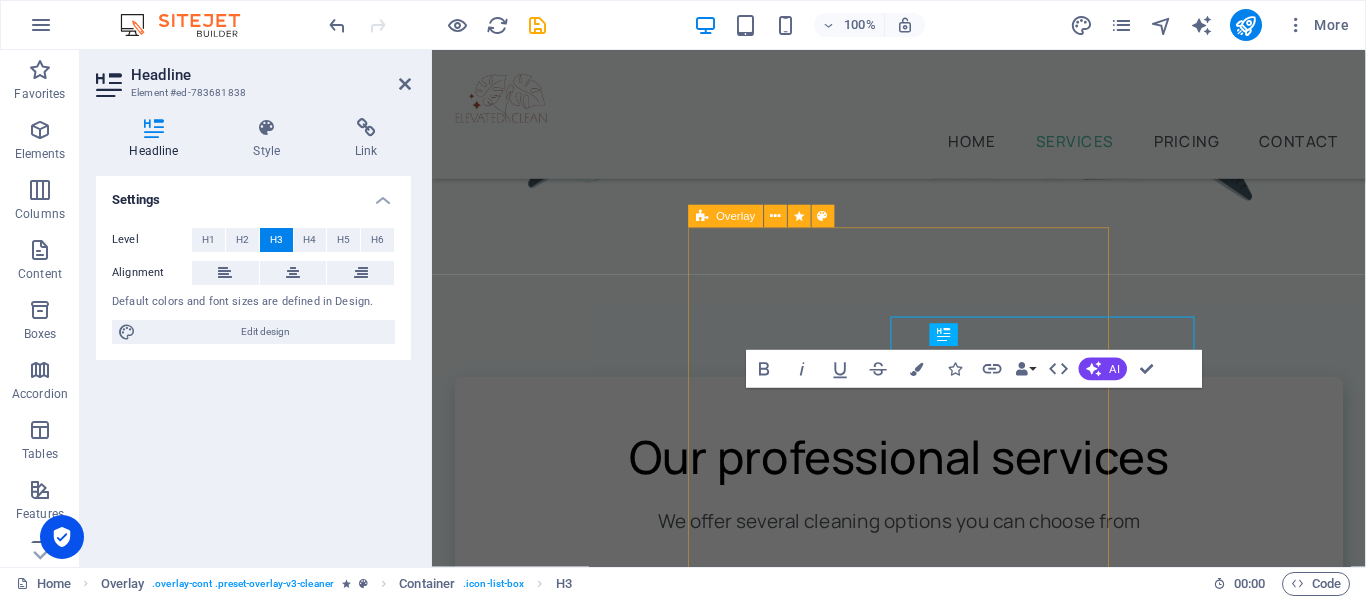 scroll, scrollTop: 1324, scrollLeft: 0, axis: vertical 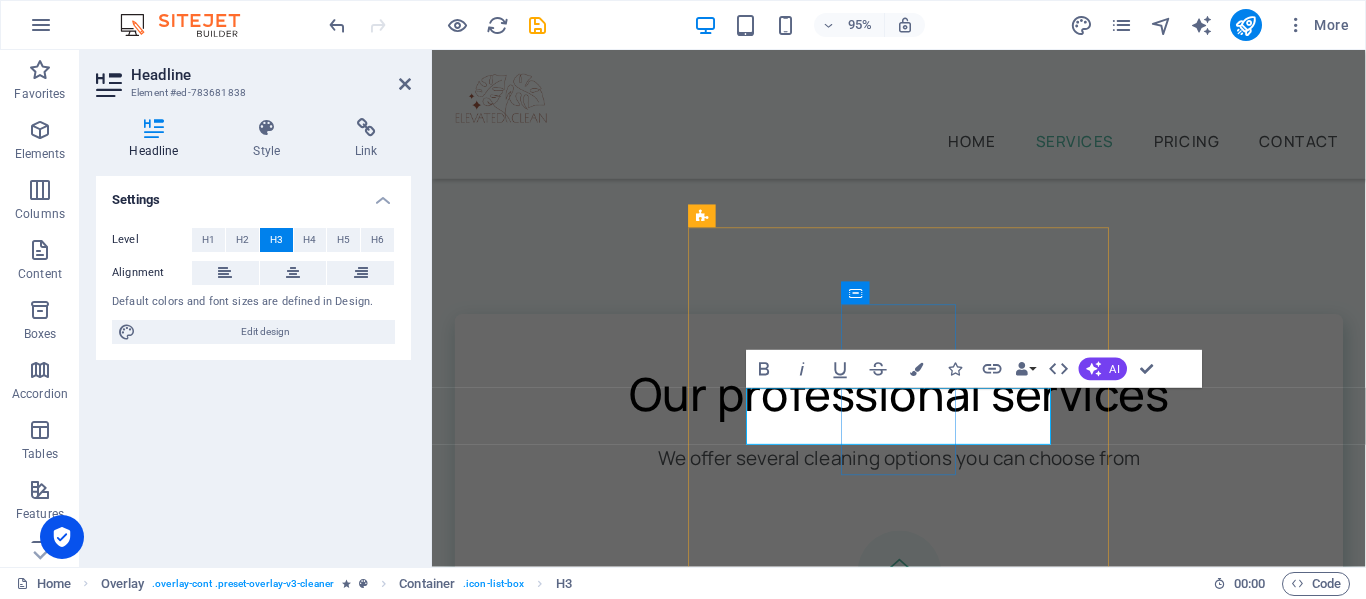 click on "Rental Cleaning" at bounding box center [935, 2262] 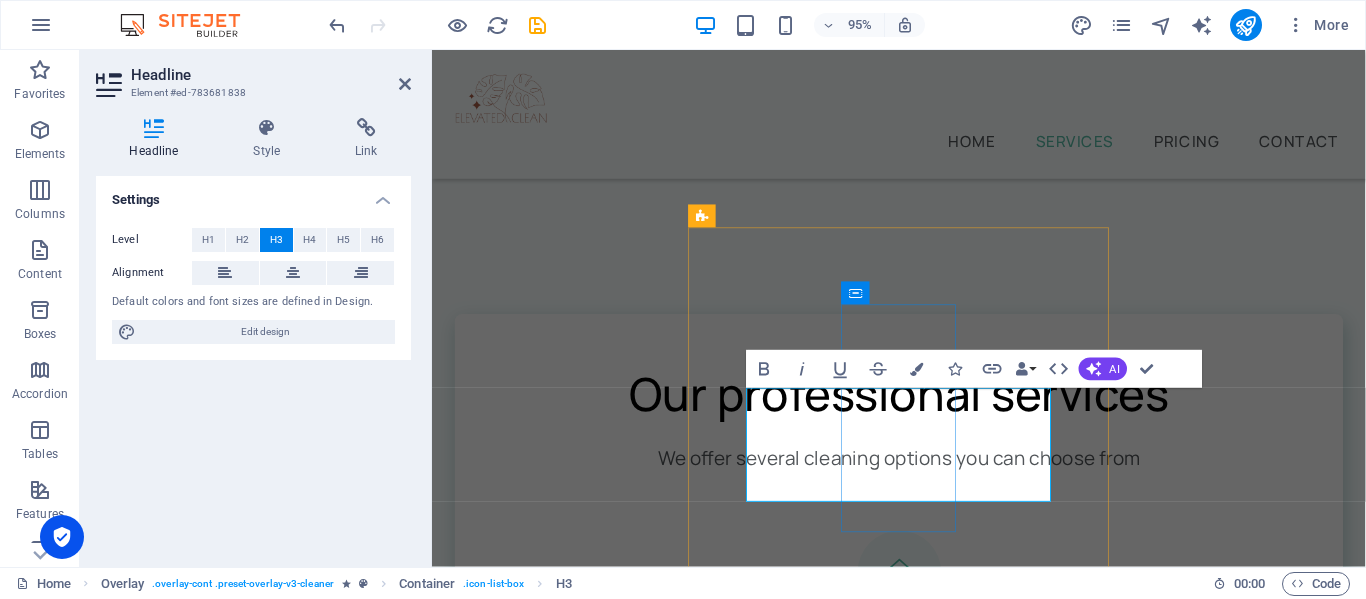click on "Nightly  ‌Rental Cleaning" at bounding box center [935, 2322] 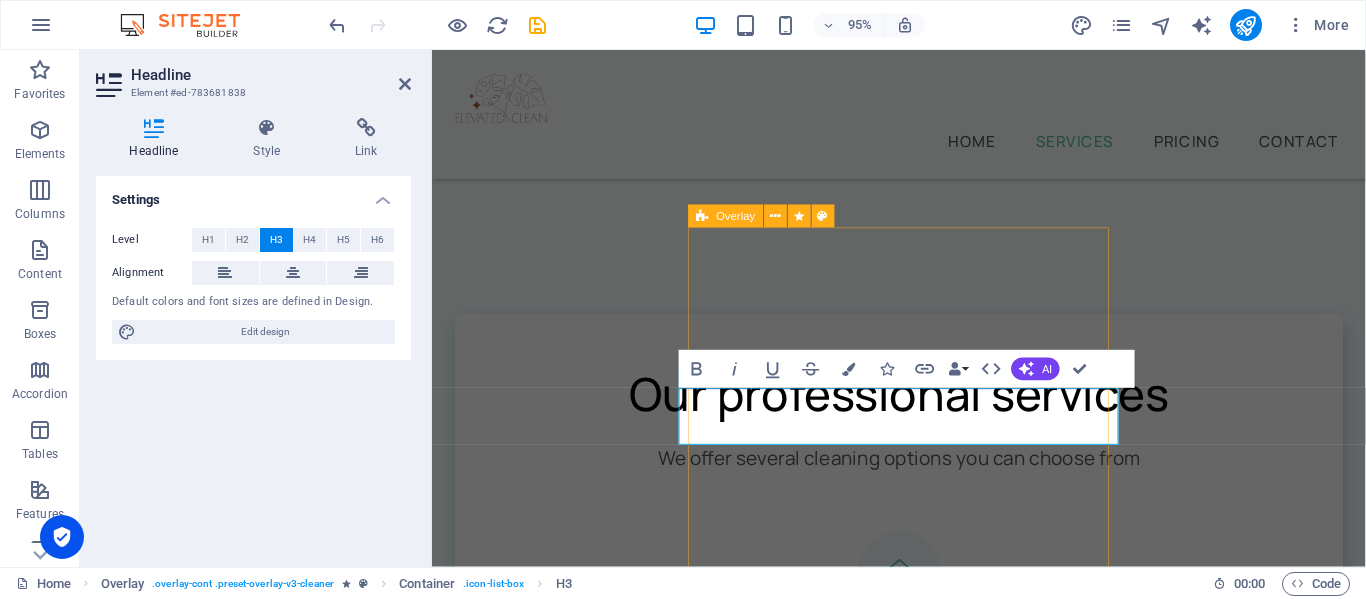 click on "Nightly Rental Cleaning Cursus sed nunc quisque sapien. [PERSON_NAME] risus nunc diam fames. Volutpat tristique quisque ornare libero eu amet velit.   Consectetur bibendum risus rhoncus diam lobortis. Pellentesque eros [PERSON_NAME] arcu augue mi. Ipsum amet vel facilisis ac et fames. Book Now" at bounding box center (923, 2791) 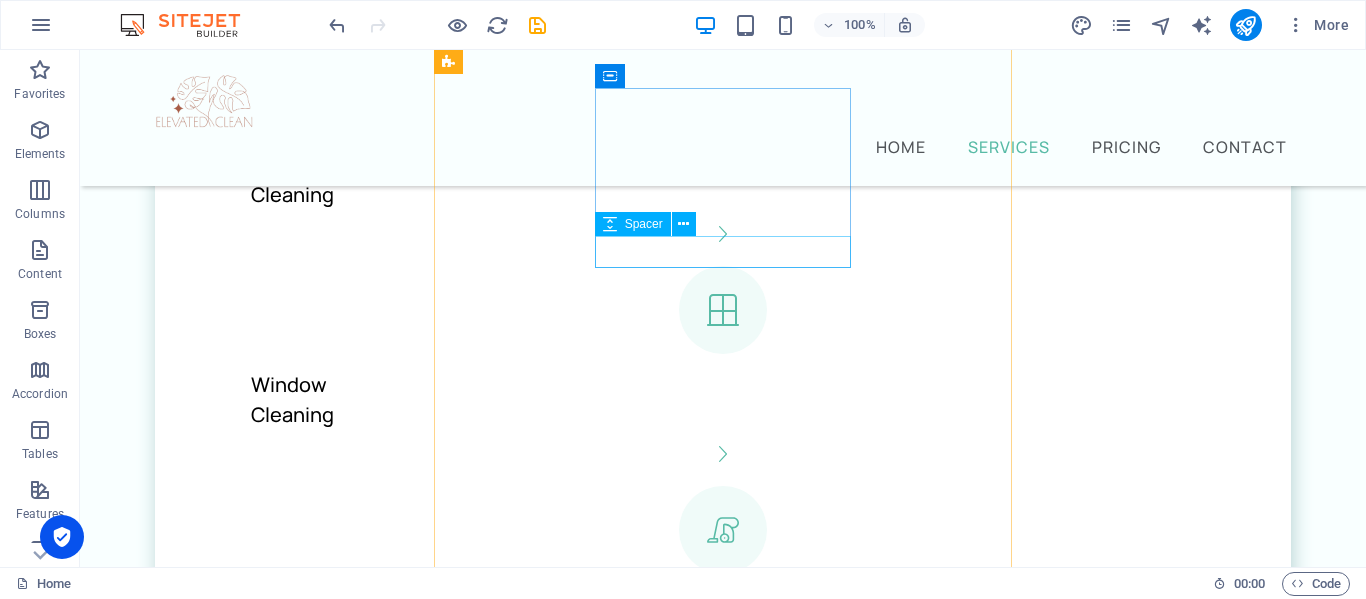 scroll, scrollTop: 2258, scrollLeft: 0, axis: vertical 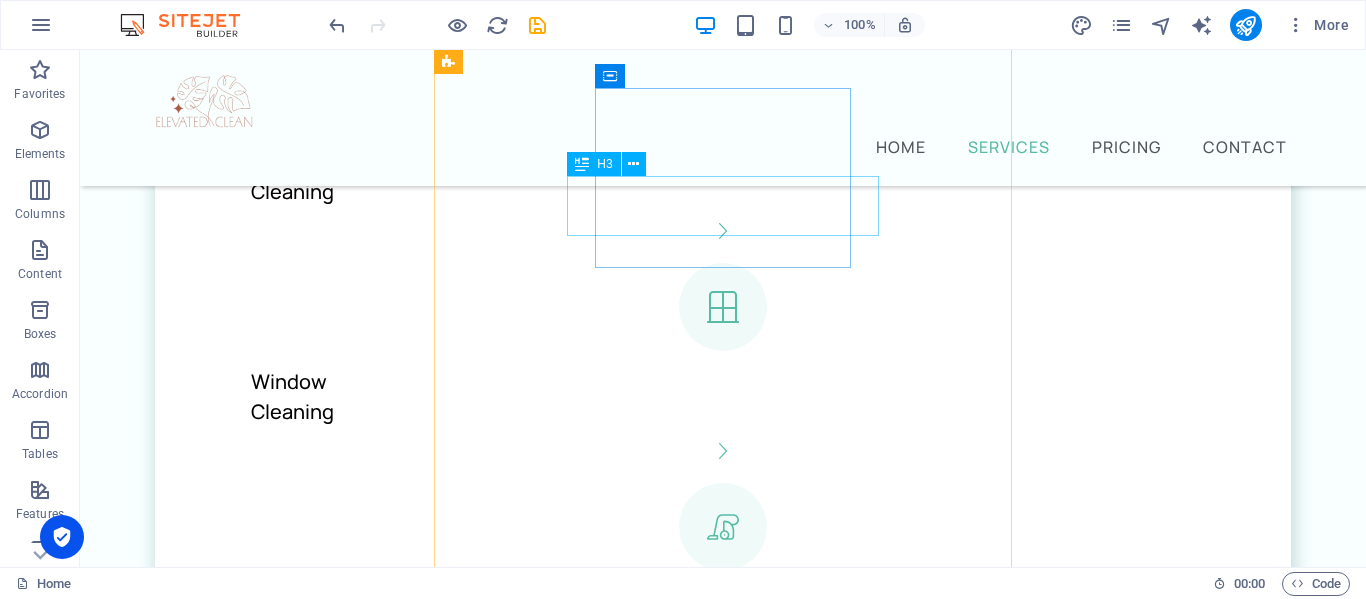 click on "Office Cleaning" at bounding box center [723, 2410] 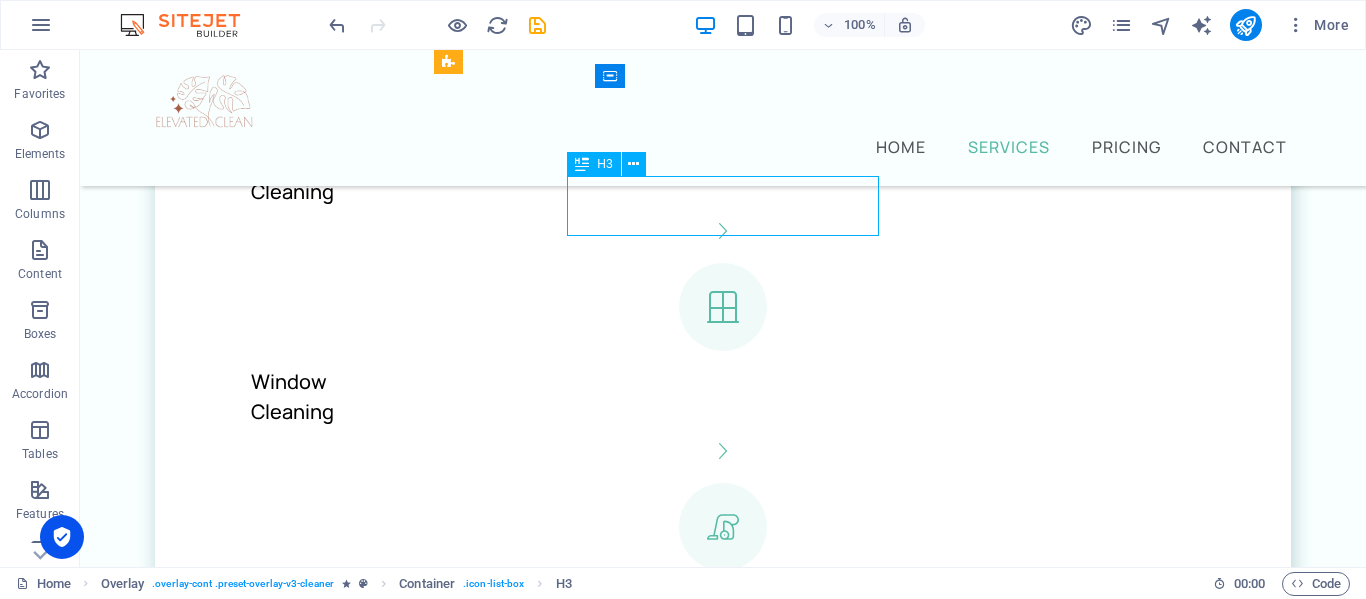 click on "Office Cleaning" at bounding box center (723, 2410) 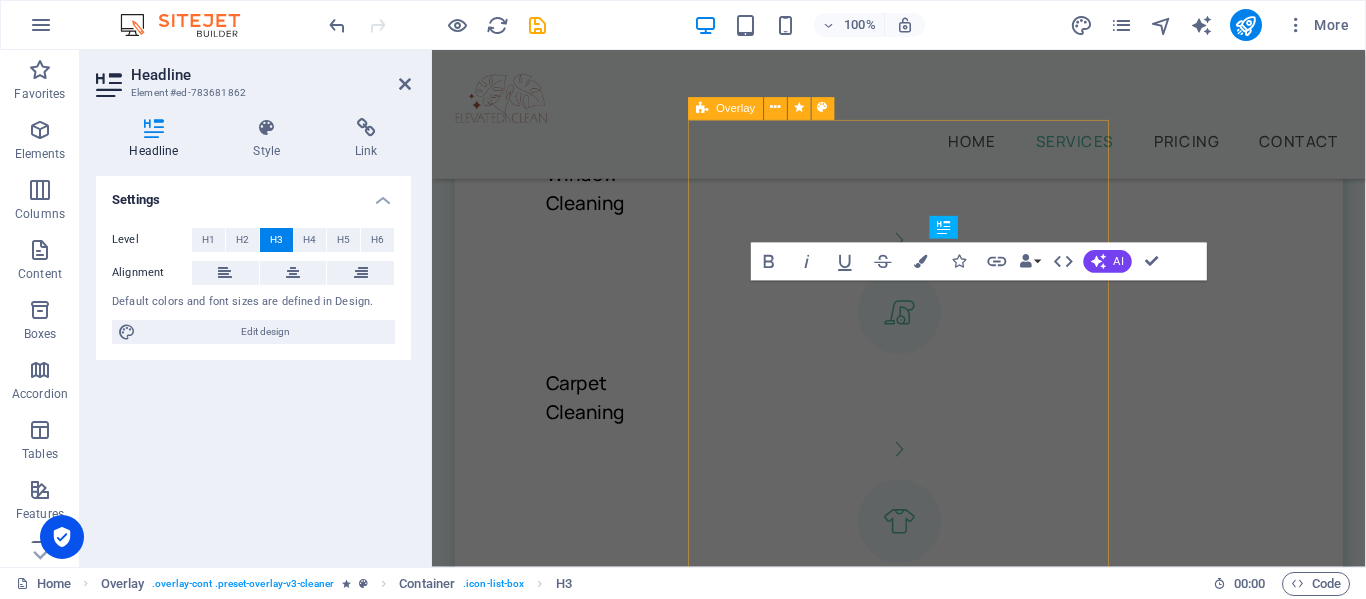 scroll, scrollTop: 2751, scrollLeft: 0, axis: vertical 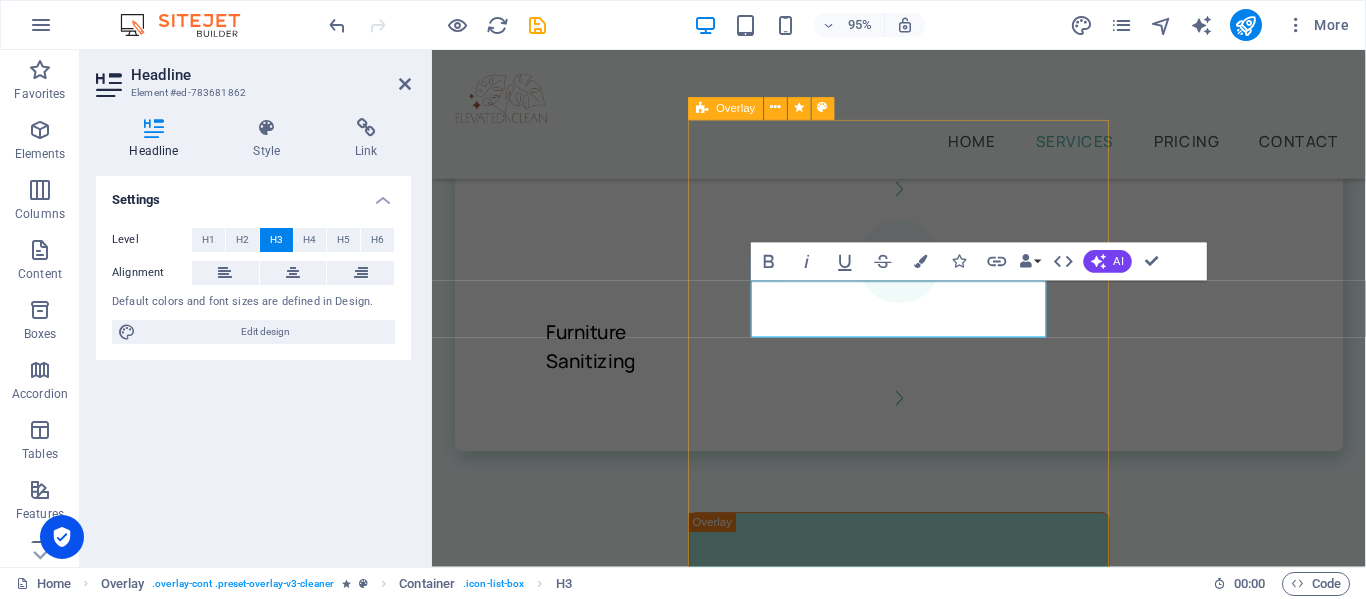 type 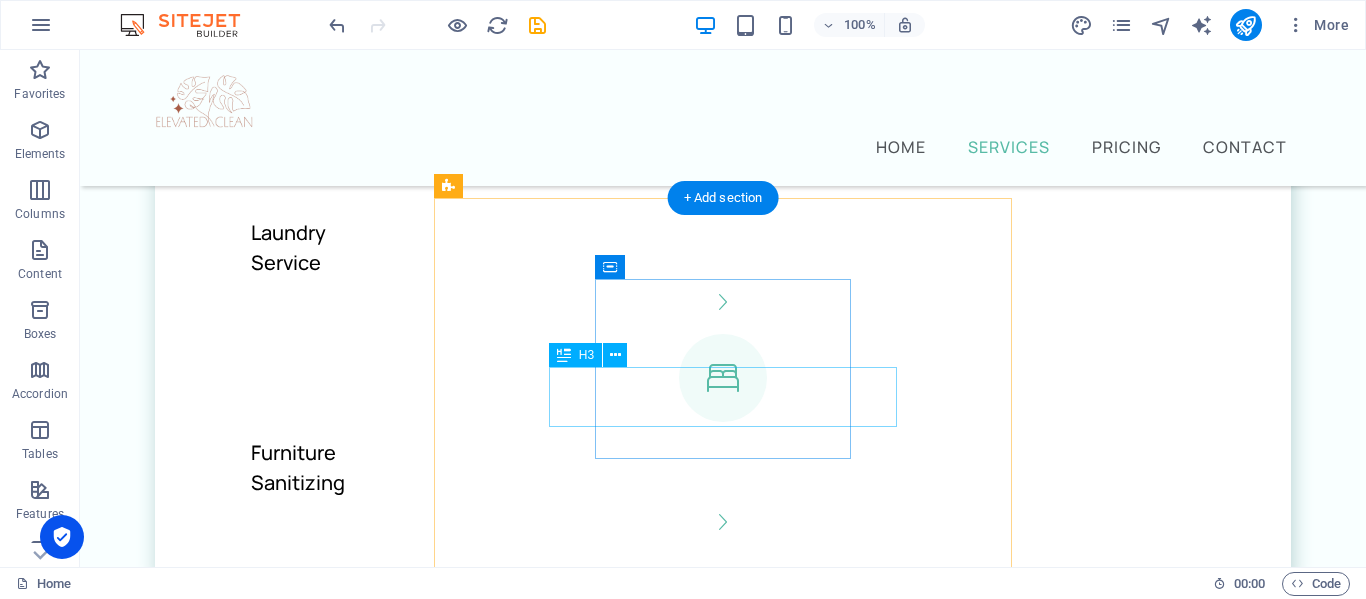 click on "Window Cleaning" at bounding box center (723, 2702) 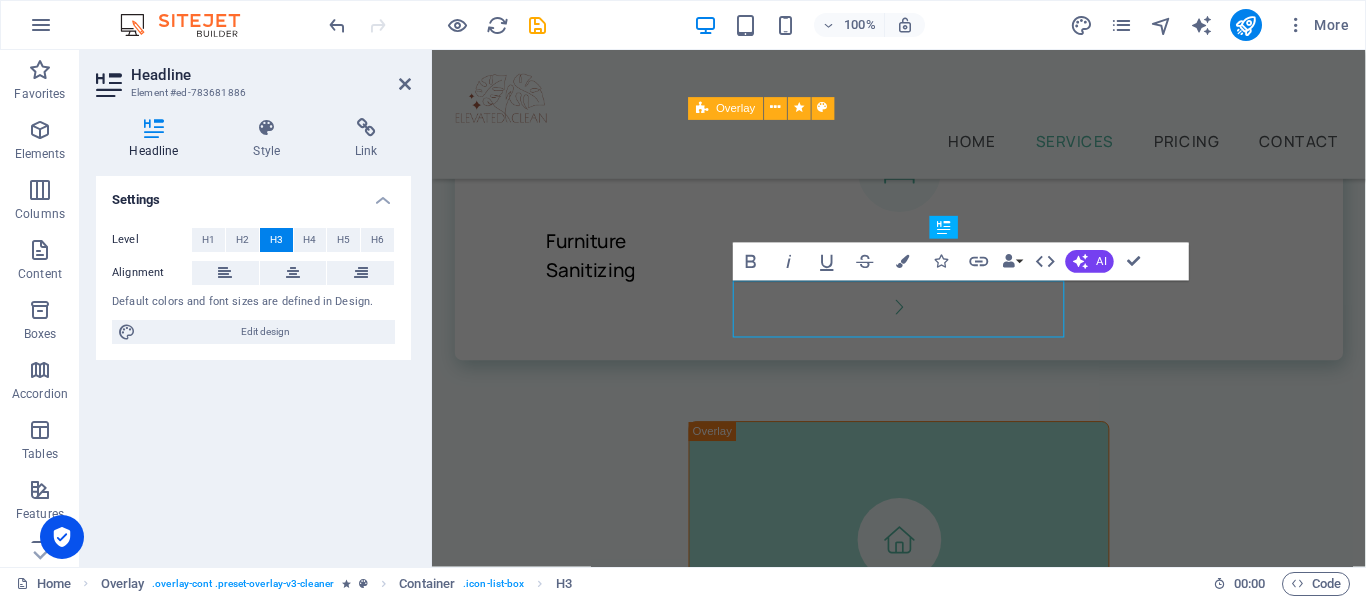 scroll, scrollTop: 4064, scrollLeft: 0, axis: vertical 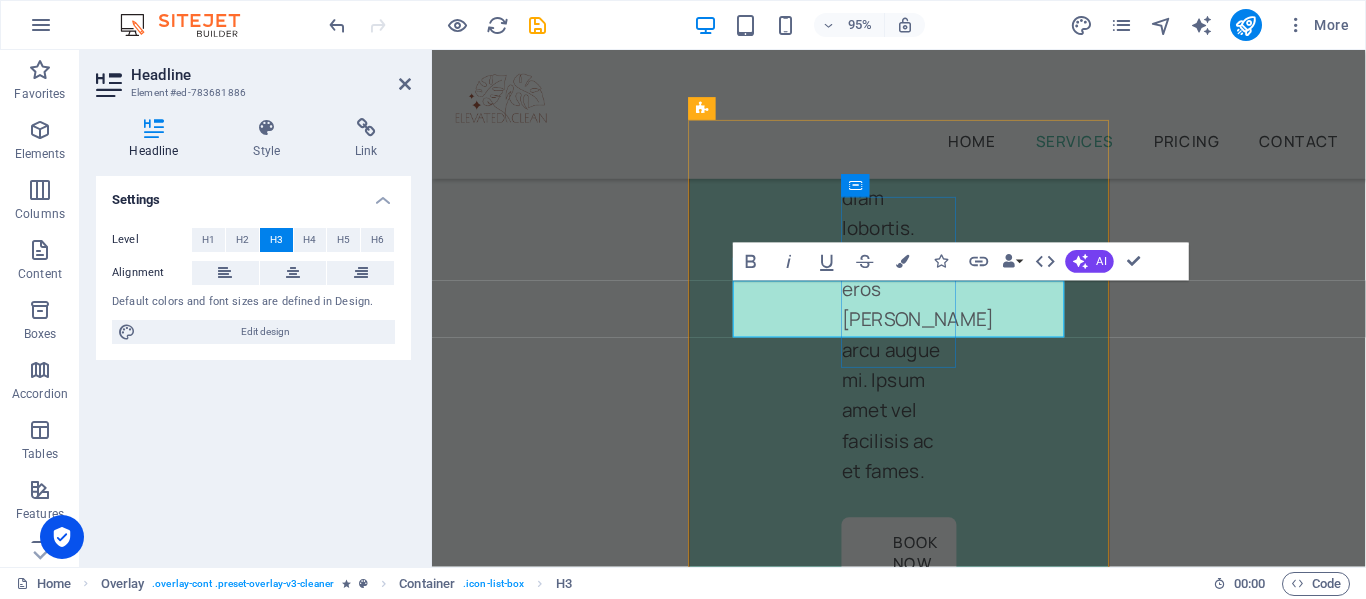type 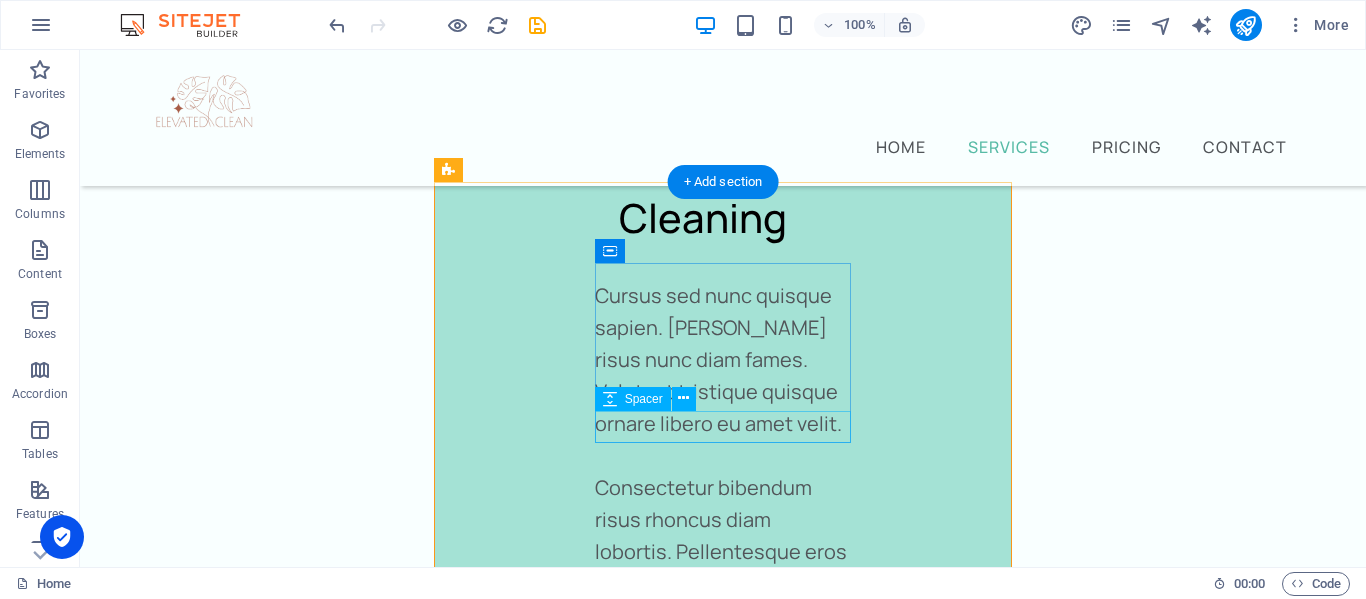 scroll, scrollTop: 3644, scrollLeft: 0, axis: vertical 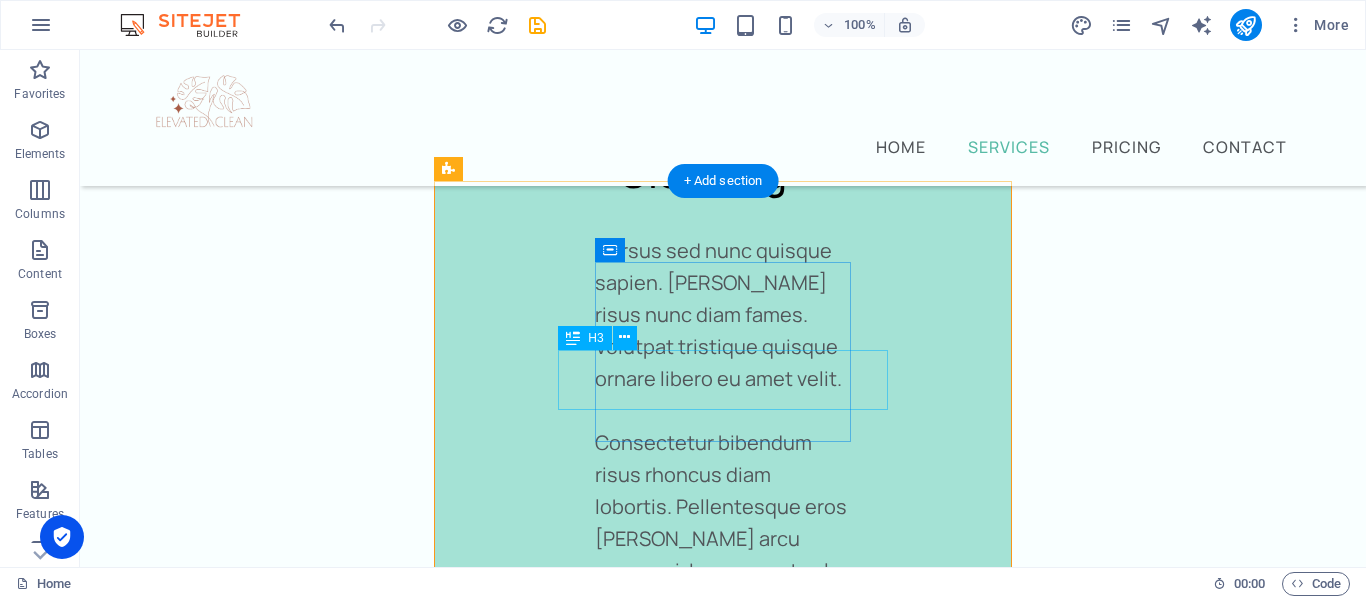 click on "Carpet Cleaning" at bounding box center [723, 2785] 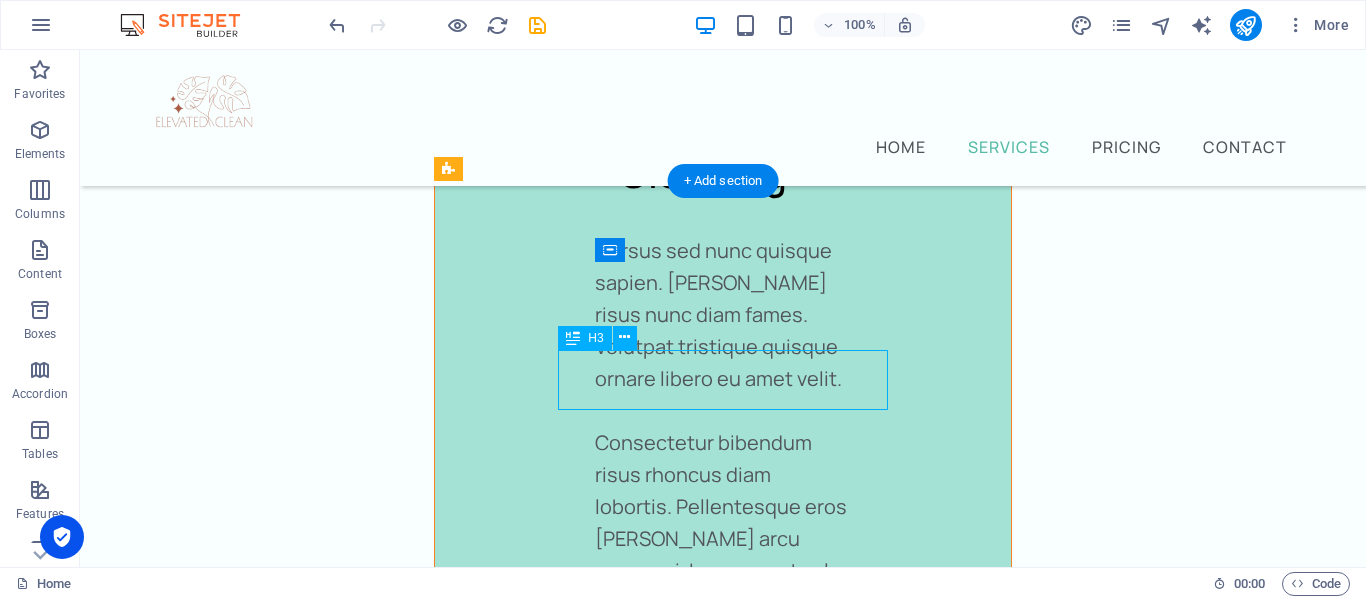 click on "Carpet Cleaning" at bounding box center [723, 2785] 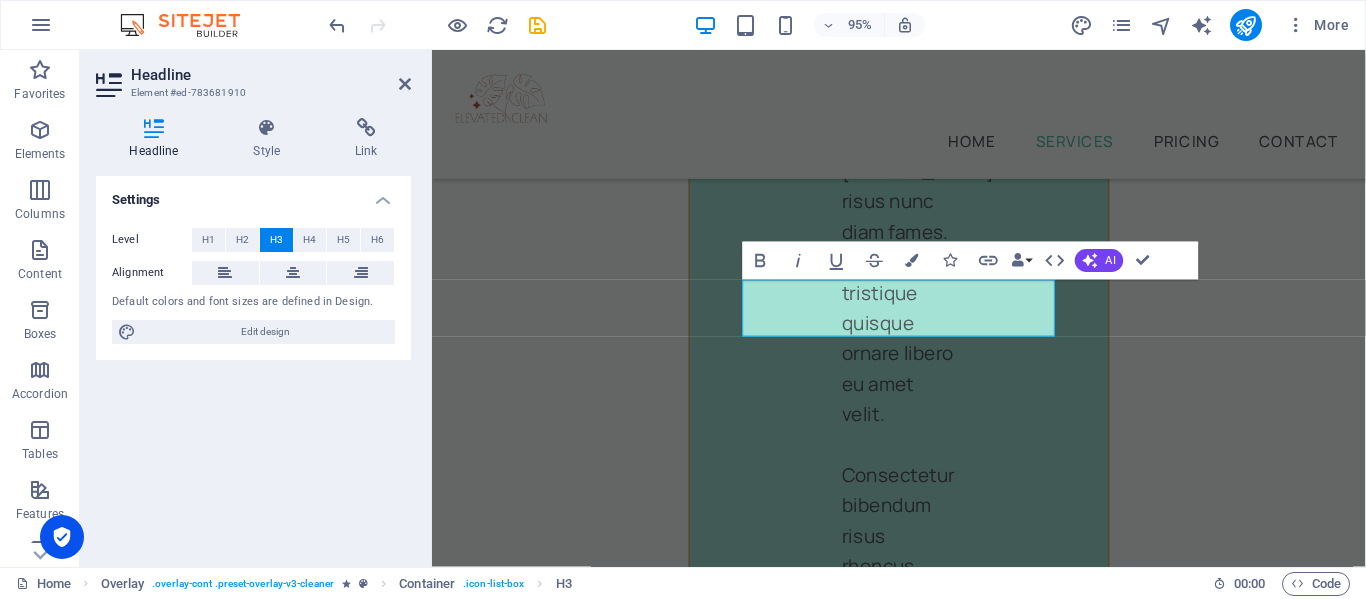 scroll, scrollTop: 5378, scrollLeft: 0, axis: vertical 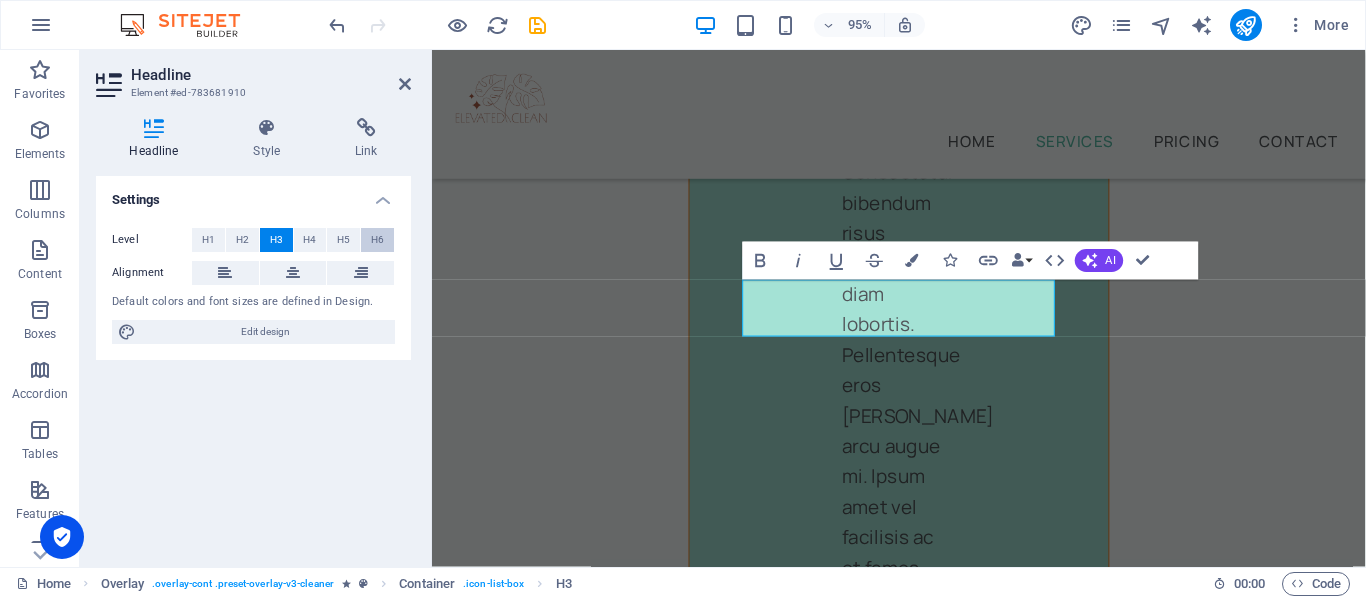 type 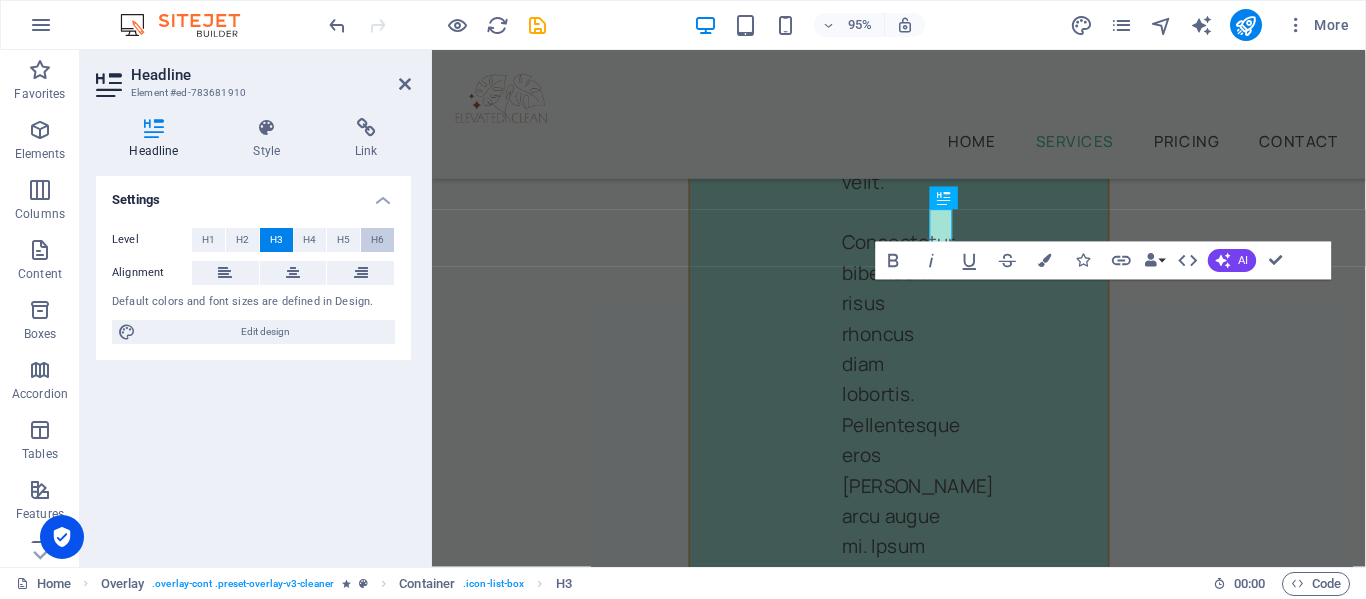 scroll, scrollTop: 5378, scrollLeft: 0, axis: vertical 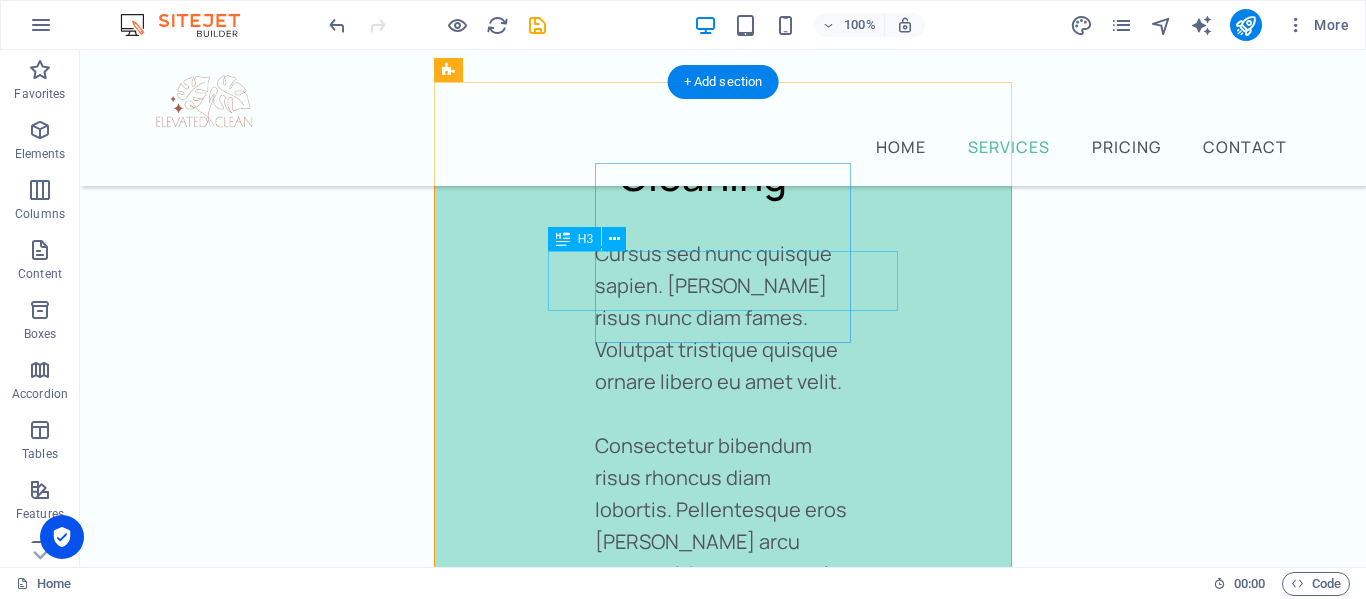 click on "Laundry Cleaning" at bounding box center (723, 2788) 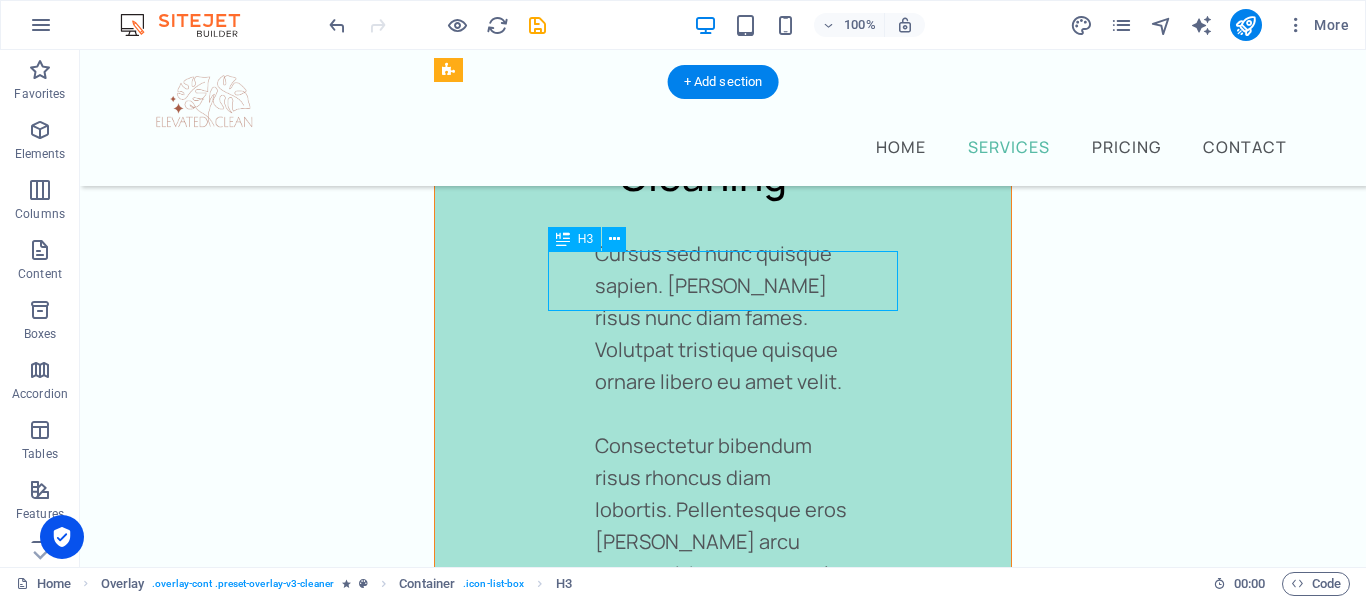 click on "Laundry Cleaning" at bounding box center [723, 2788] 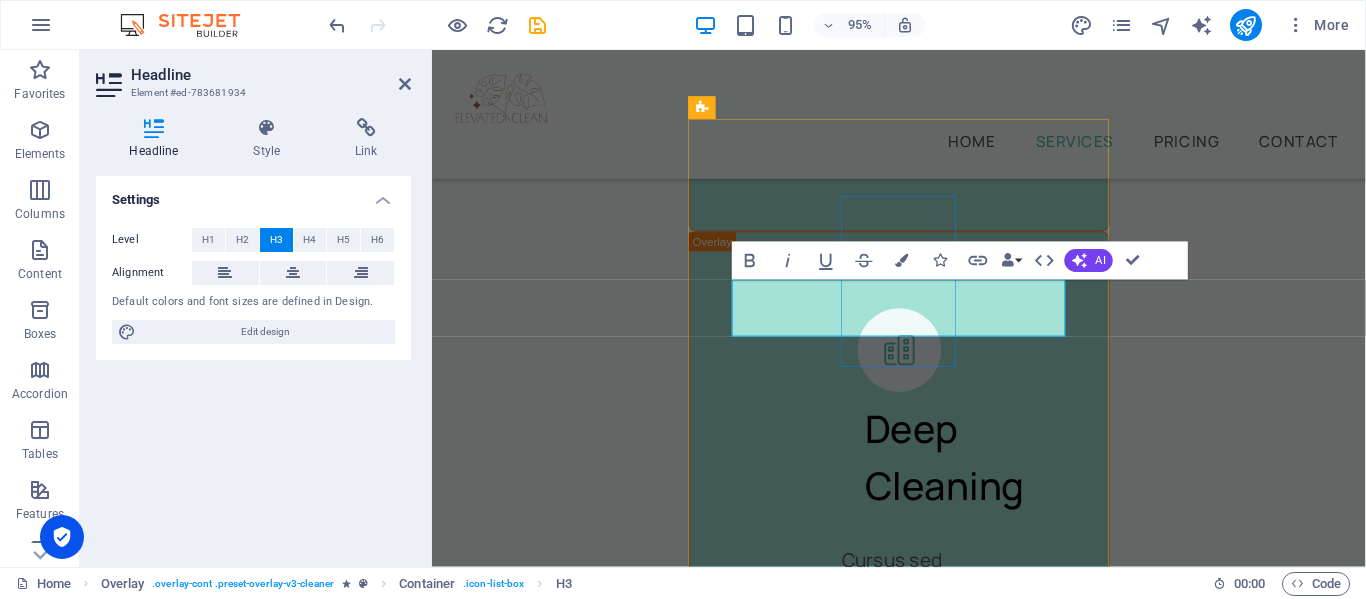 scroll, scrollTop: 6691, scrollLeft: 0, axis: vertical 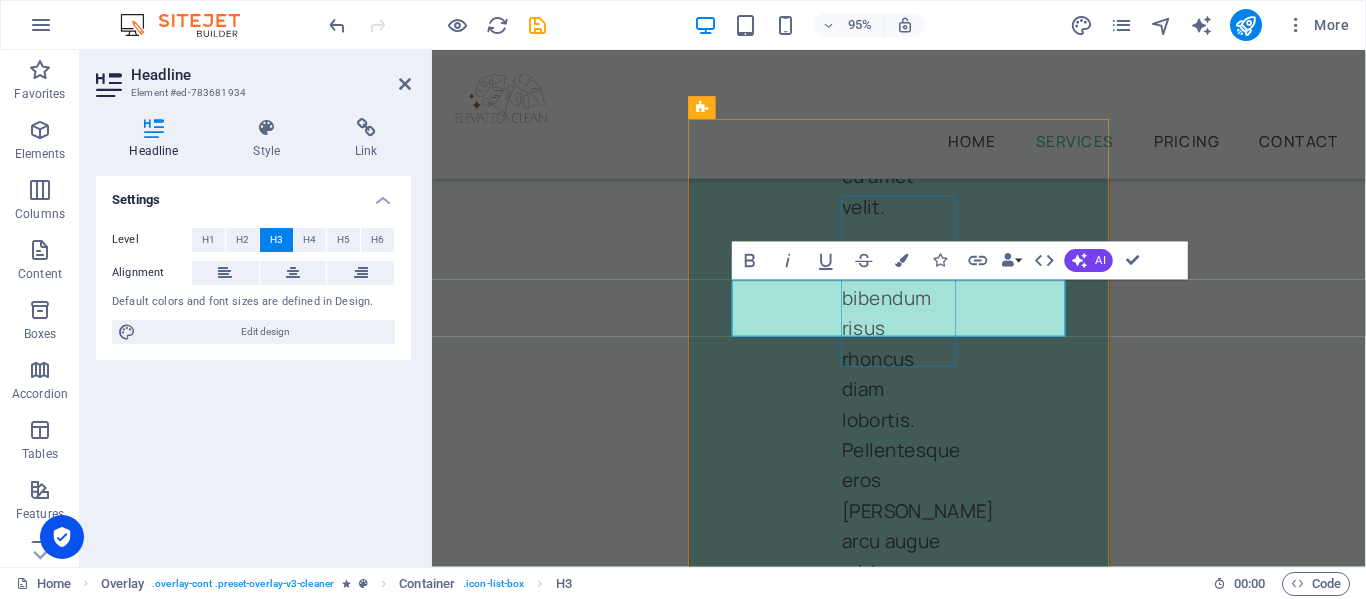 click on "Laundry Cleaning" at bounding box center [935, 2612] 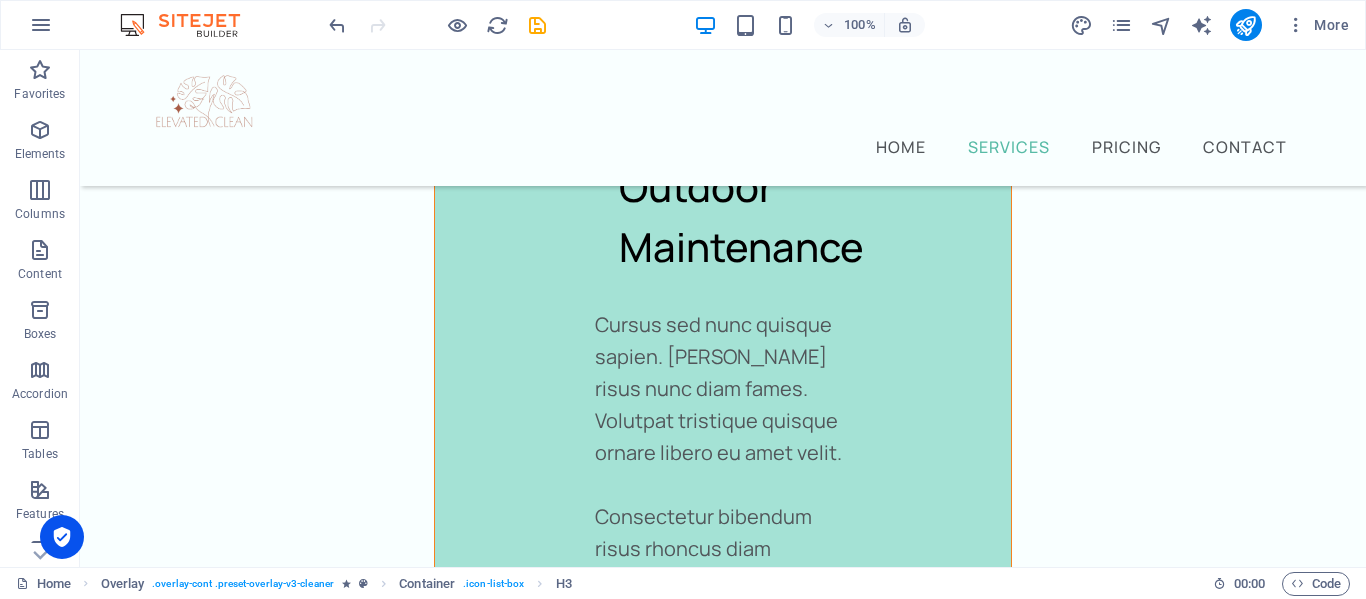 scroll, scrollTop: 5303, scrollLeft: 0, axis: vertical 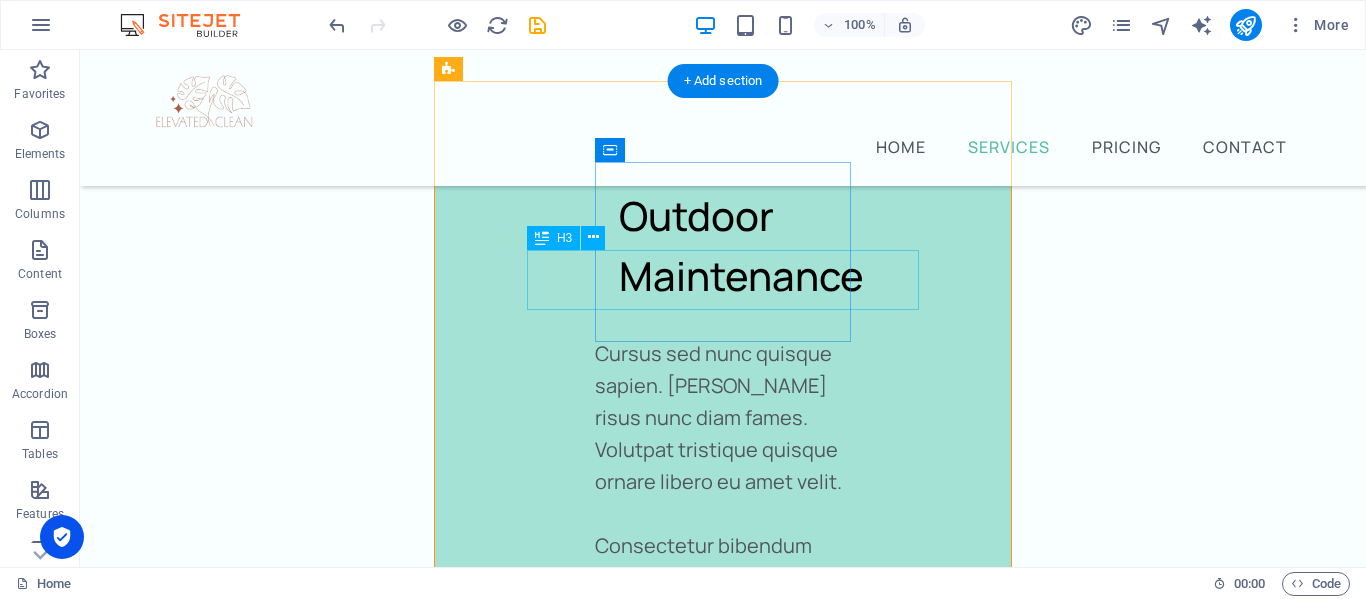 click on "Furniture Sanitizing" at bounding box center [723, 2827] 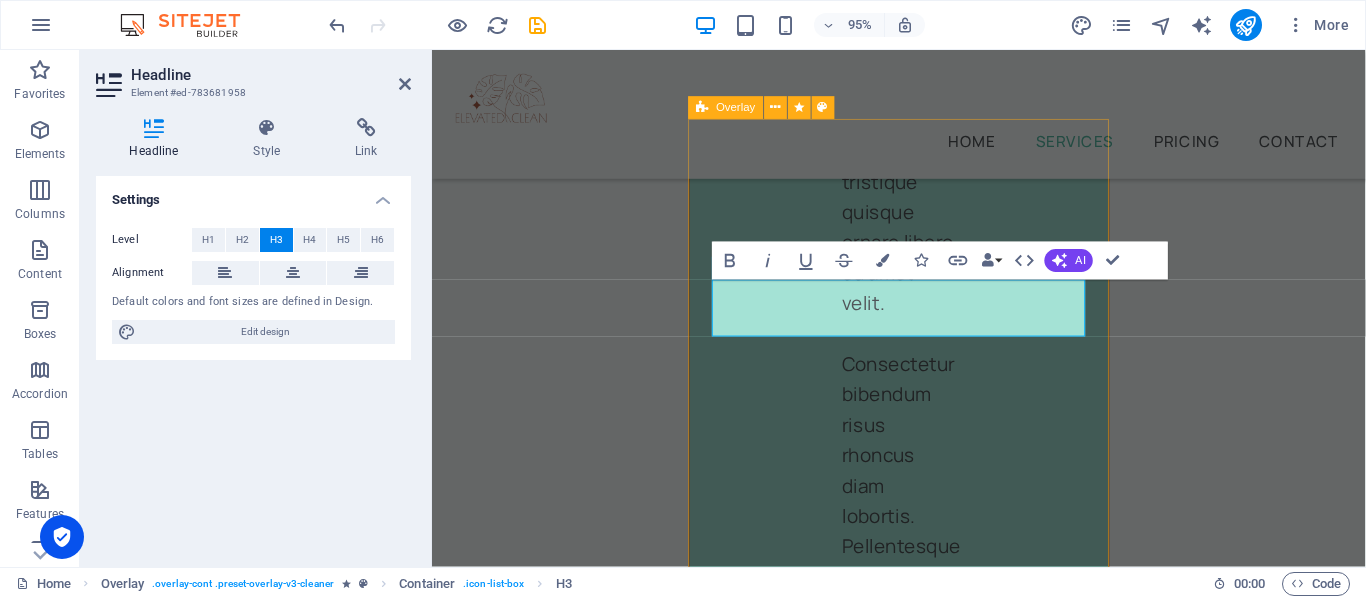 scroll, scrollTop: 7930, scrollLeft: 0, axis: vertical 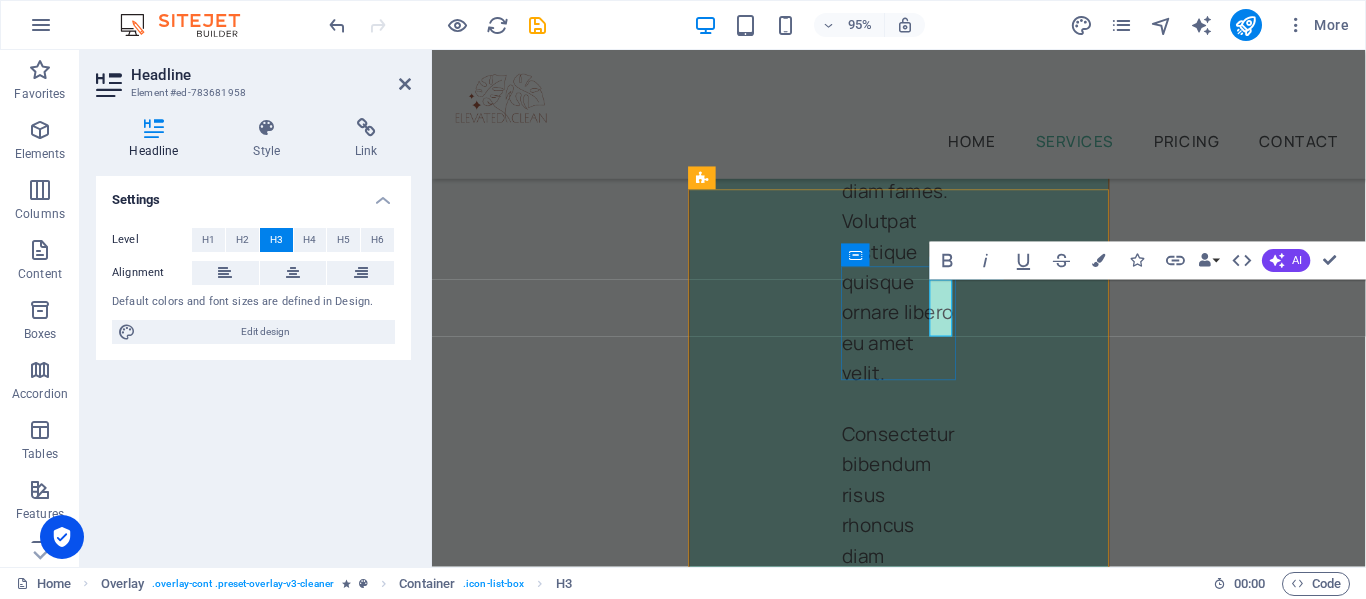 type 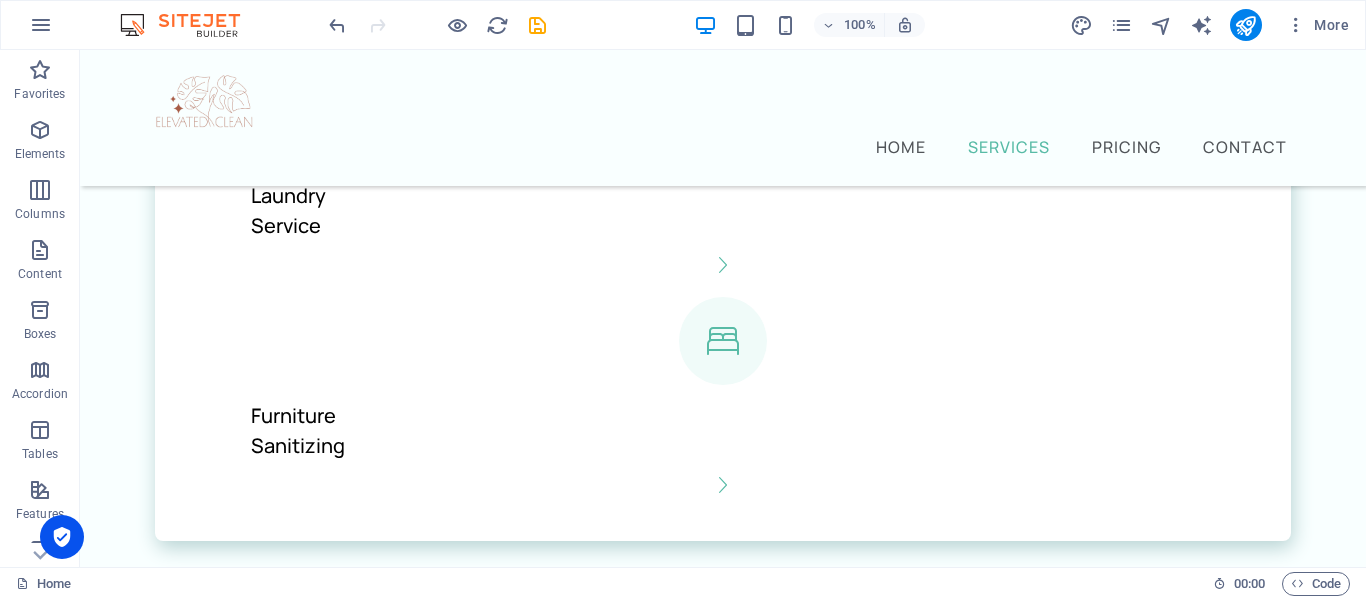 scroll, scrollTop: 2897, scrollLeft: 0, axis: vertical 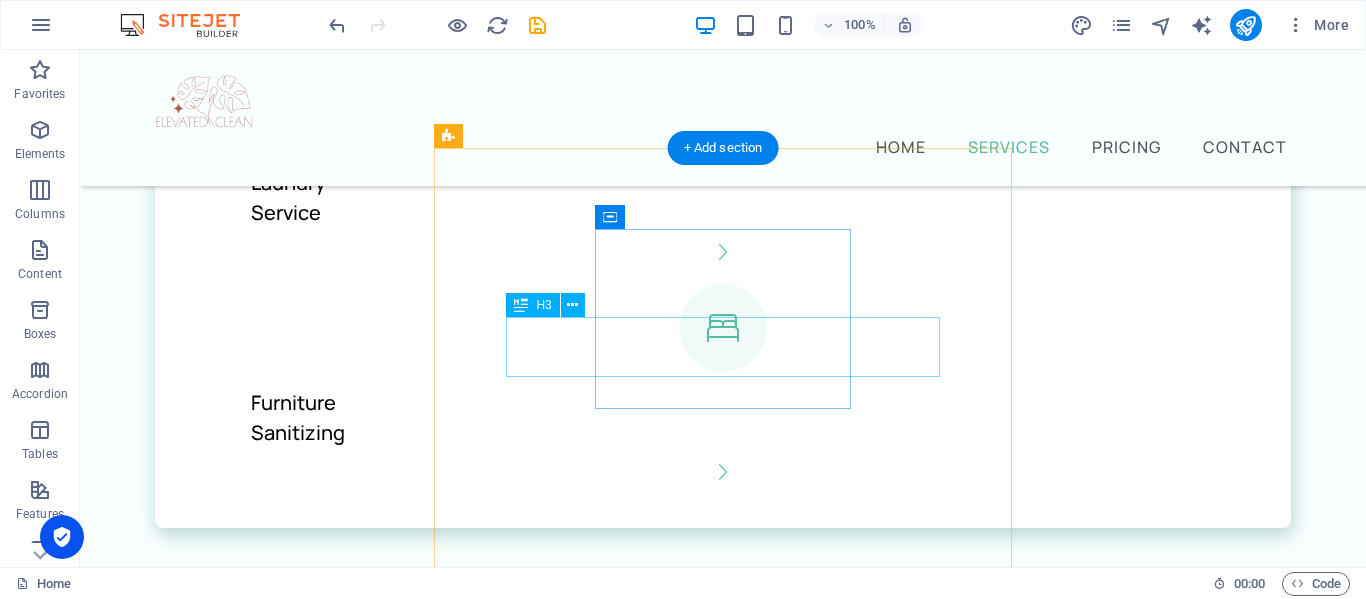 click on "Outdoor Maintenance" at bounding box center (723, 2652) 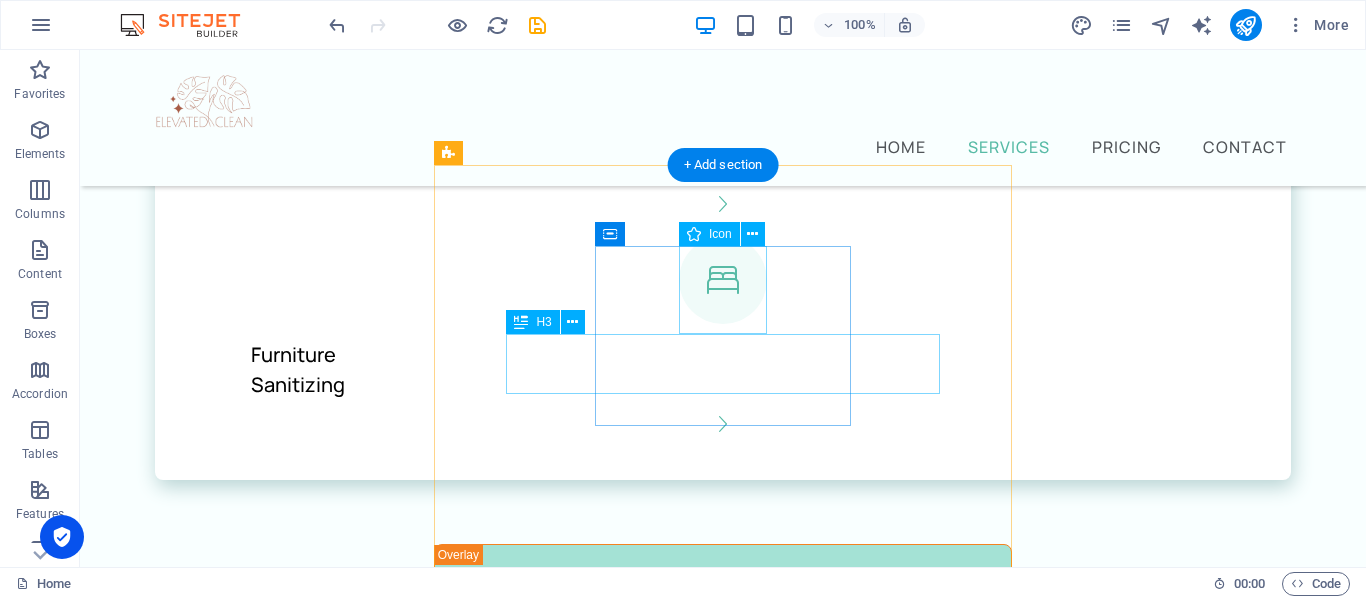 scroll, scrollTop: 2944, scrollLeft: 0, axis: vertical 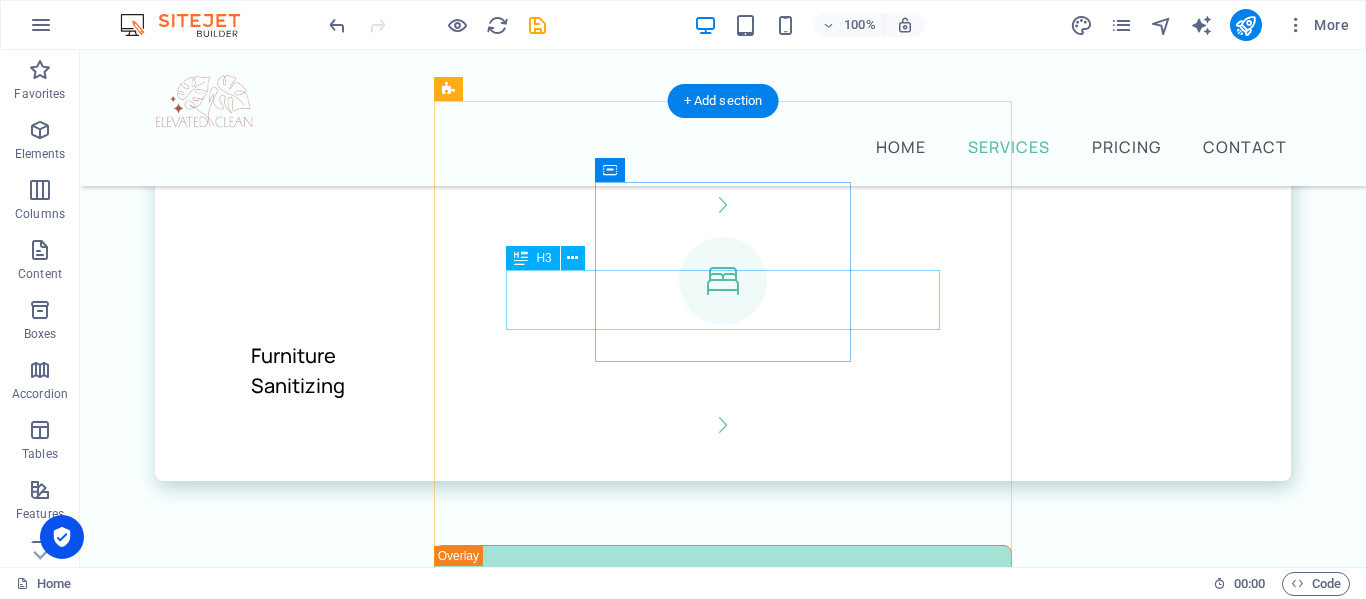 click on "Outdoor Maintenance" at bounding box center (723, 2605) 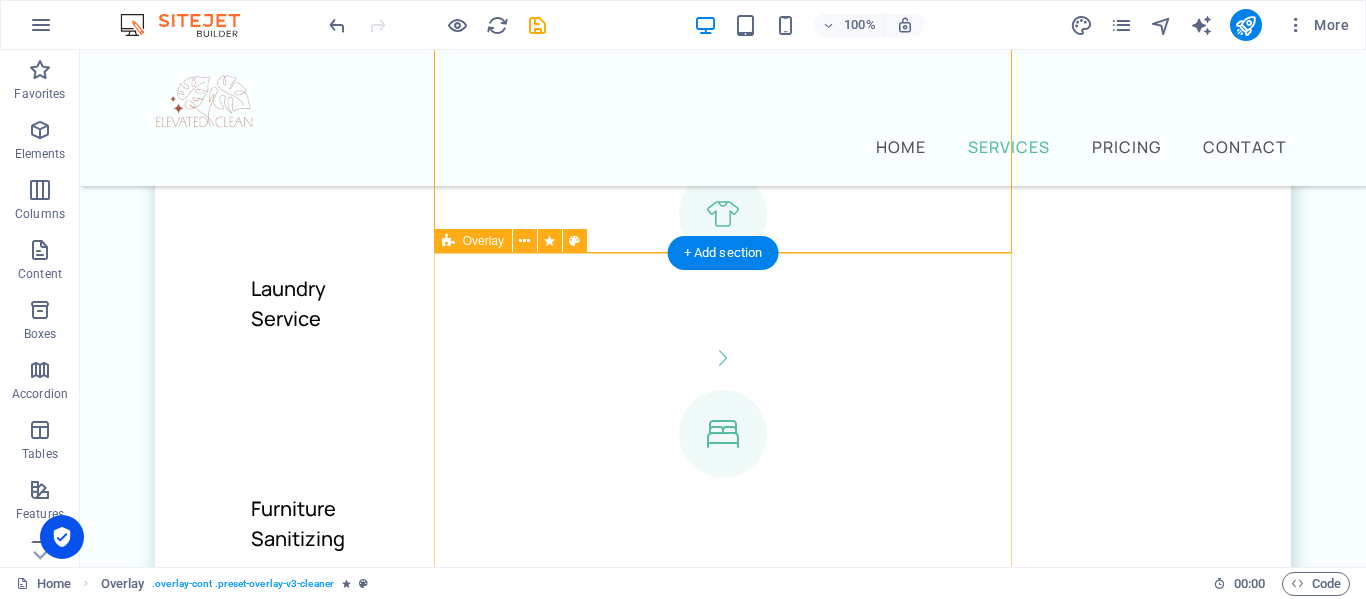 scroll, scrollTop: 2789, scrollLeft: 0, axis: vertical 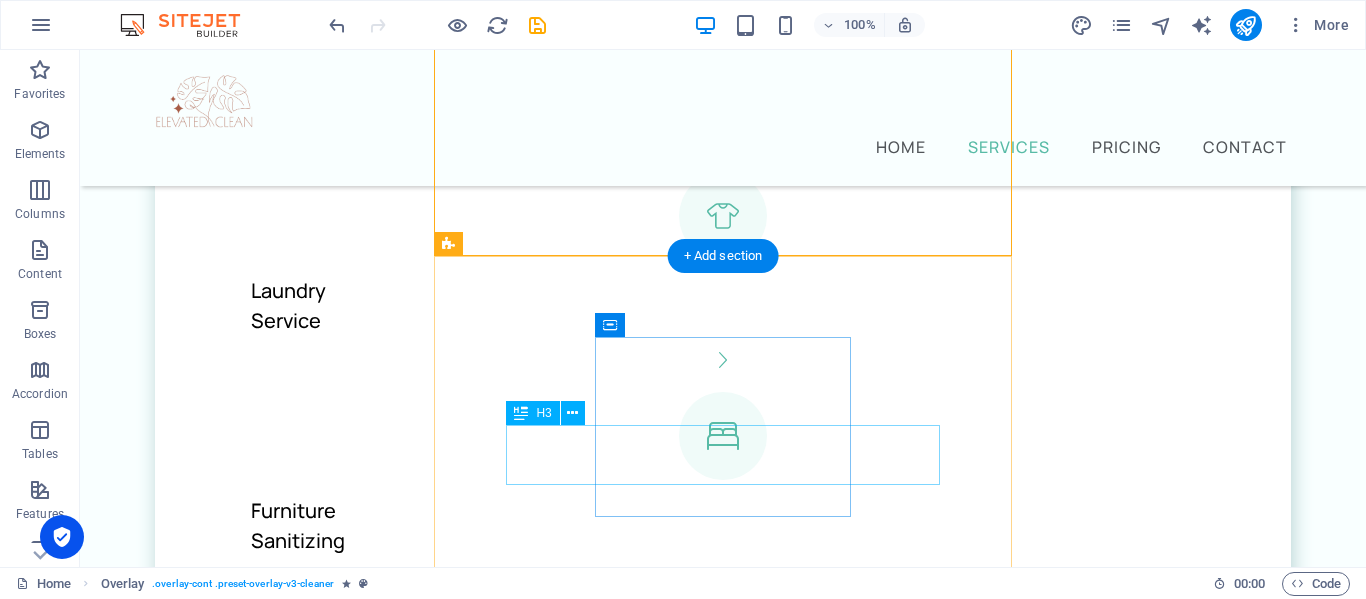 click on "Outdoor Maintenance" at bounding box center [723, 2760] 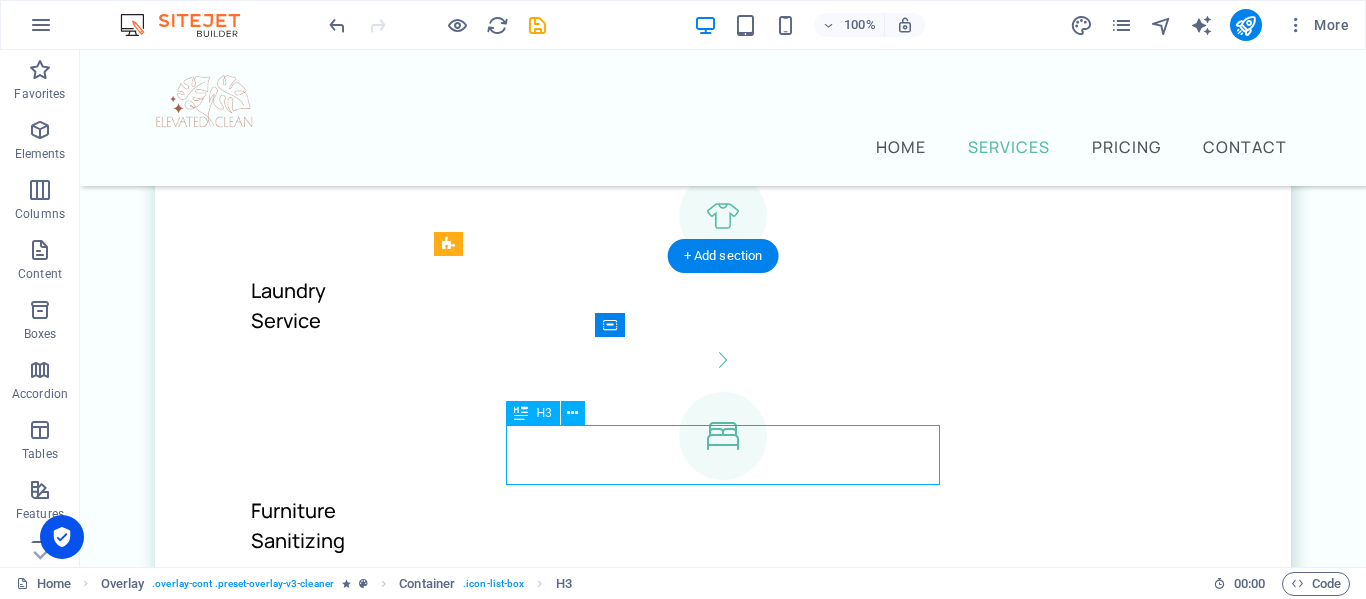 click on "Outdoor Maintenance" at bounding box center [723, 2760] 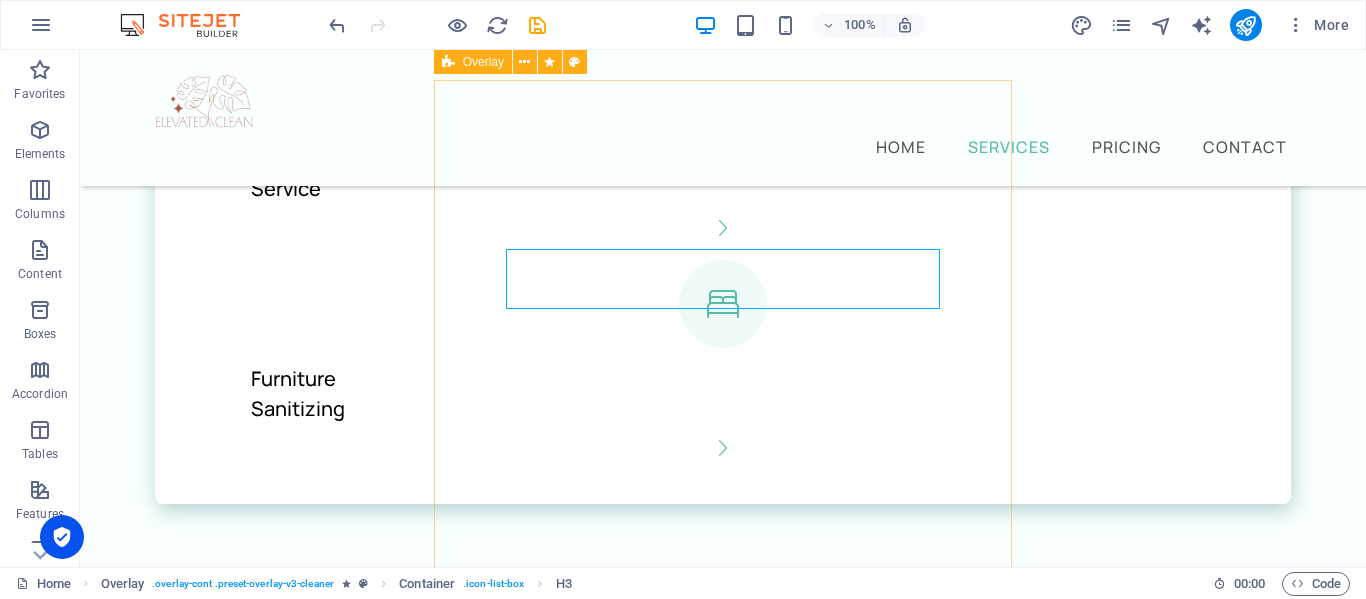 scroll, scrollTop: 2911, scrollLeft: 0, axis: vertical 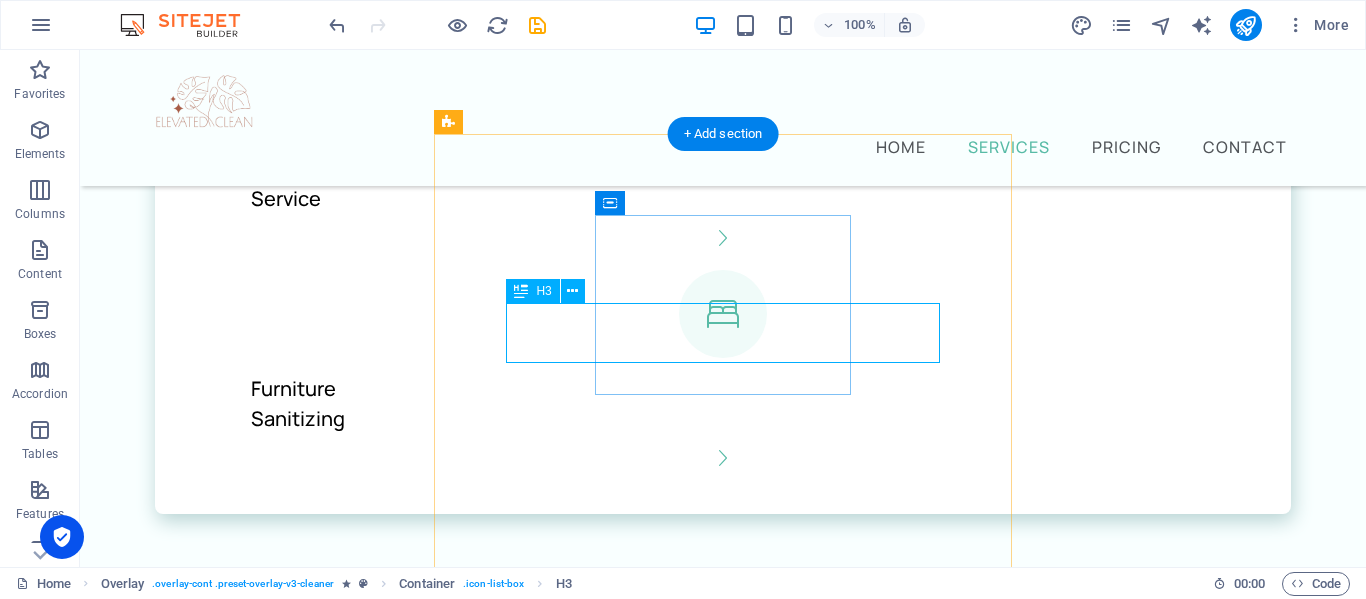 click on "Outdoor Maintenance" at bounding box center [723, 2638] 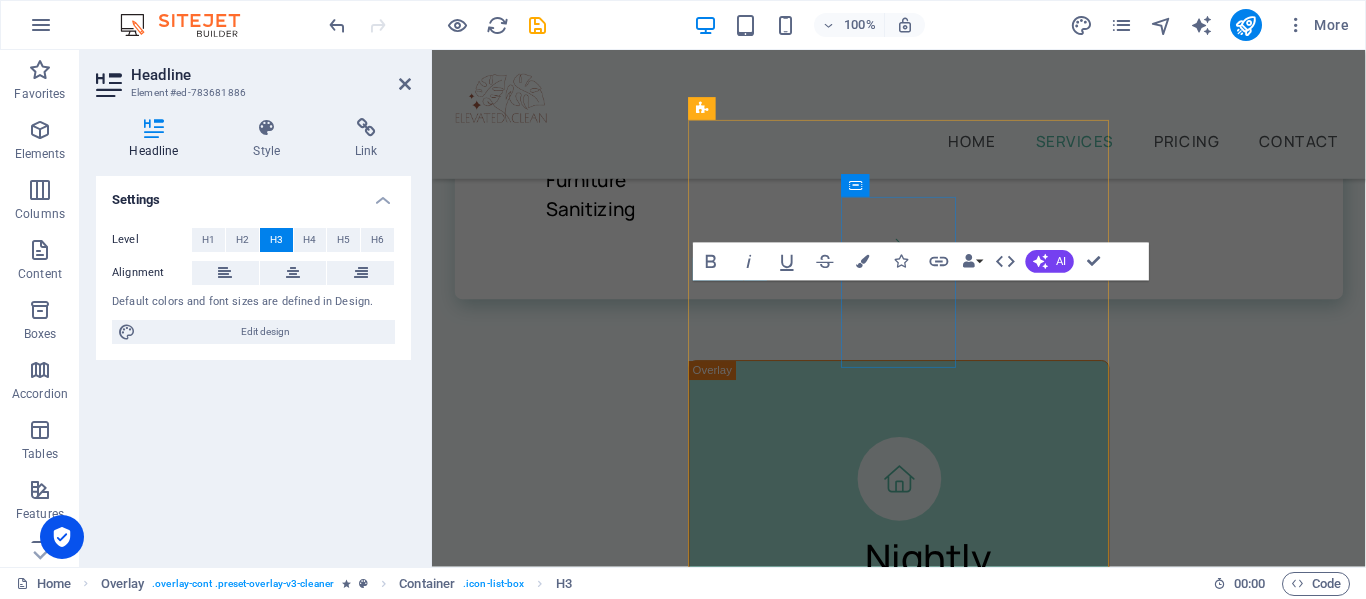 scroll, scrollTop: 4064, scrollLeft: 0, axis: vertical 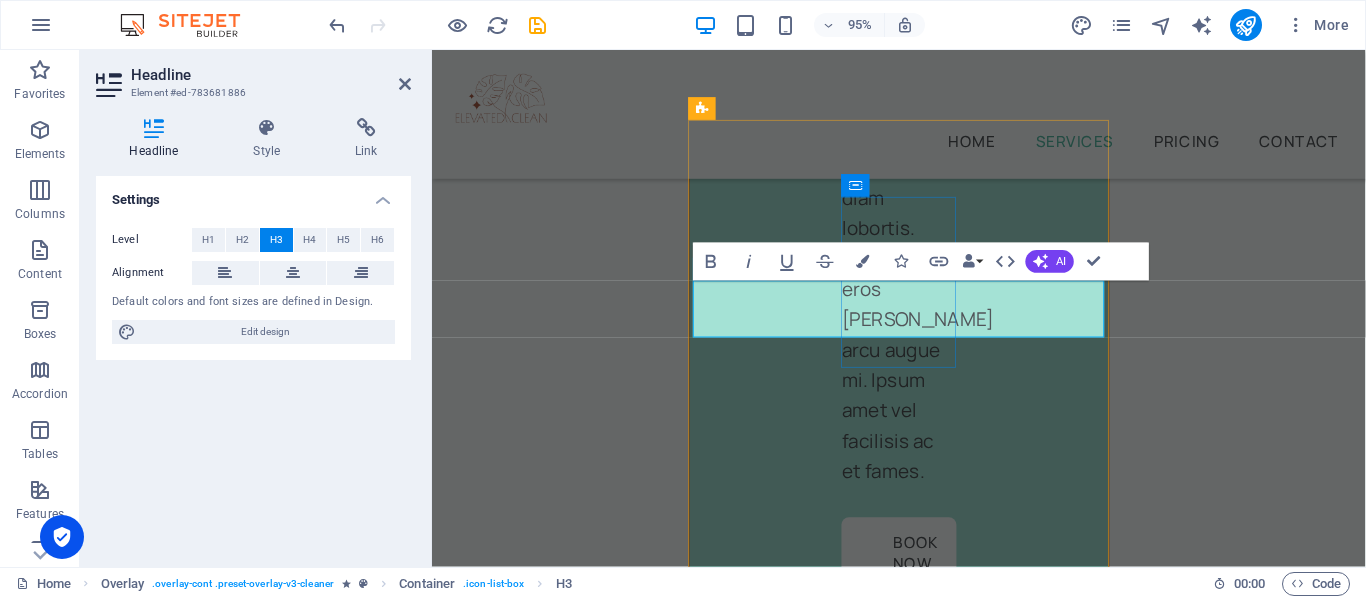 type 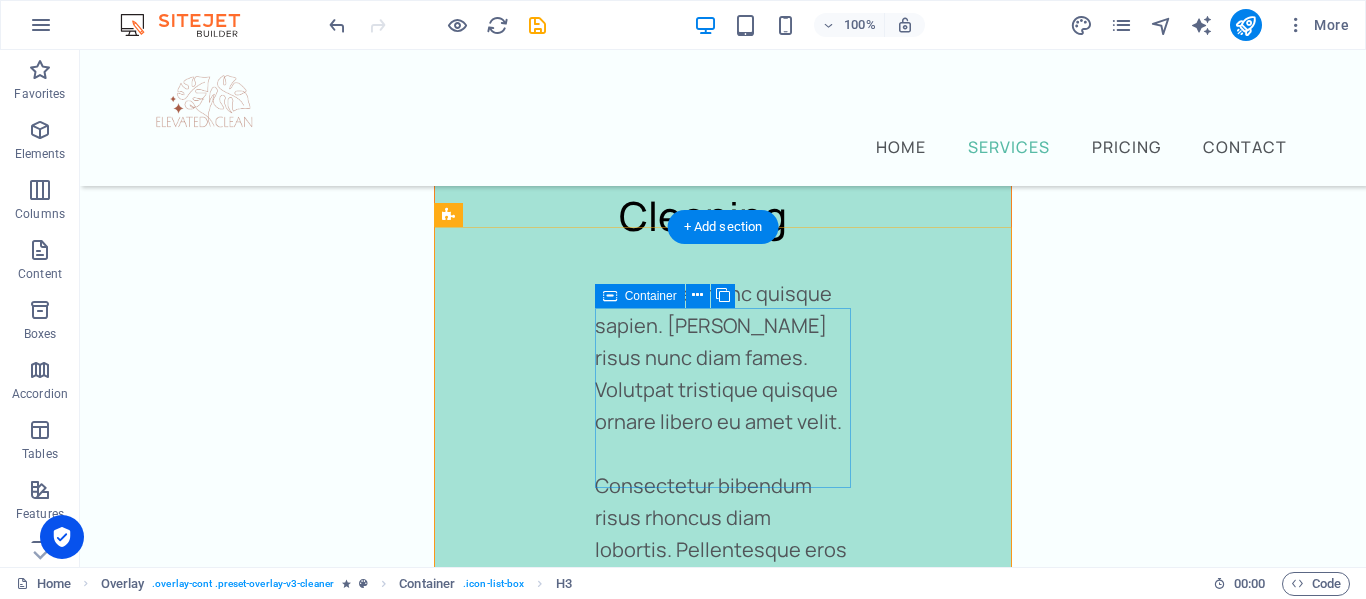 scroll, scrollTop: 3605, scrollLeft: 0, axis: vertical 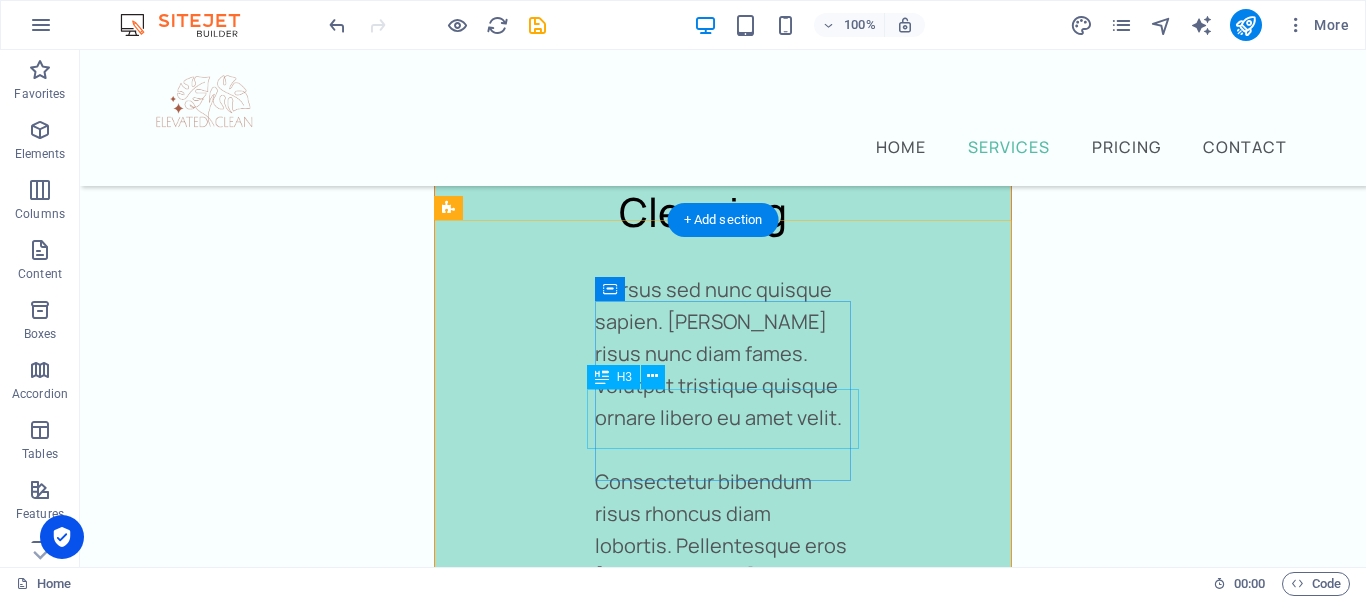 click on "Rug Cleaning" at bounding box center (723, 2764) 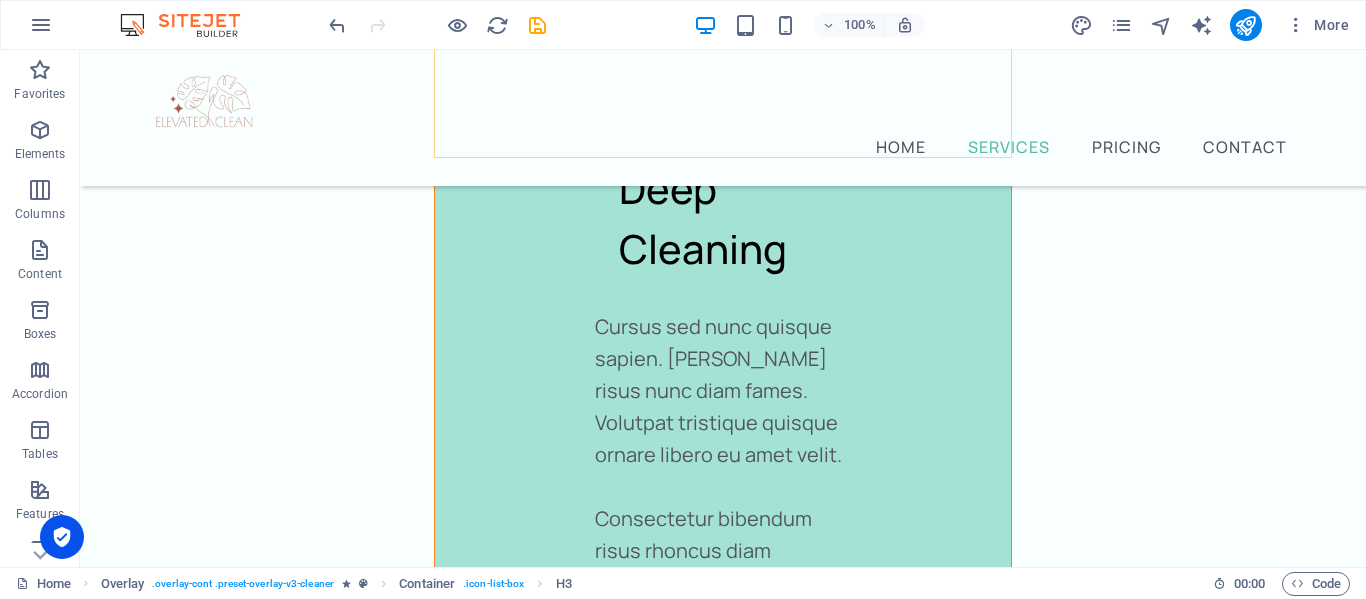 scroll, scrollTop: 4479, scrollLeft: 0, axis: vertical 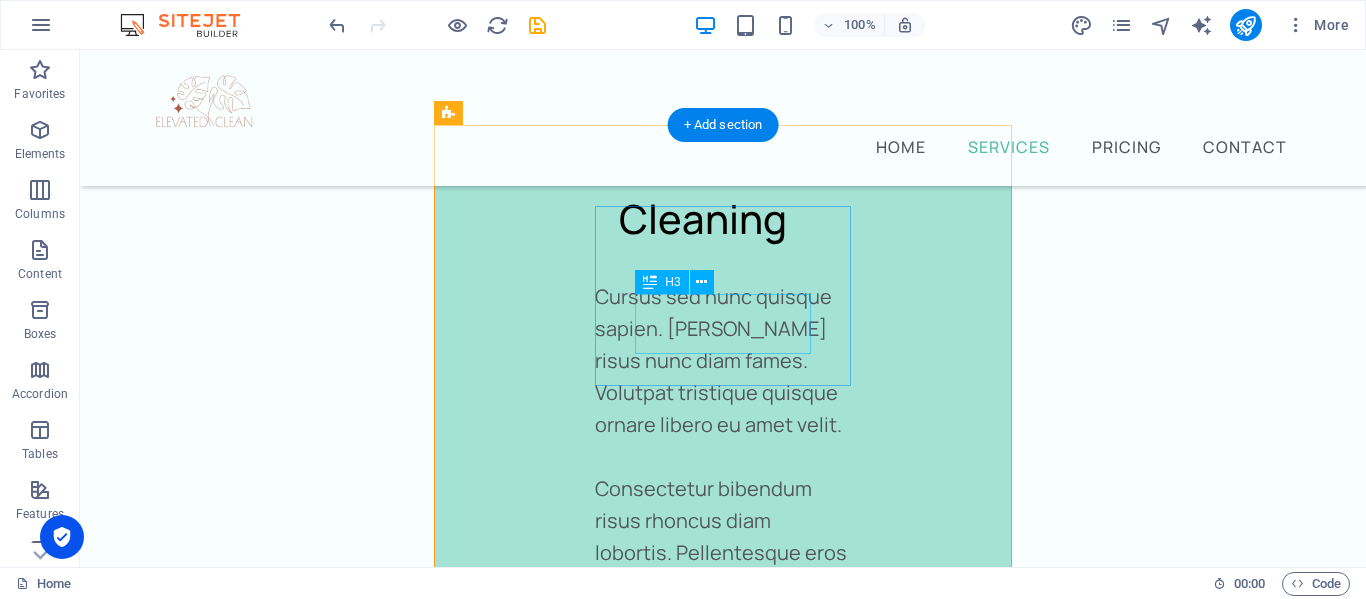click on "Laundry" at bounding box center (723, 2741) 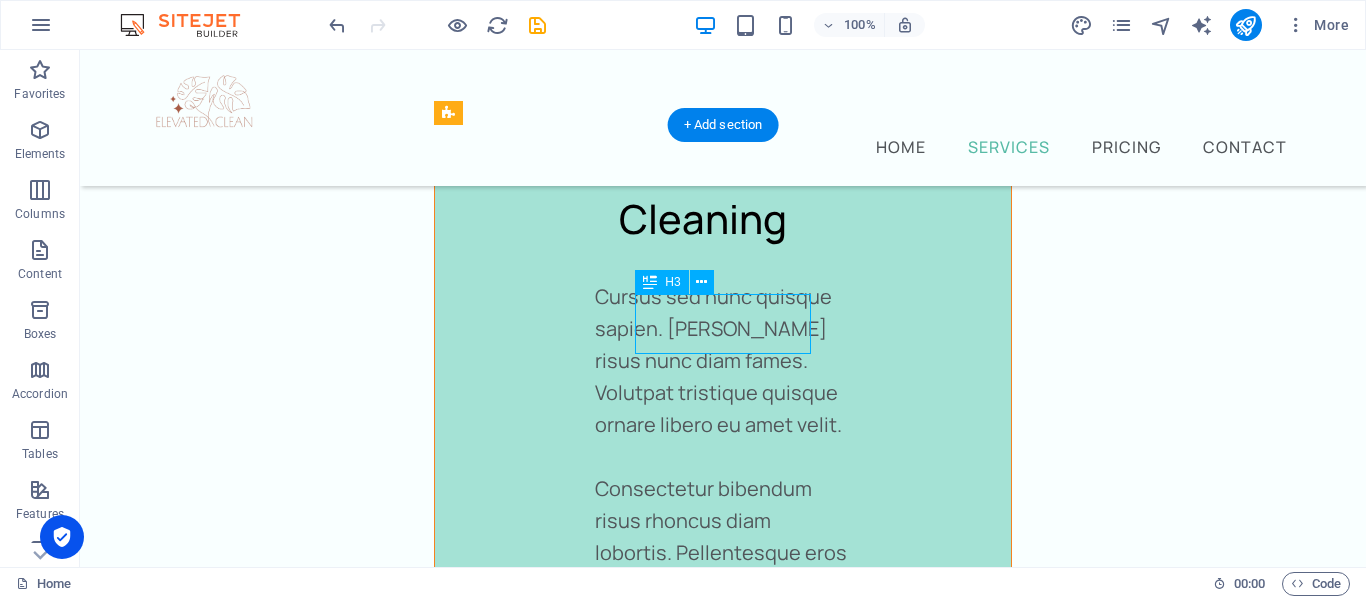 click on "Laundry" at bounding box center [723, 2741] 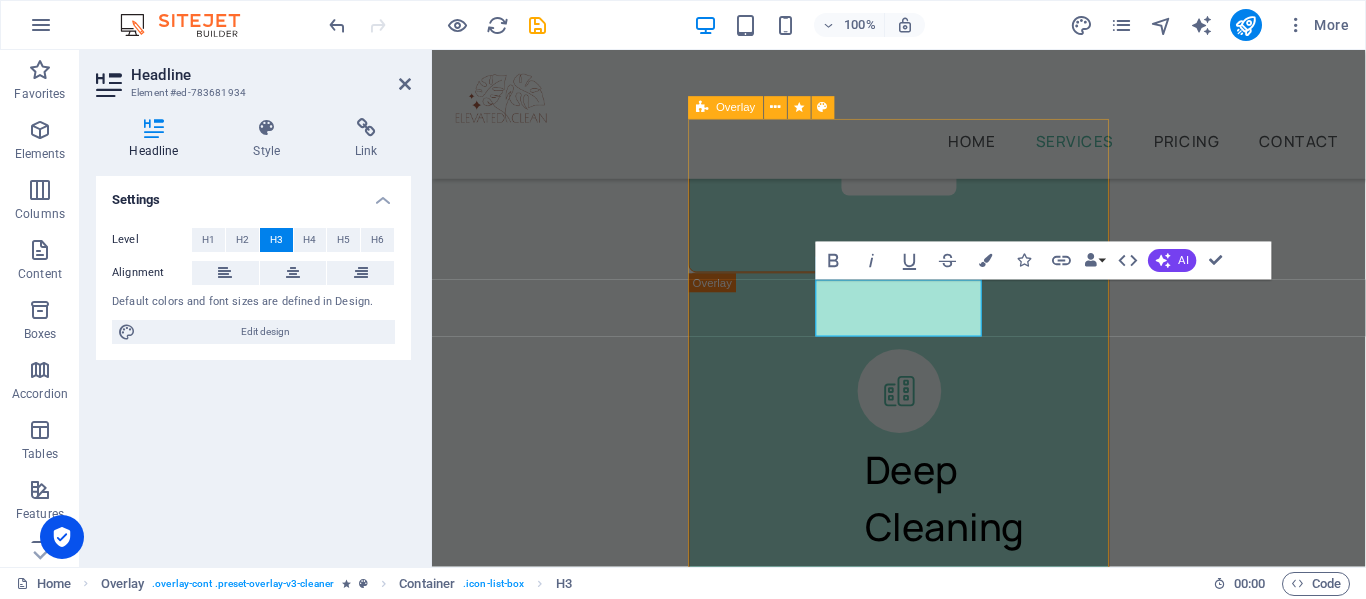 scroll, scrollTop: 6691, scrollLeft: 0, axis: vertical 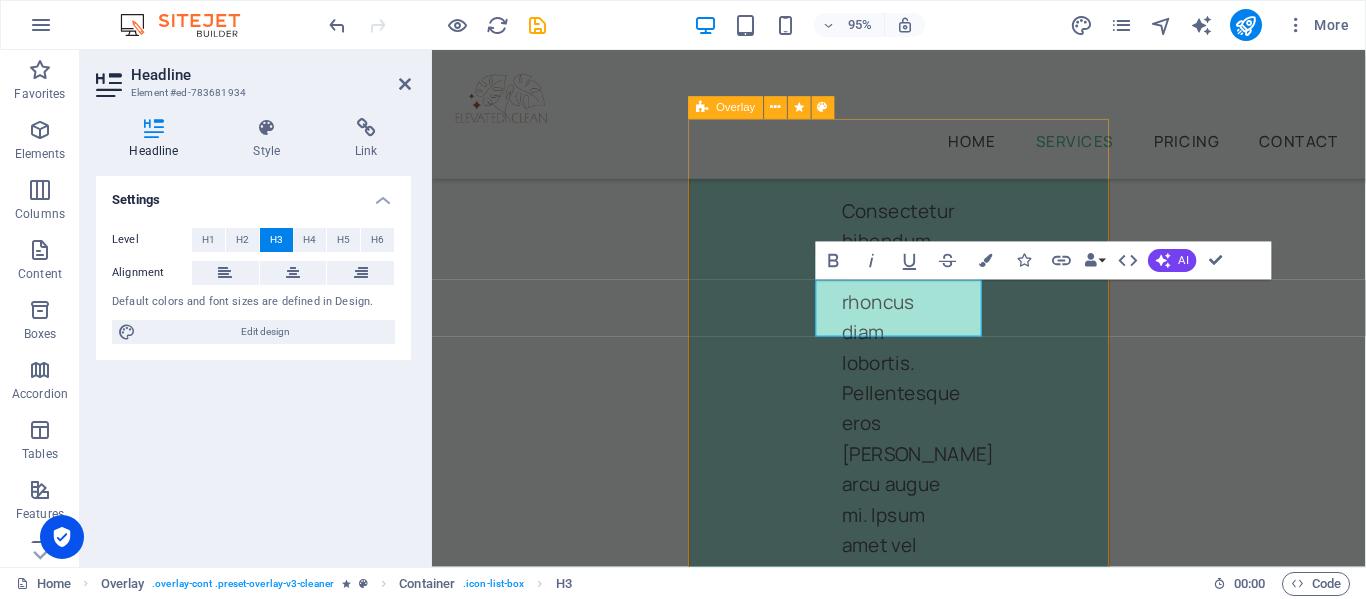 type 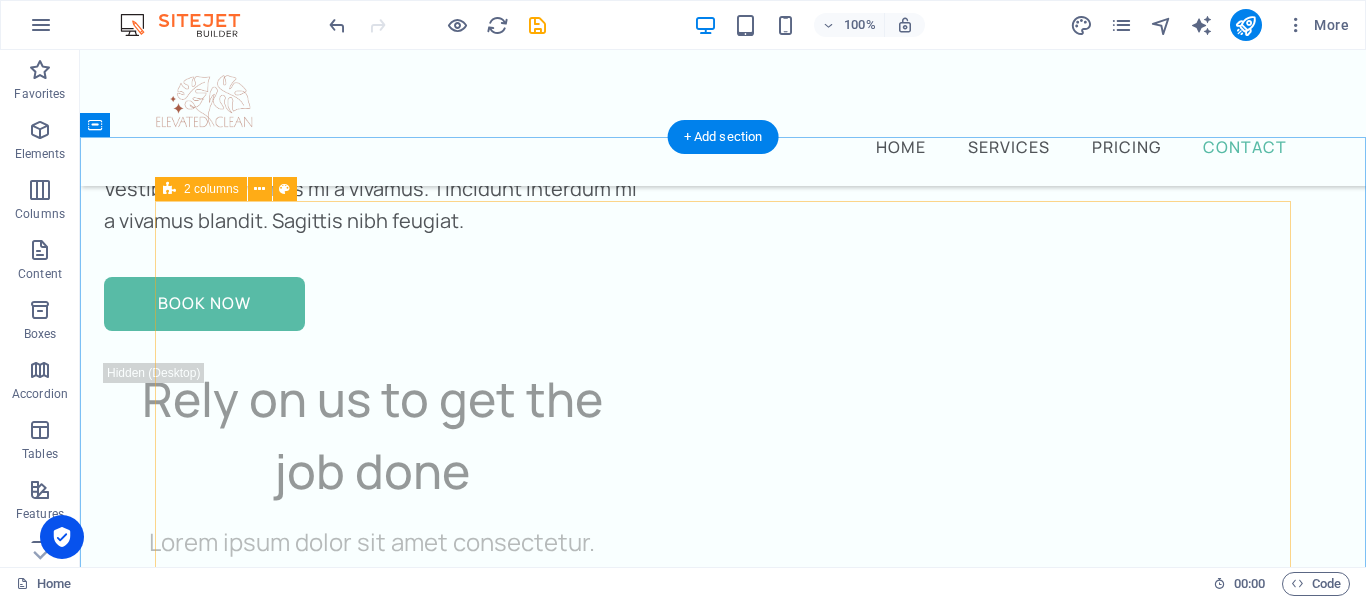 scroll, scrollTop: 9593, scrollLeft: 0, axis: vertical 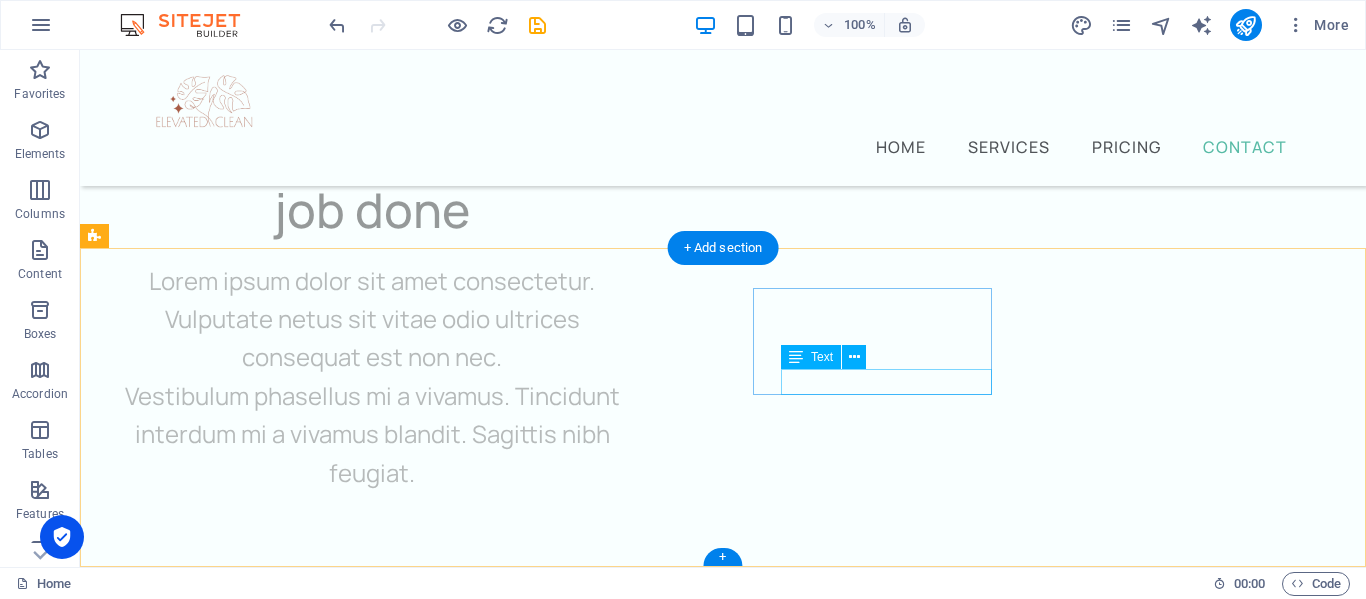 click on "[EMAIL_ADDRESS][DOMAIN_NAME]" at bounding box center [223, 15755] 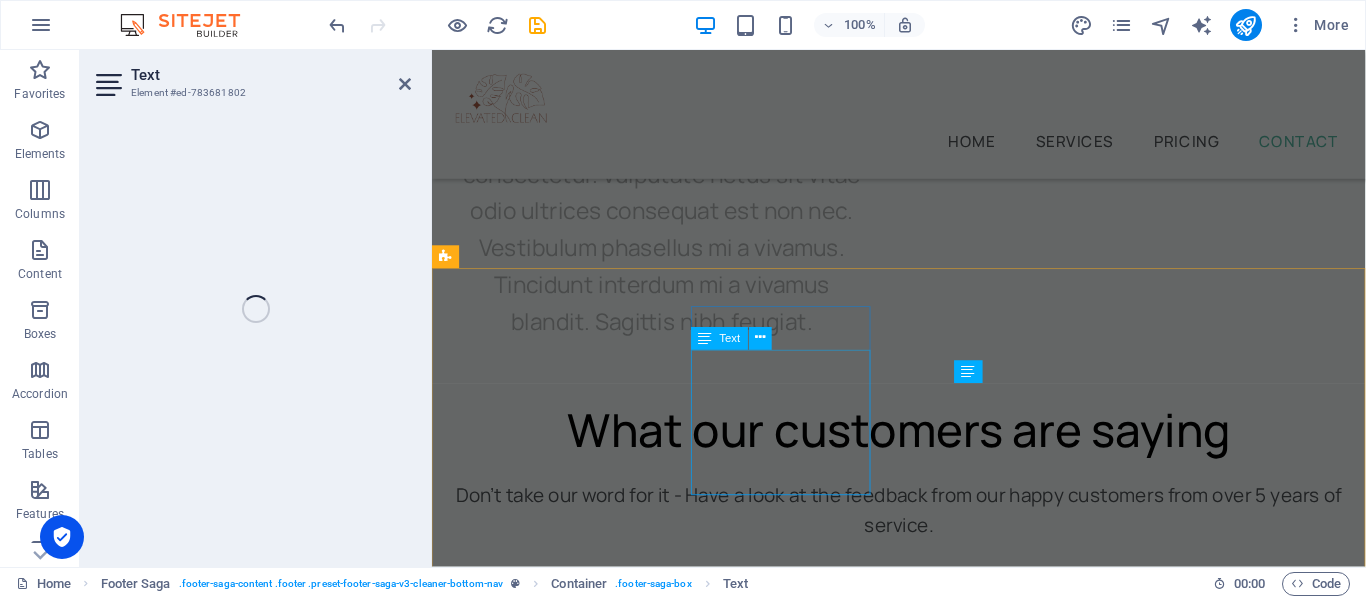 scroll, scrollTop: 12947, scrollLeft: 0, axis: vertical 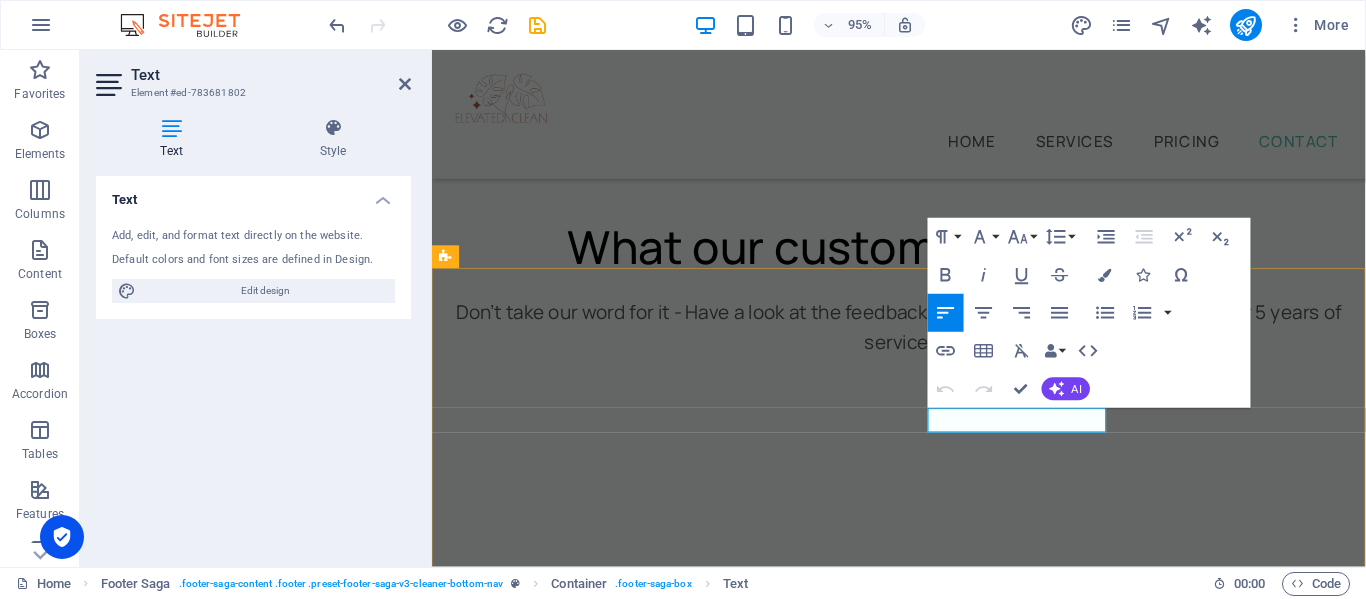 click on "[EMAIL_ADDRESS][DOMAIN_NAME]" at bounding box center [526, 15699] 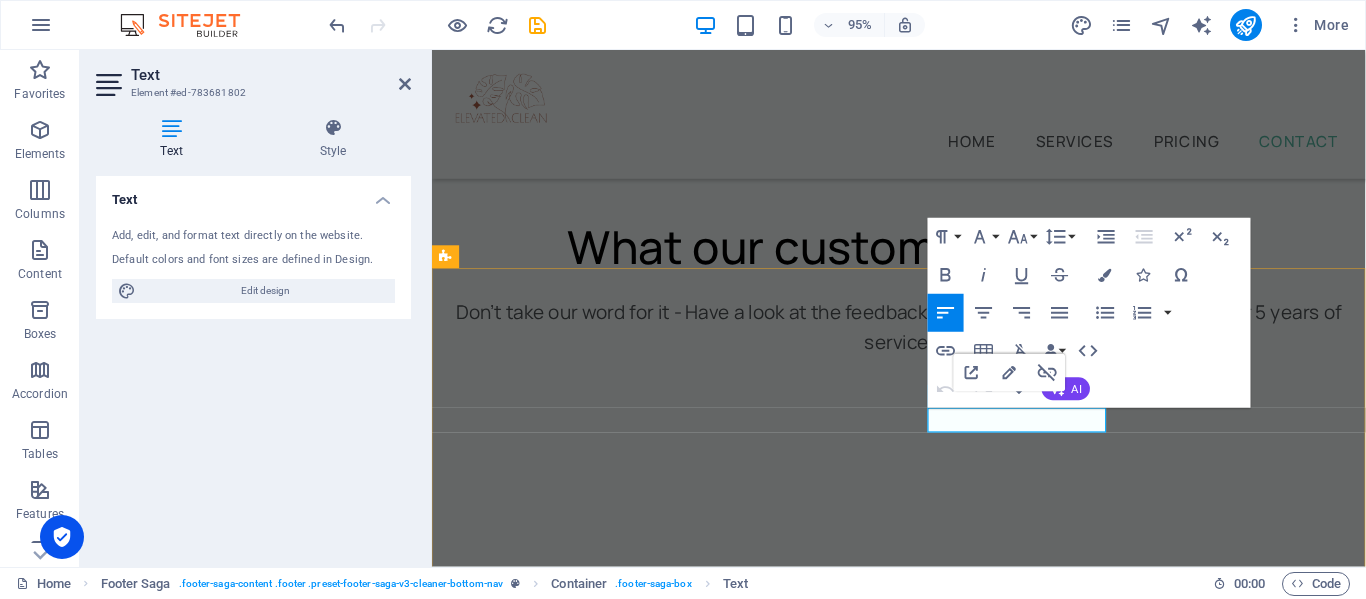 click on "[EMAIL_ADDRESS][DOMAIN_NAME]" at bounding box center (526, 15699) 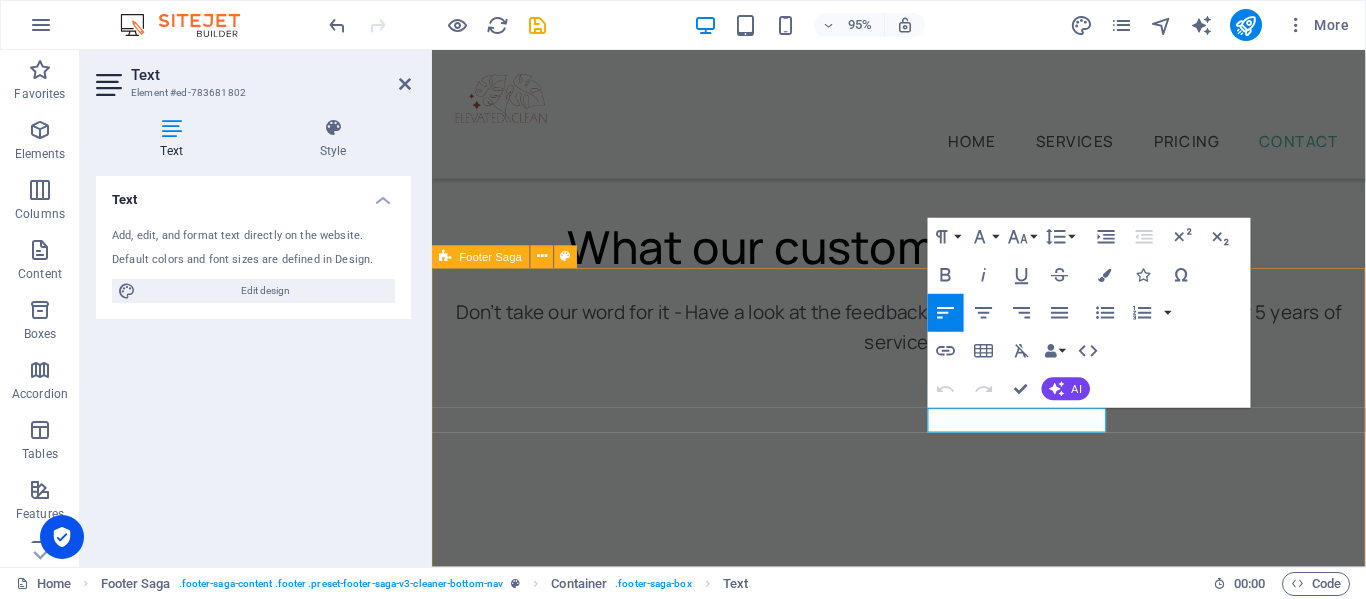 click on "Providing home cleaning  services for over five years Top Services Home Cleaning Commercial Cleaning Window Cleaning Carpet Cleaning Laundry Service Furniture Sanitizing Contact us [PHONE_NUMBER] [EMAIL_ADDRESS][DOMAIN_NAME] [GEOGRAPHIC_DATA] Privacy Policy   Legal Notice All Rights Reserved" at bounding box center (923, 15463) 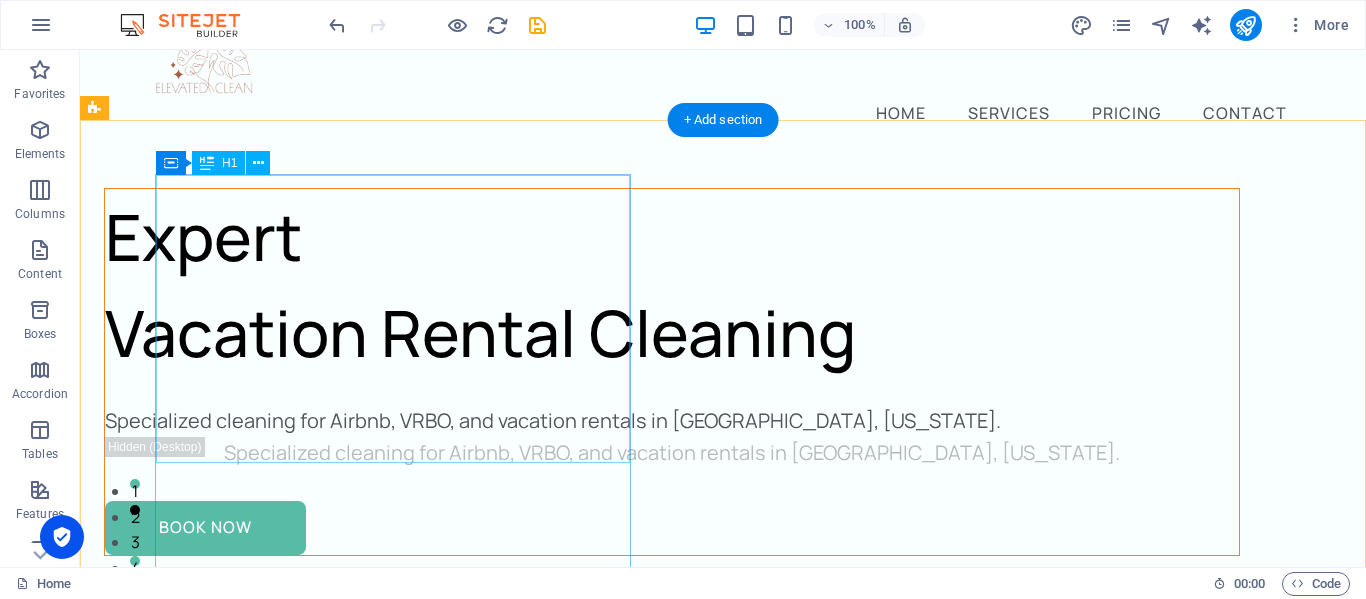 scroll, scrollTop: 0, scrollLeft: 0, axis: both 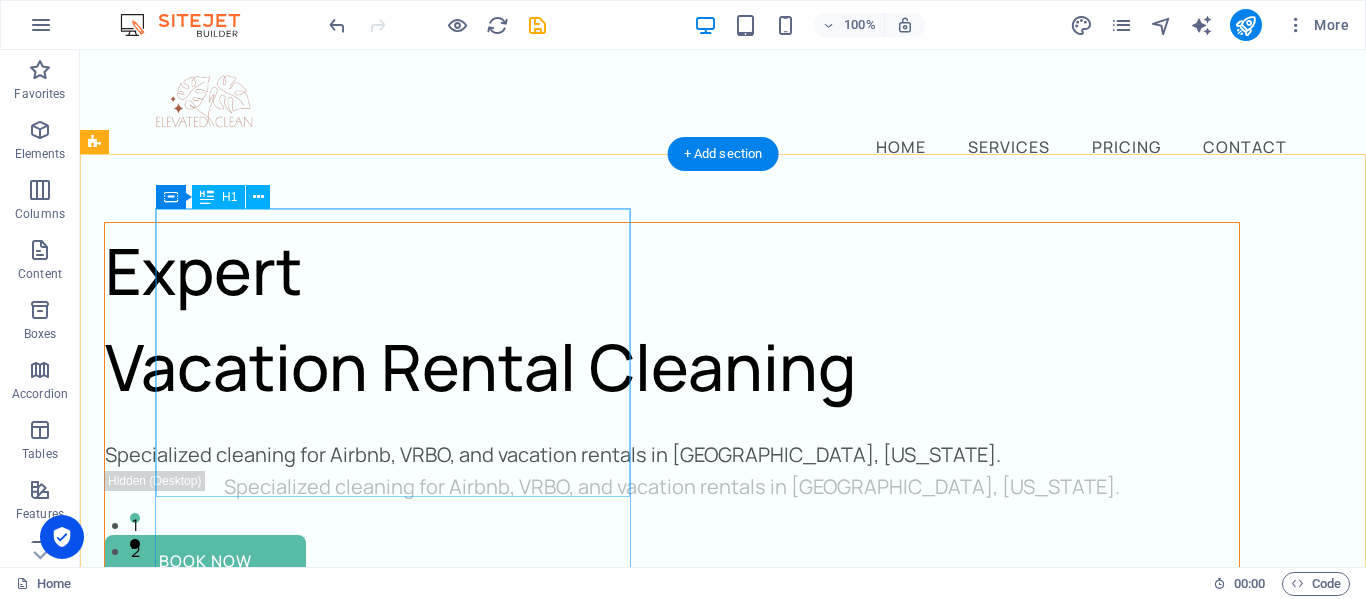 click on "Expert  Vacation Rental Cleaning" at bounding box center [672, 319] 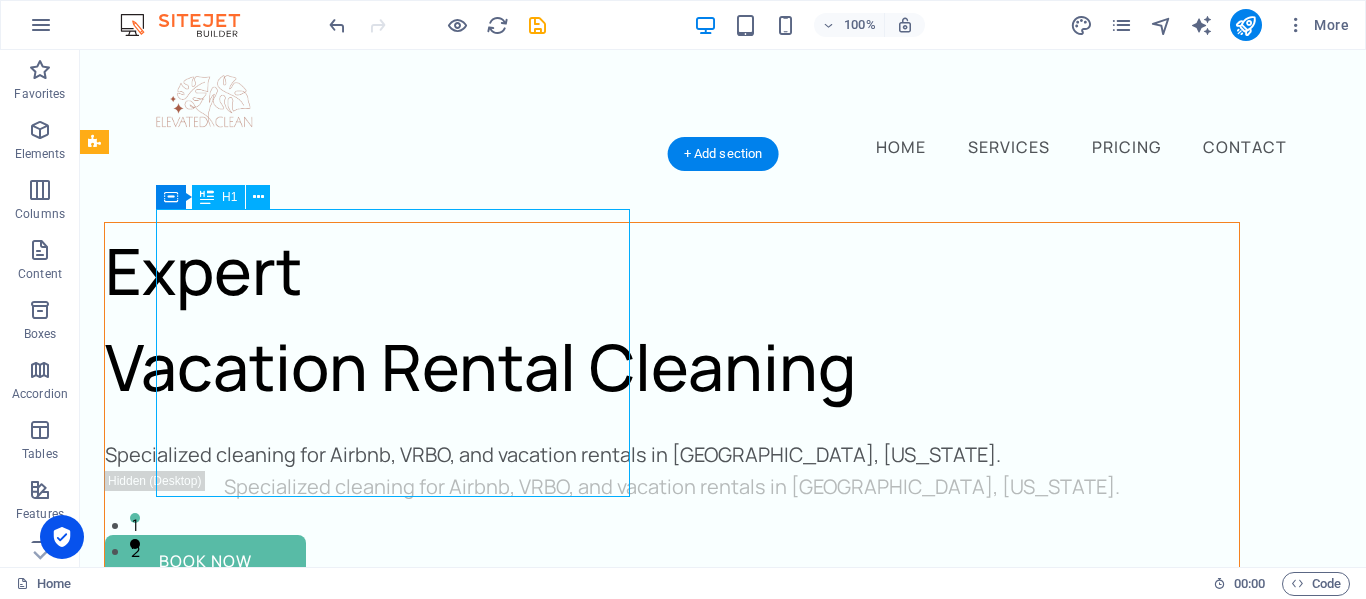 click on "Expert  Vacation Rental Cleaning" at bounding box center [672, 319] 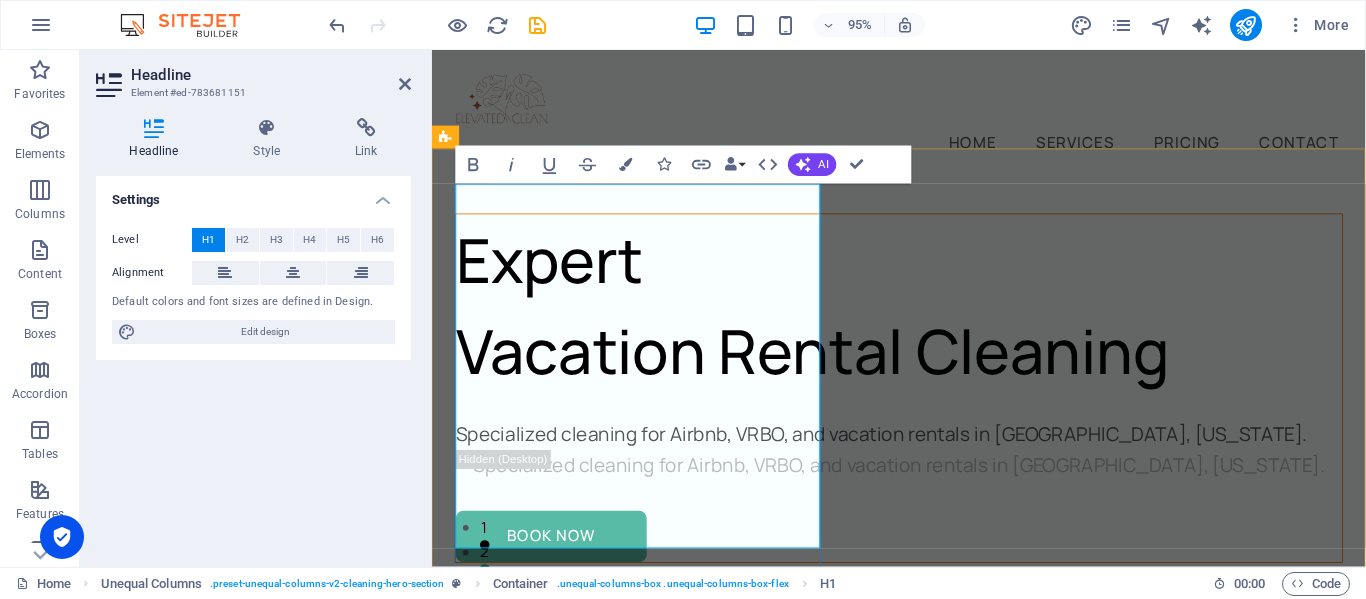 click on "Expert  Vacation Rental Cleaning" at bounding box center (923, 319) 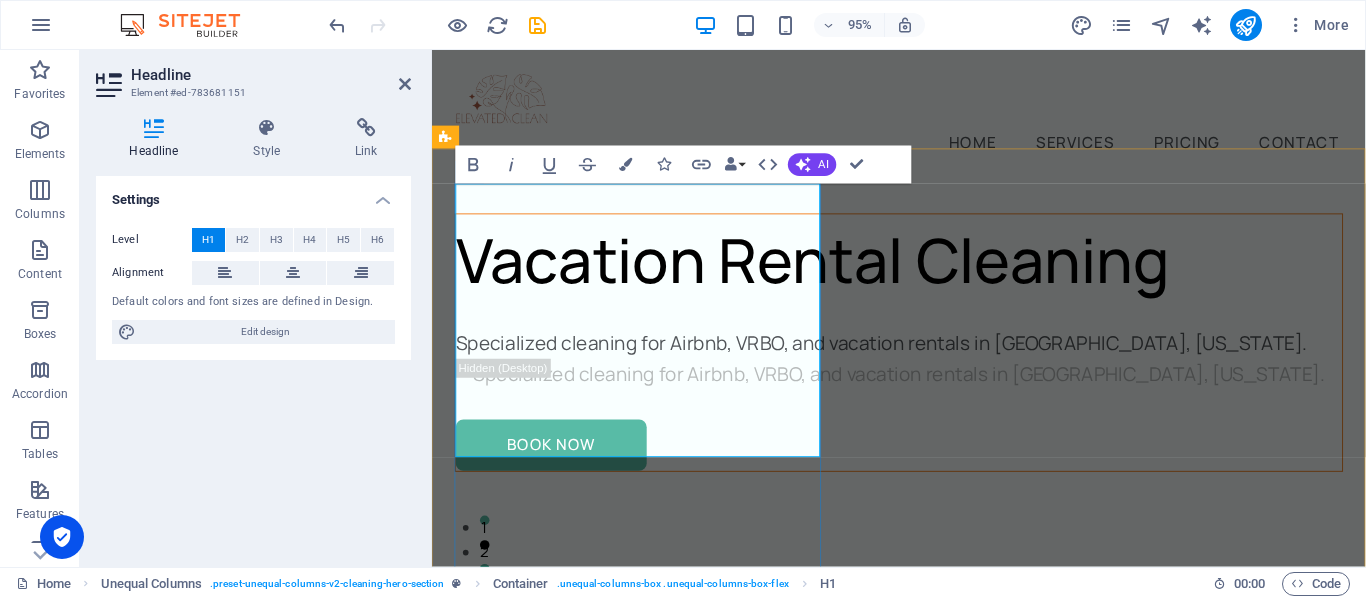 click on "Vacation Rental Cleaning" at bounding box center (923, 271) 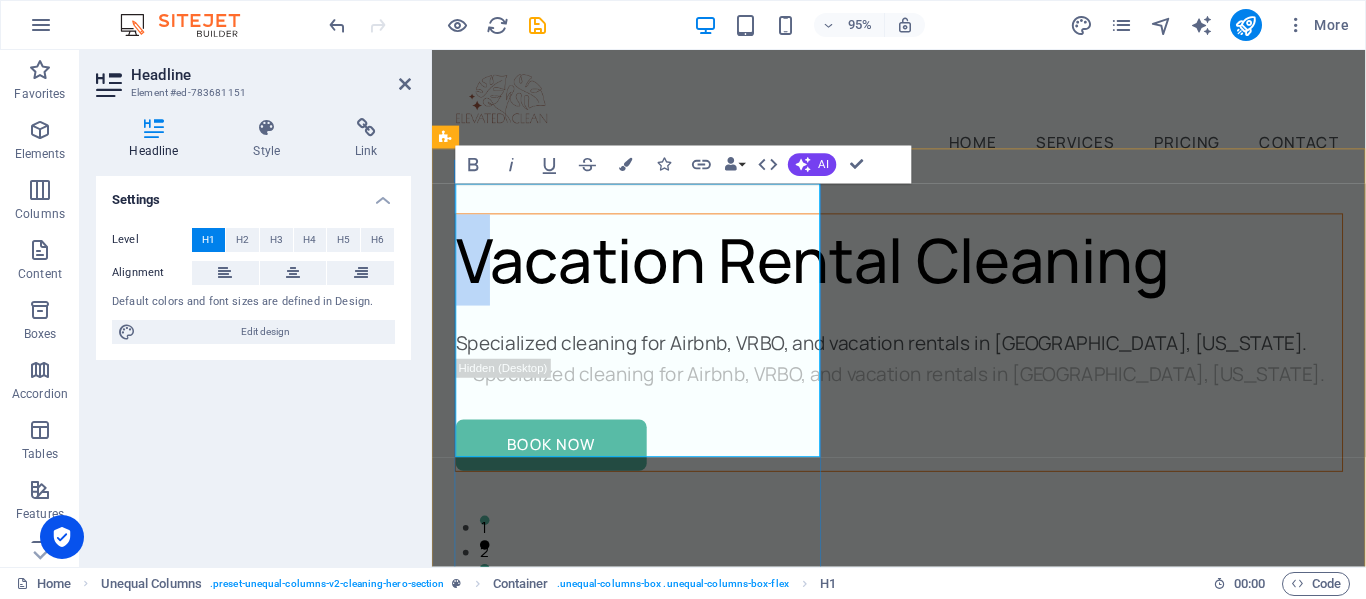 drag, startPoint x: 479, startPoint y: 258, endPoint x: 455, endPoint y: 259, distance: 24.020824 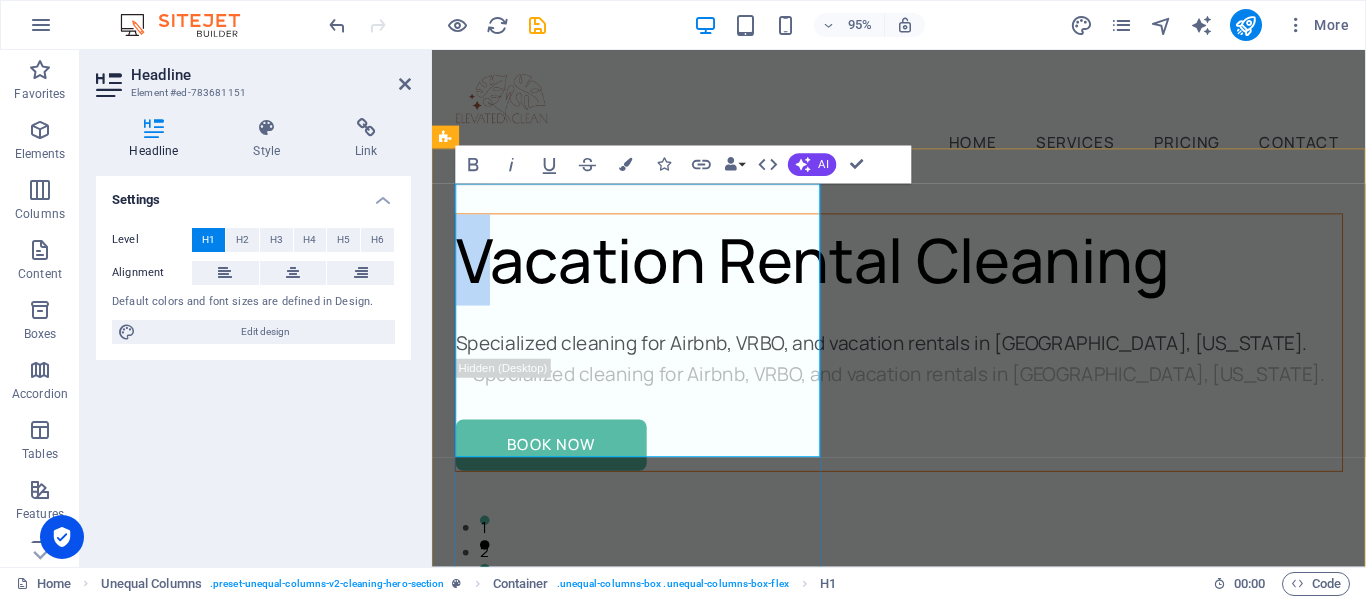 click on "Vacation Rental Cleaning" at bounding box center (923, 271) 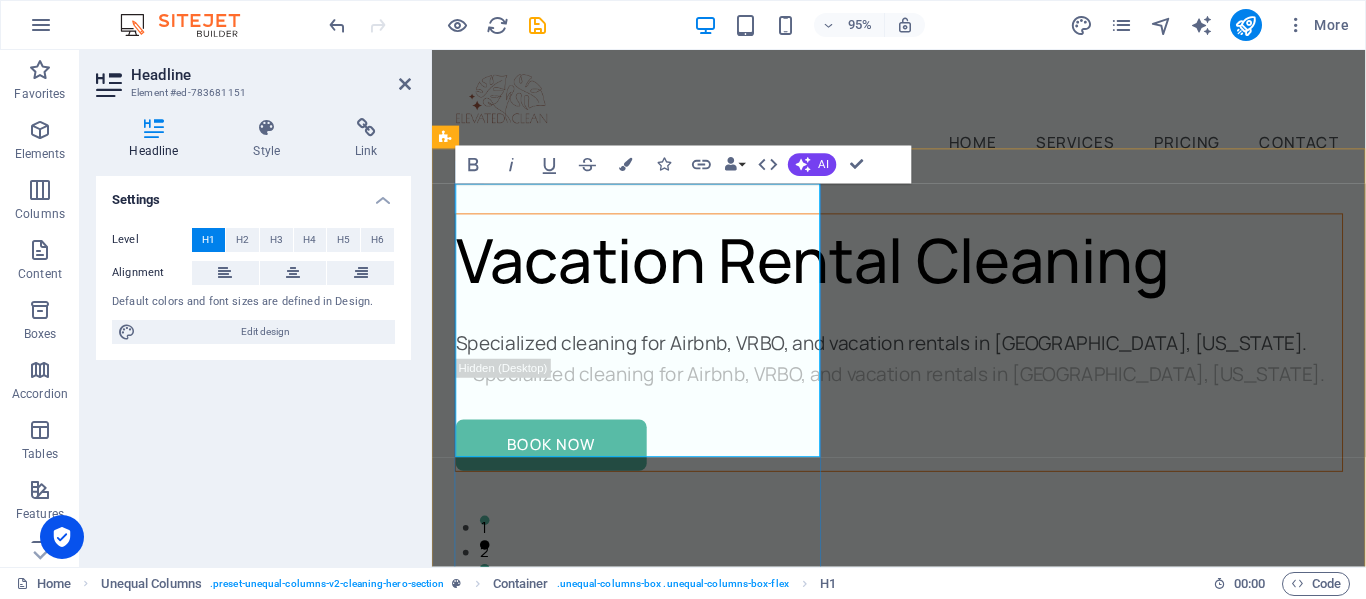 click on "Vacation Rental Cleaning" at bounding box center (923, 271) 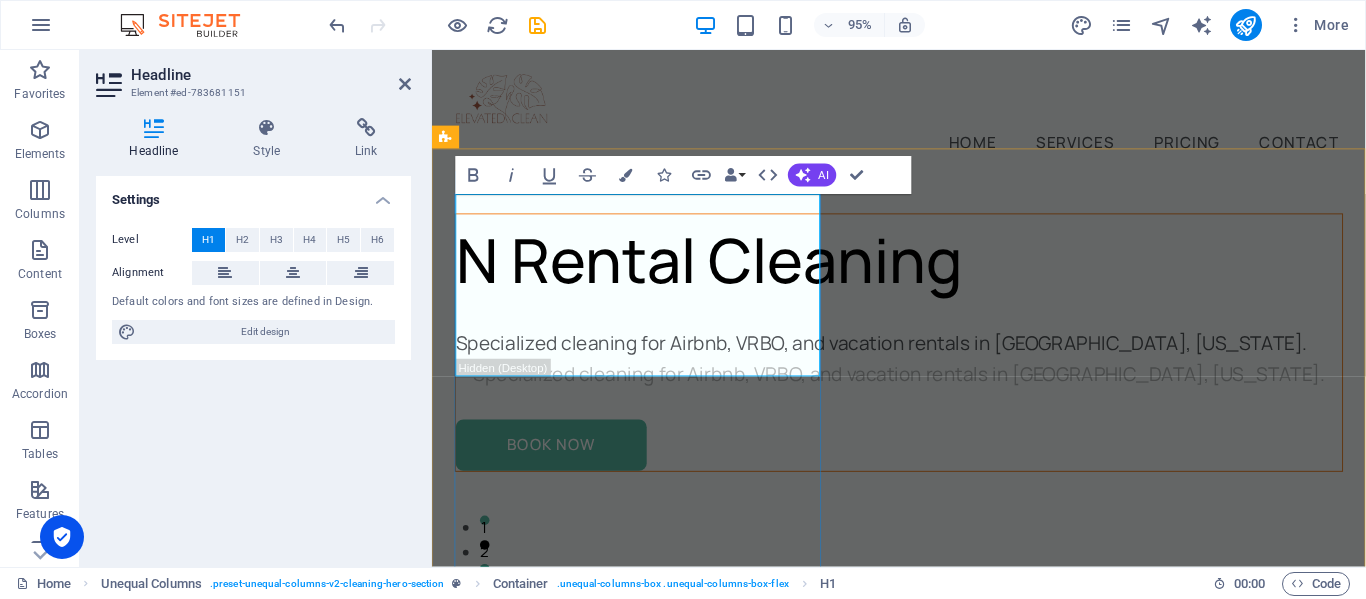 type 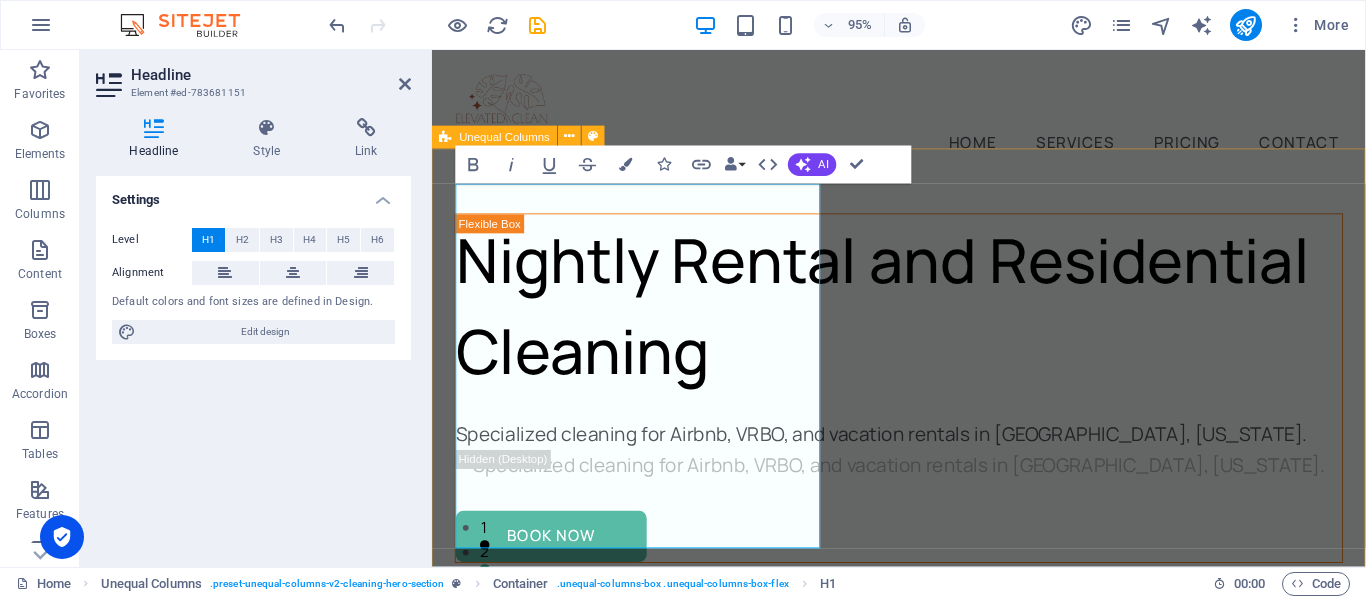 click on "Nightly Rental and Residential Cleaning Specialized cleaning for Airbnb, VRBO, and vacation rentals in [GEOGRAPHIC_DATA], [US_STATE]. Specialized cleaning for Airbnb, VRBO, and vacation rentals in [GEOGRAPHIC_DATA], [US_STATE]. Book Now" at bounding box center (923, 903) 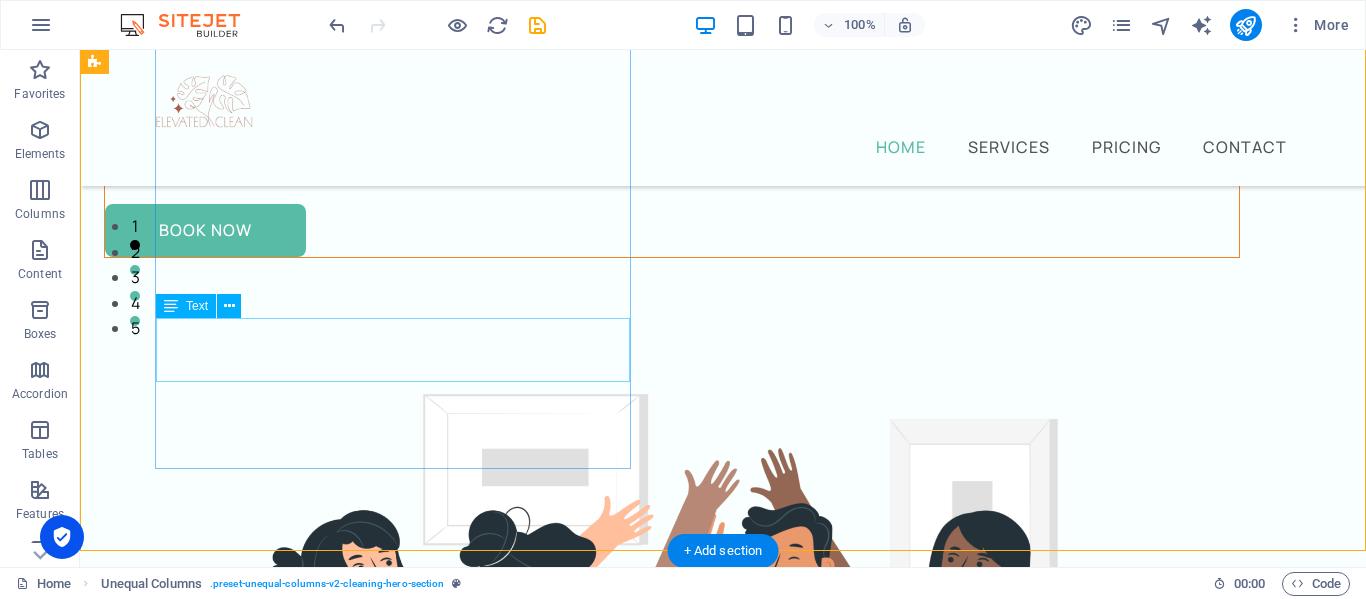 scroll, scrollTop: 101, scrollLeft: 0, axis: vertical 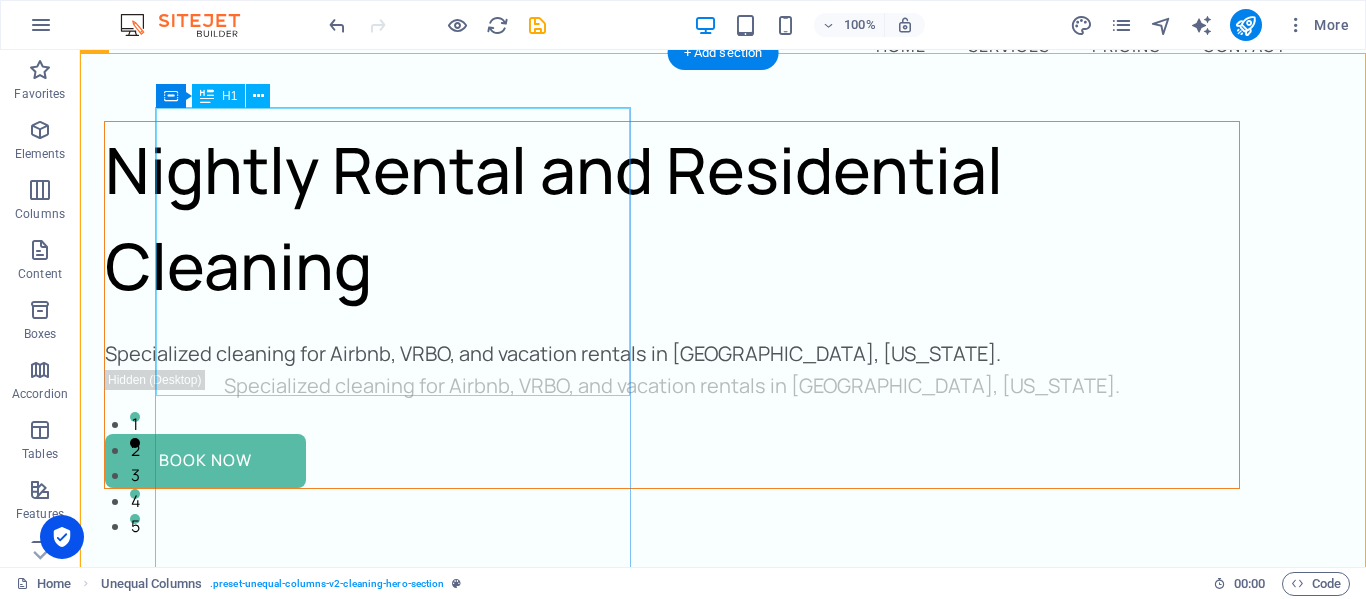 click on "Nightly Rental and Residential Cleaning" at bounding box center [672, 218] 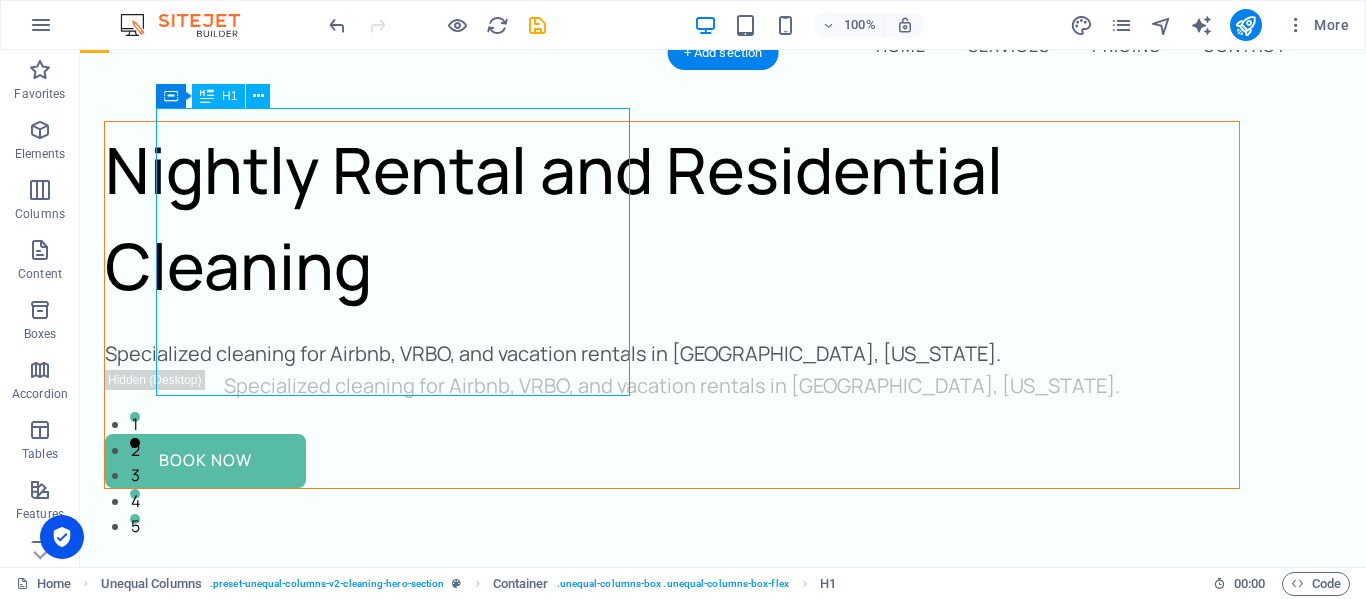 click on "Nightly Rental and Residential Cleaning" at bounding box center [672, 218] 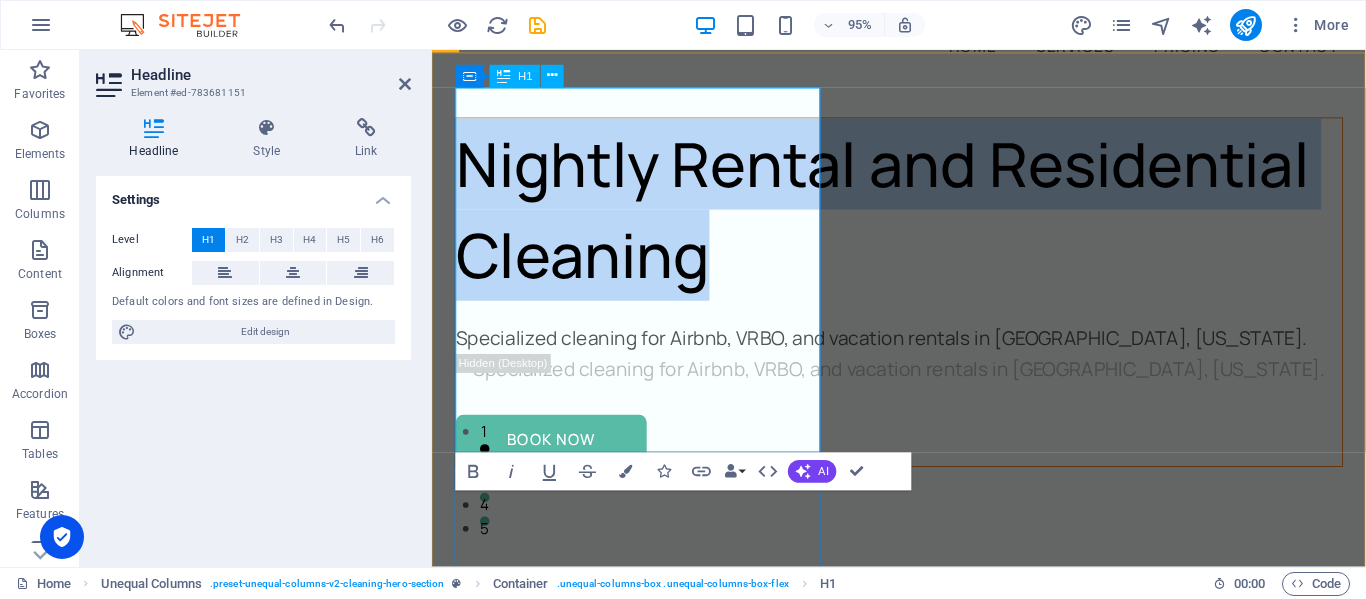 click on "Nightly Rental and Residential Cleaning" at bounding box center [923, 218] 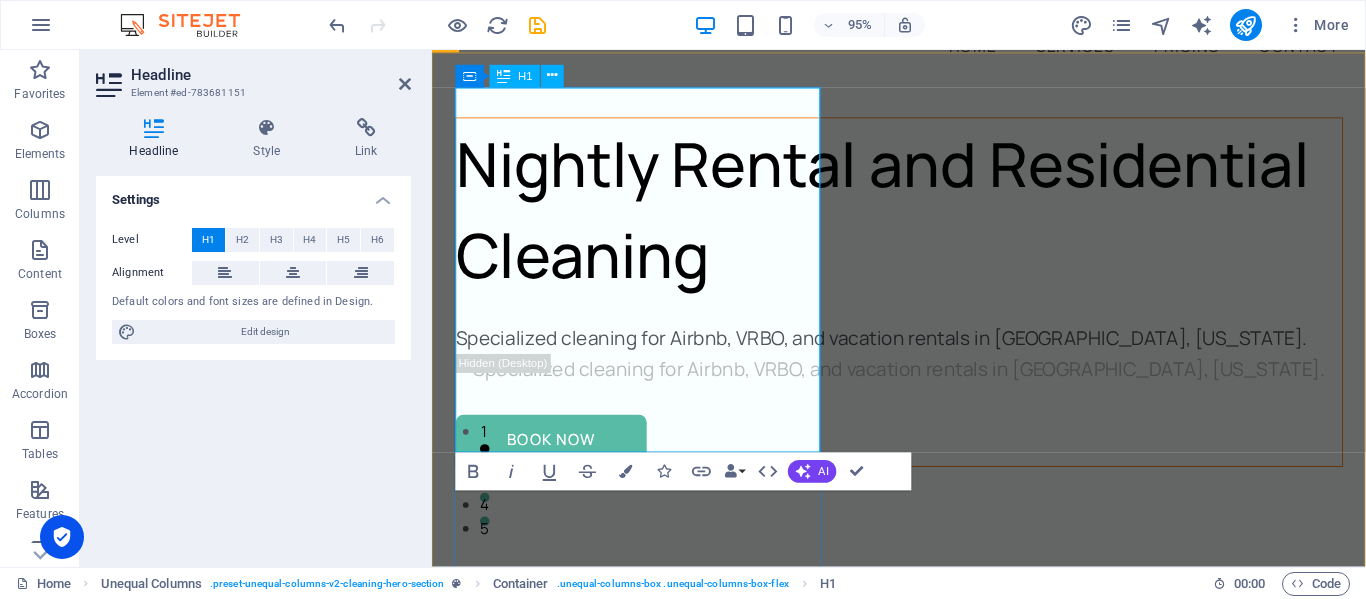 type 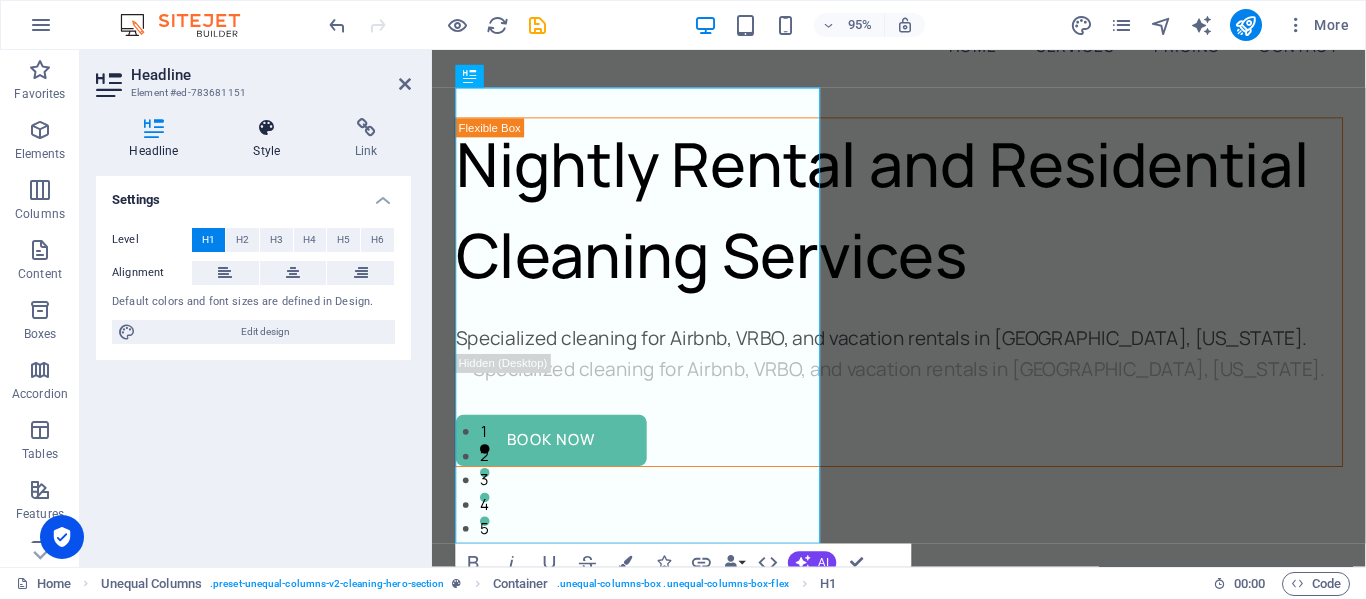 click on "Style" at bounding box center [271, 139] 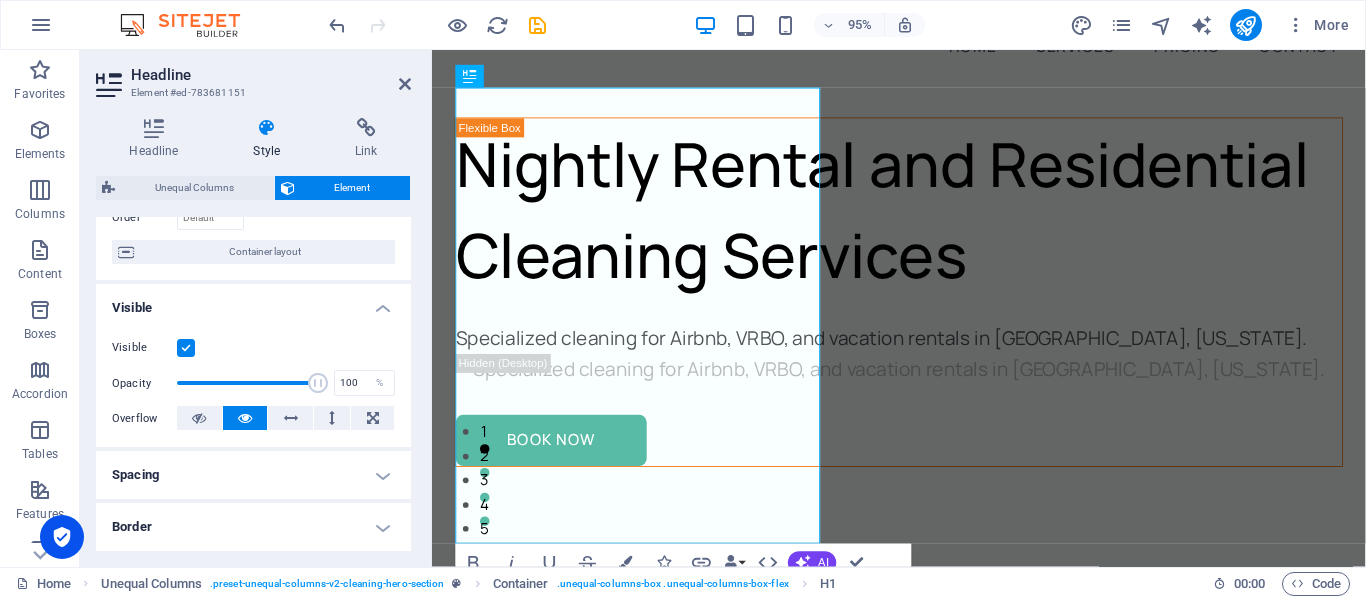 scroll, scrollTop: 0, scrollLeft: 0, axis: both 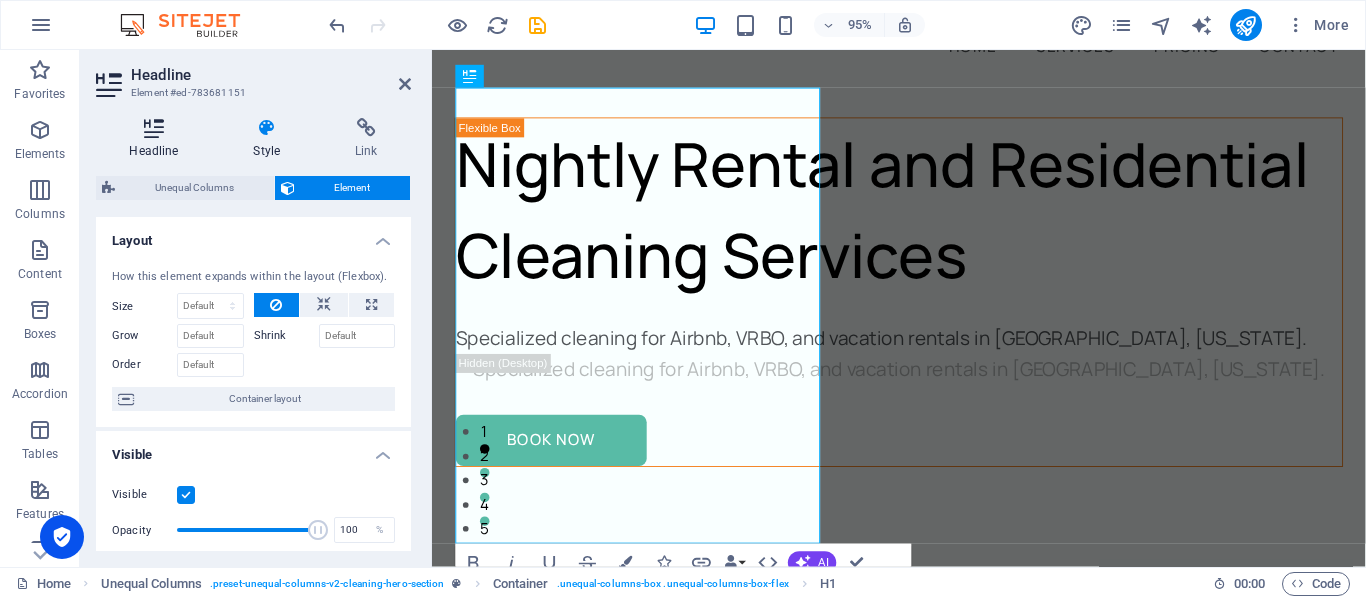 click at bounding box center [154, 128] 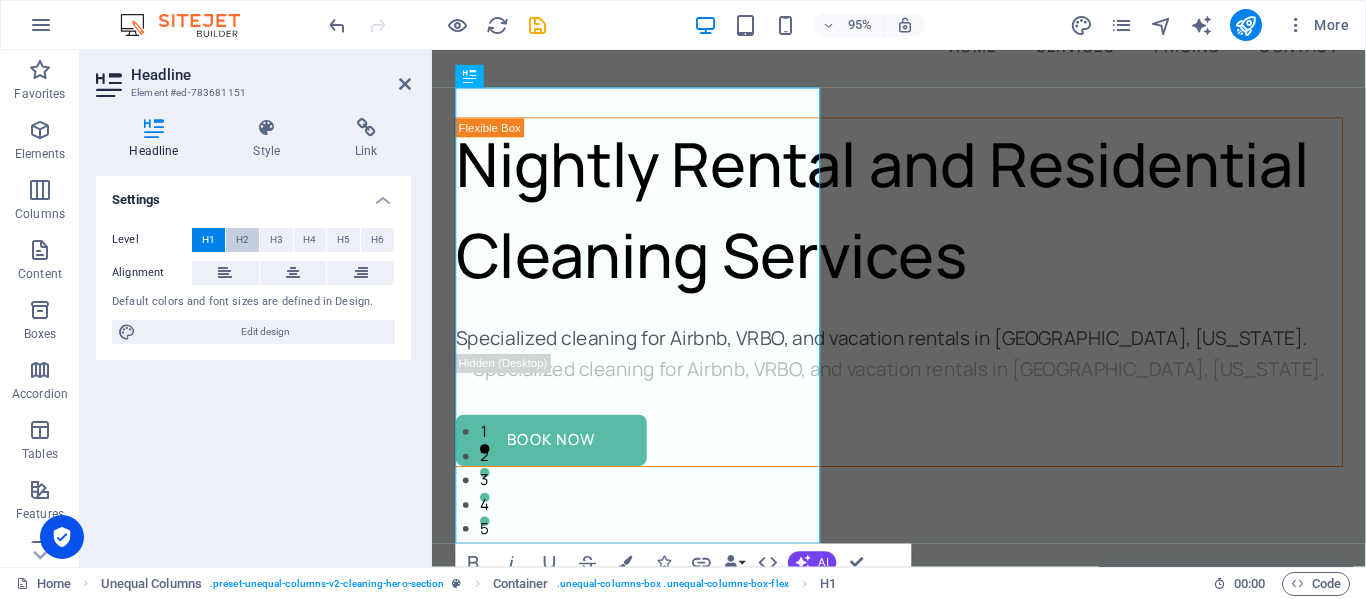 click on "H2" at bounding box center [242, 240] 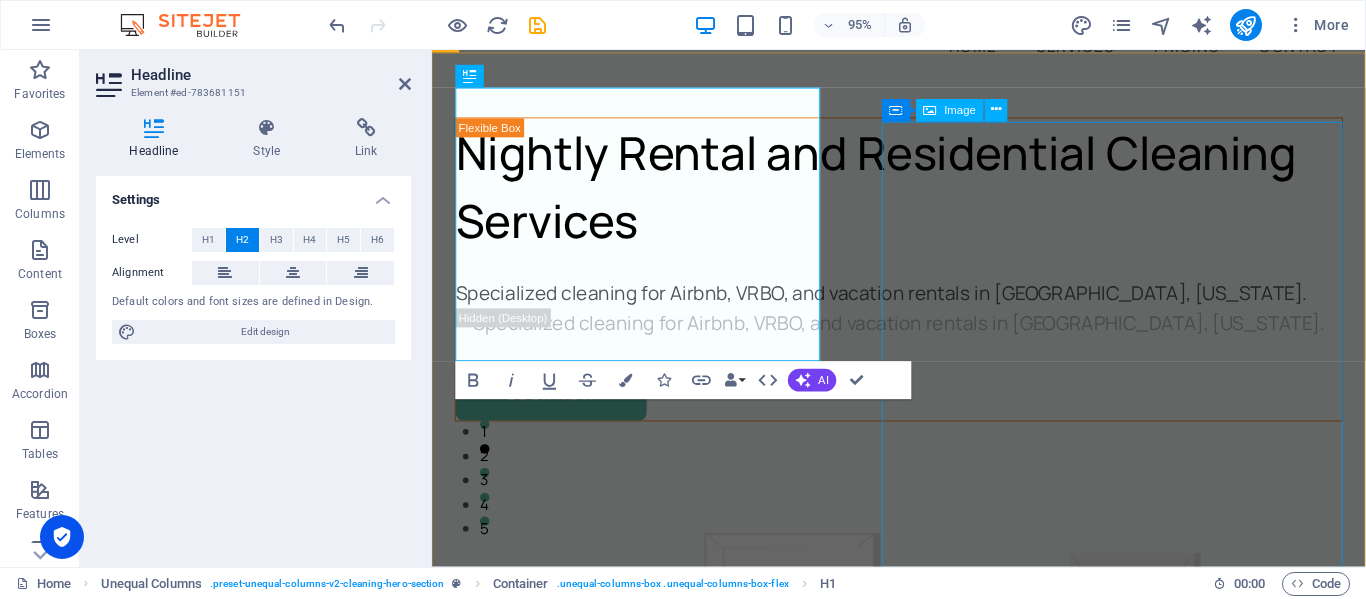 click at bounding box center (923, 940) 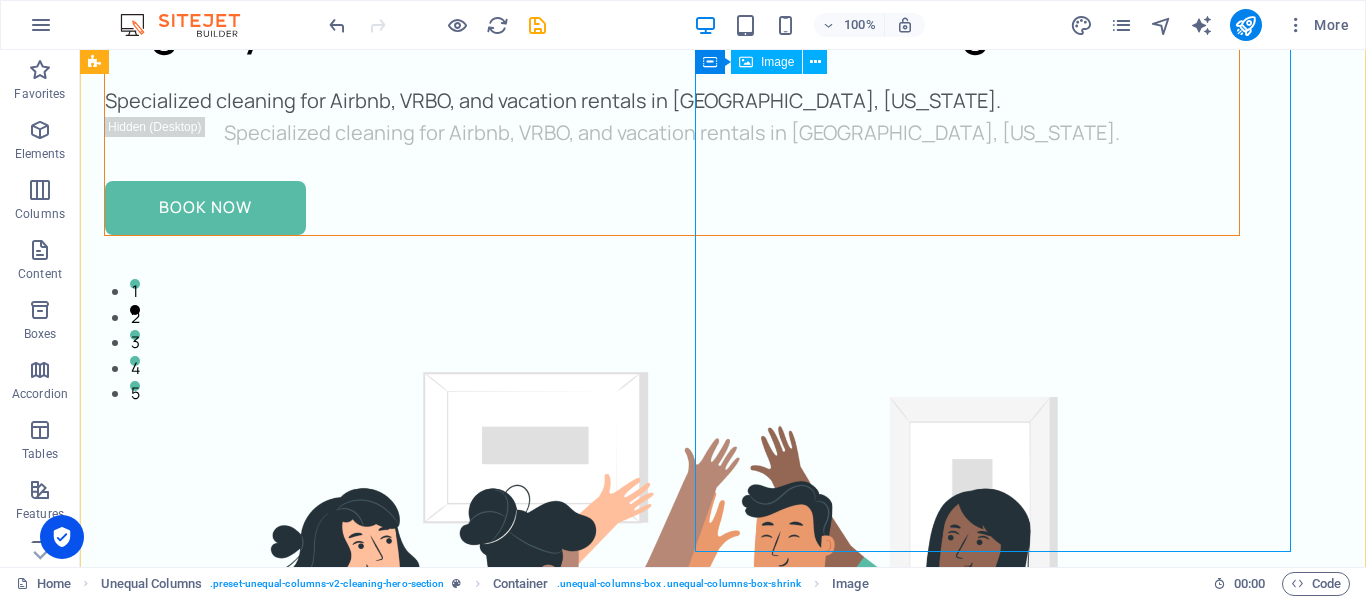 scroll, scrollTop: 0, scrollLeft: 0, axis: both 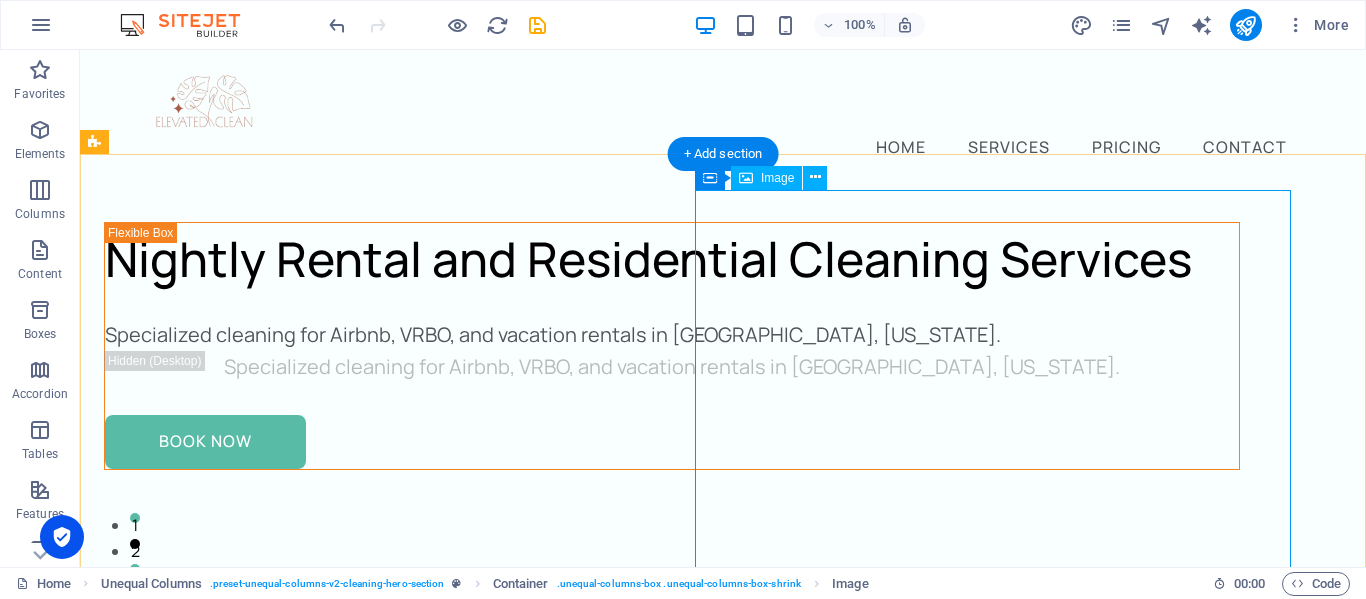 click at bounding box center [672, 1070] 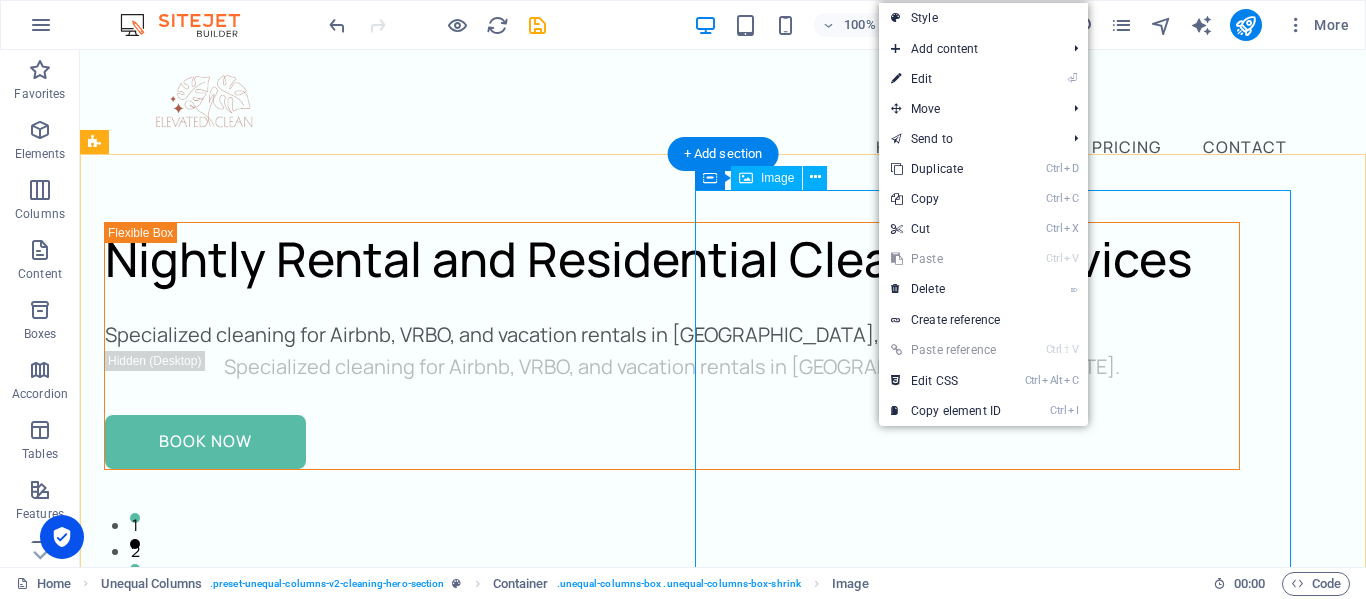 click at bounding box center (672, 1070) 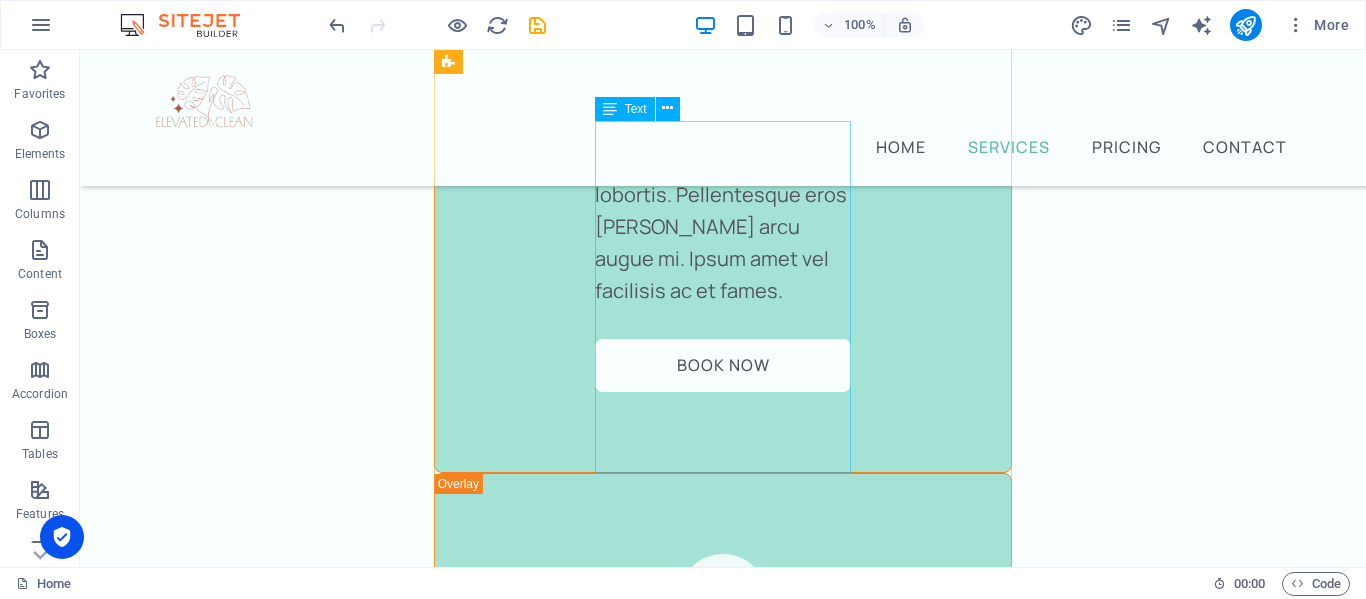 scroll, scrollTop: 5519, scrollLeft: 0, axis: vertical 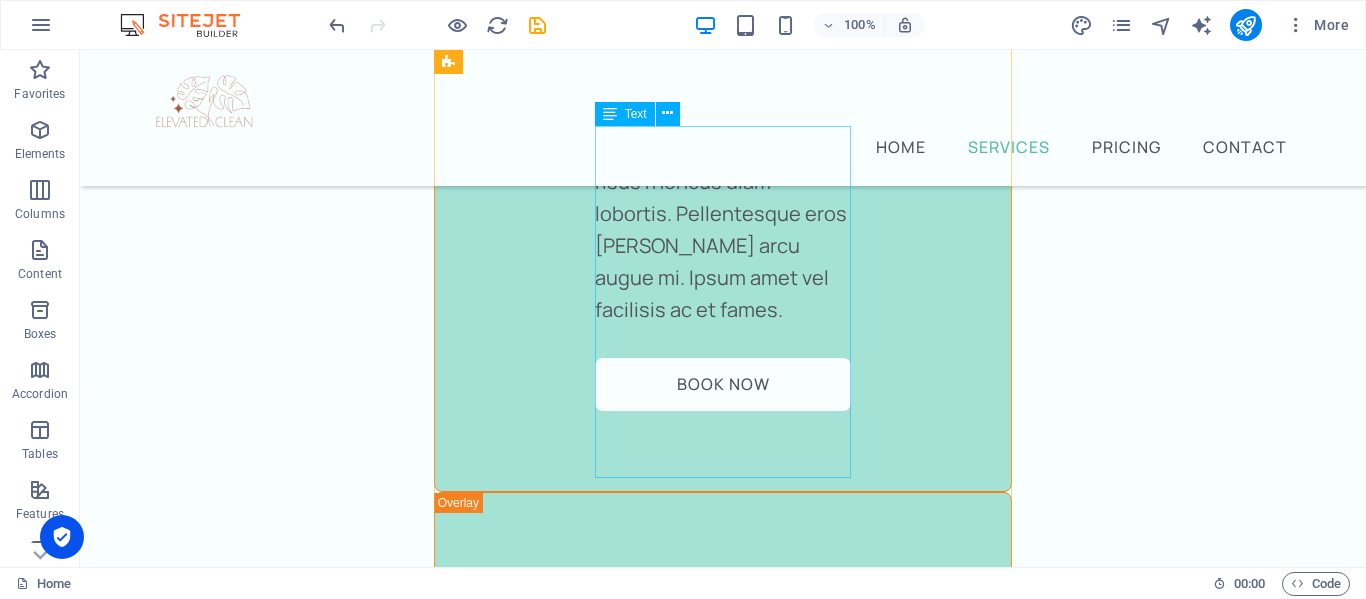 click on "Cursus sed nunc quisque sapien. [PERSON_NAME] risus nunc diam fames. Volutpat tristique quisque ornare libero eu amet velit.   Consectetur bibendum risus rhoncus diam lobortis. Pellentesque eros [PERSON_NAME] arcu augue mi. Ipsum amet vel facilisis ac et fames." at bounding box center (723, 2715) 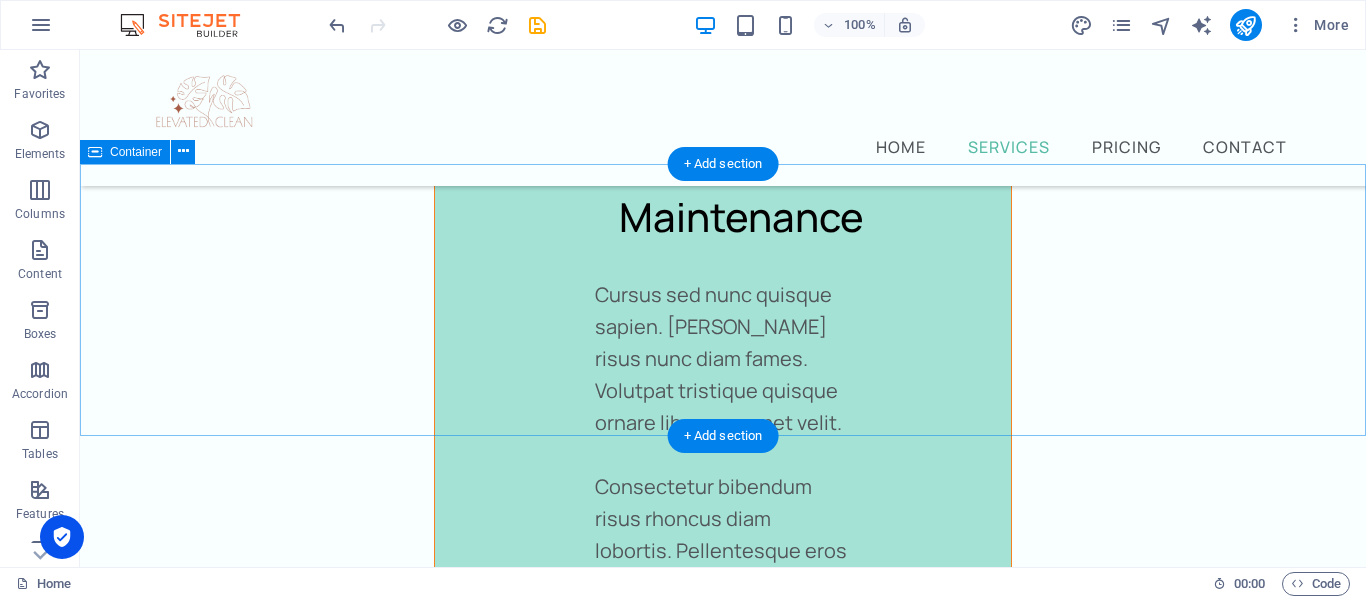 scroll, scrollTop: 6940, scrollLeft: 0, axis: vertical 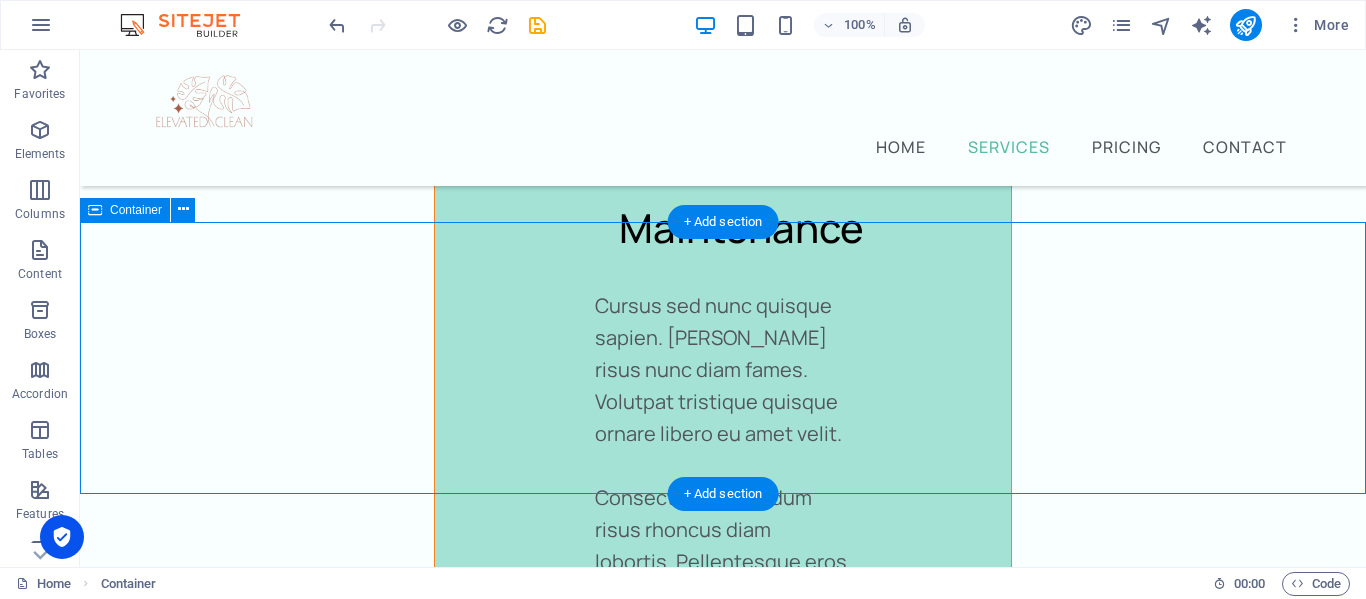 click on "What our customers are saying Don’t take our word for it - Have a look at the feedback from our happy customers from over 5 years of service." at bounding box center [723, 3153] 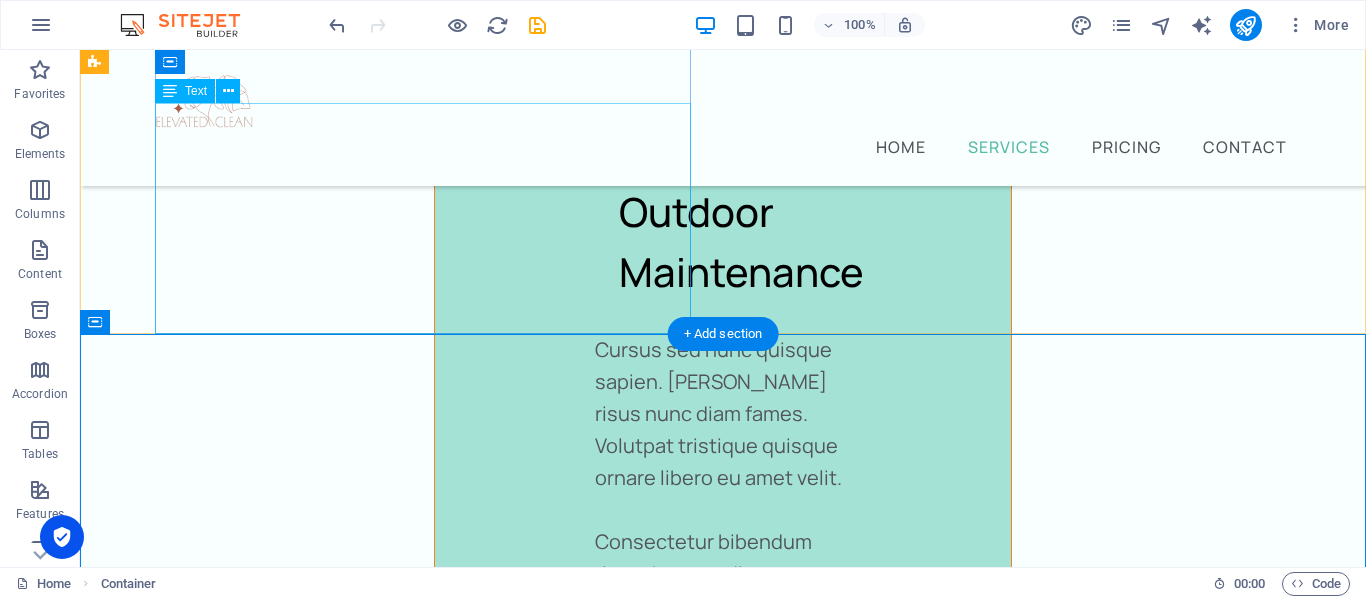 scroll, scrollTop: 6890, scrollLeft: 0, axis: vertical 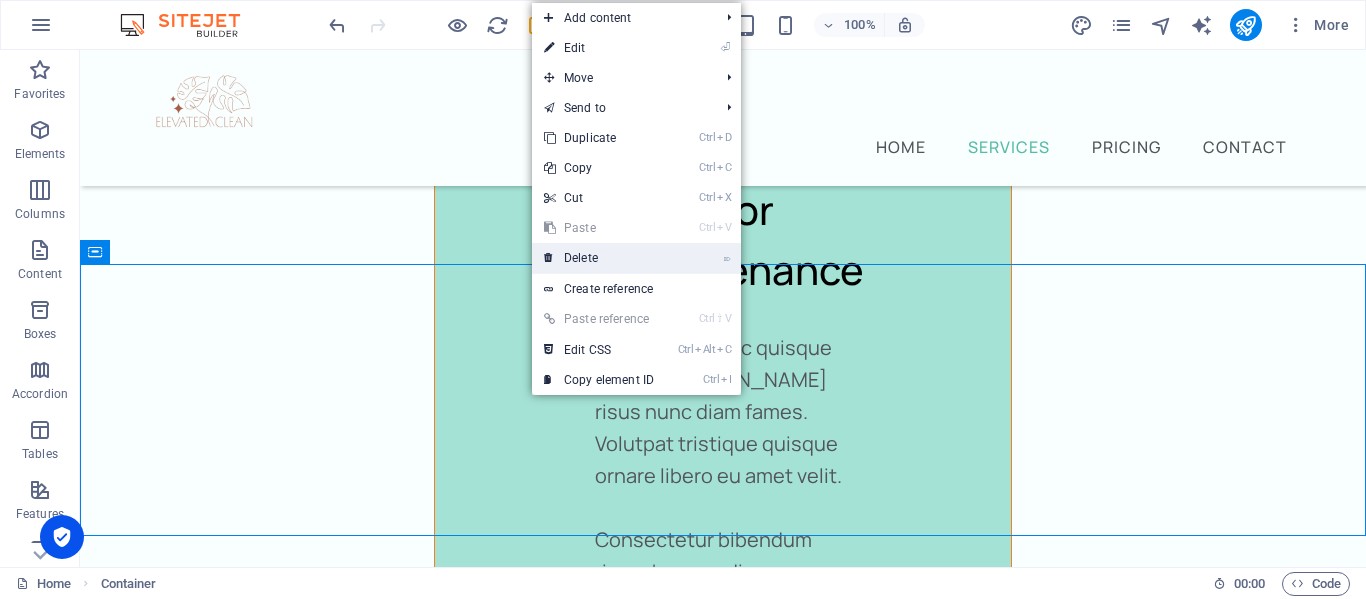 click on "⌦  Delete" at bounding box center [599, 258] 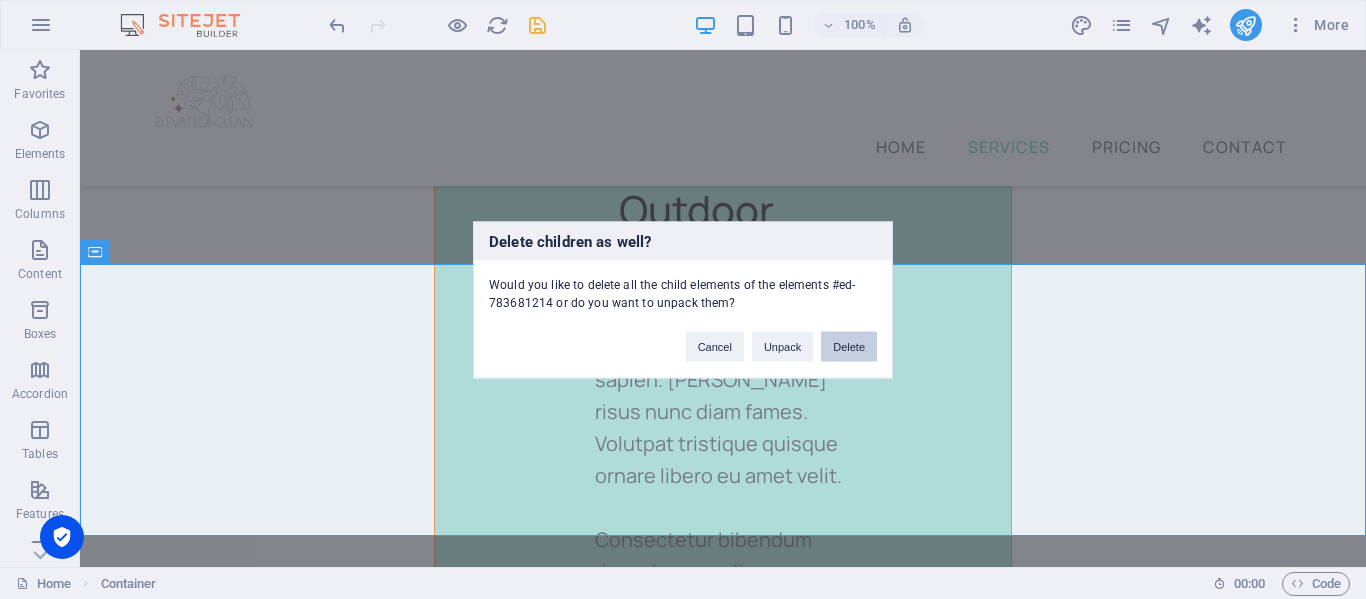 click on "Delete" at bounding box center (849, 346) 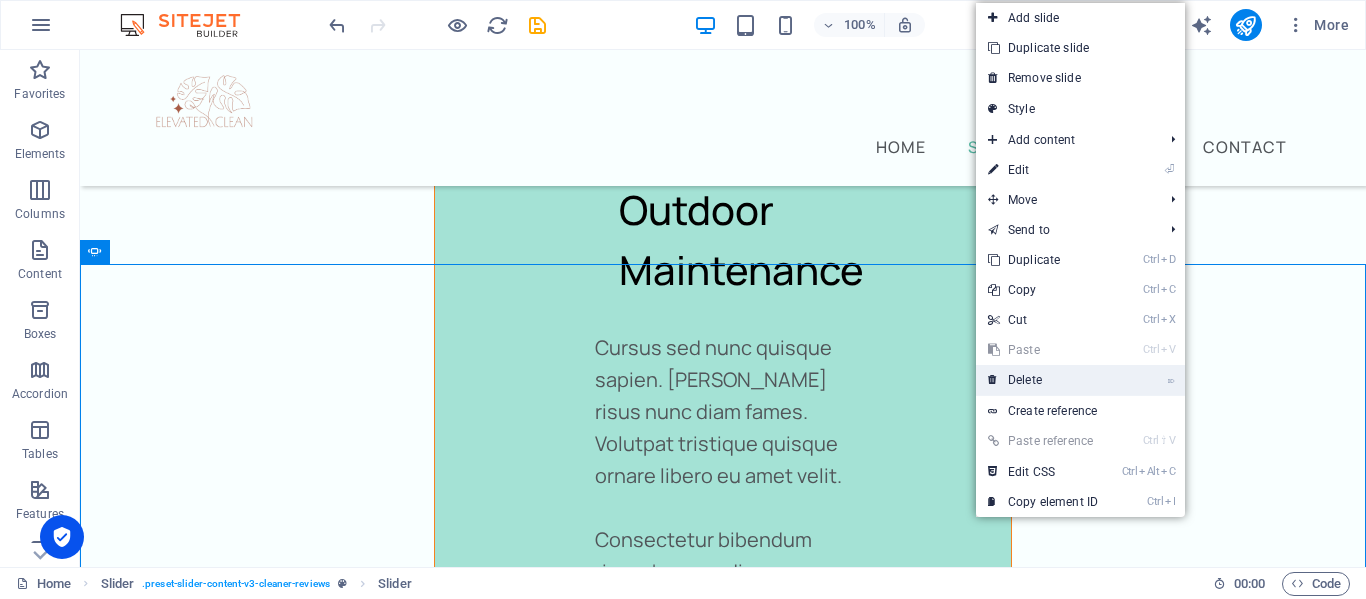 click on "⌦  Delete" at bounding box center (1043, 380) 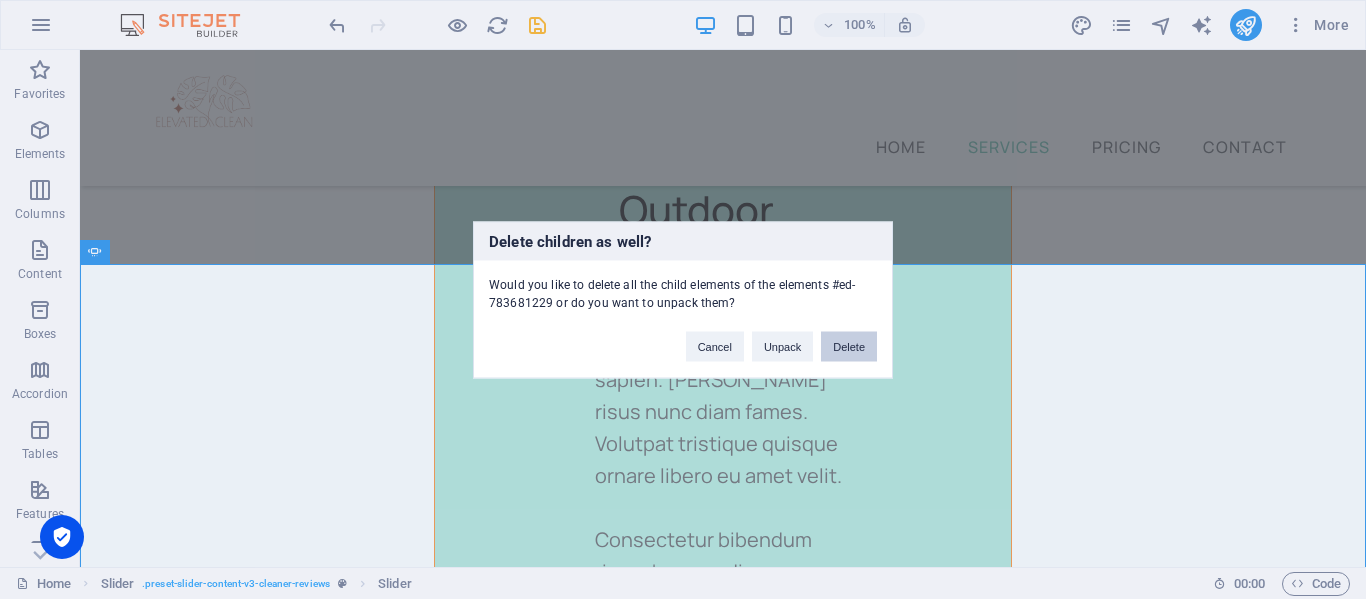 click on "Delete" at bounding box center (849, 346) 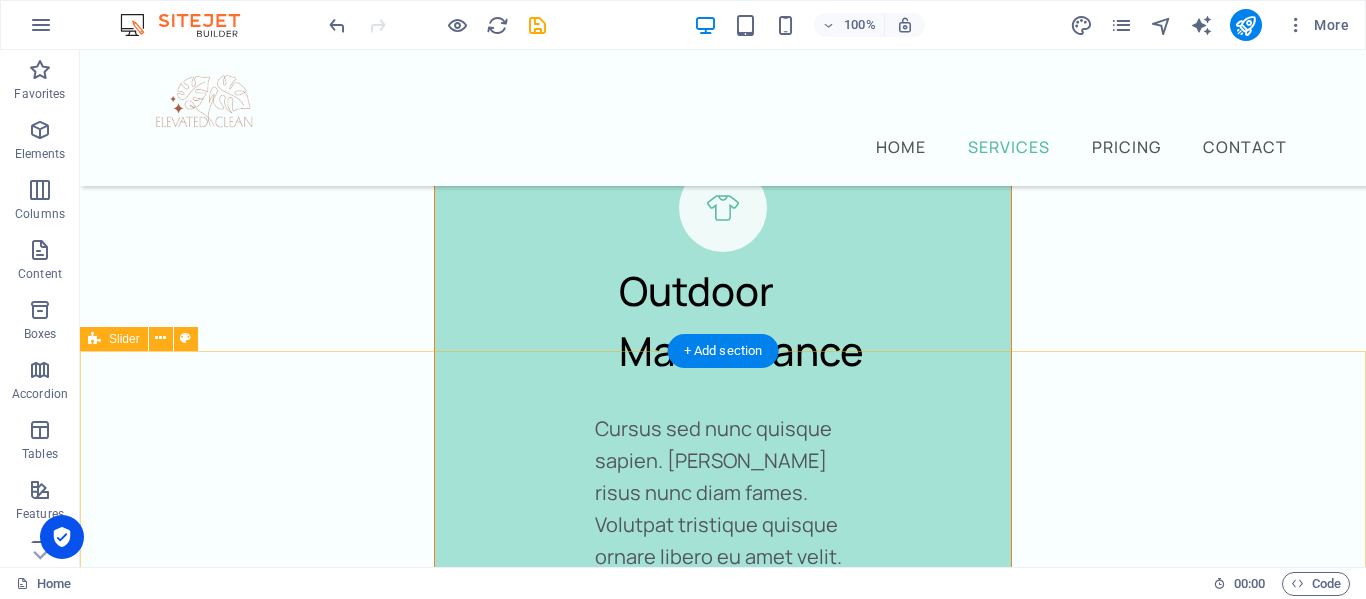 scroll, scrollTop: 6818, scrollLeft: 0, axis: vertical 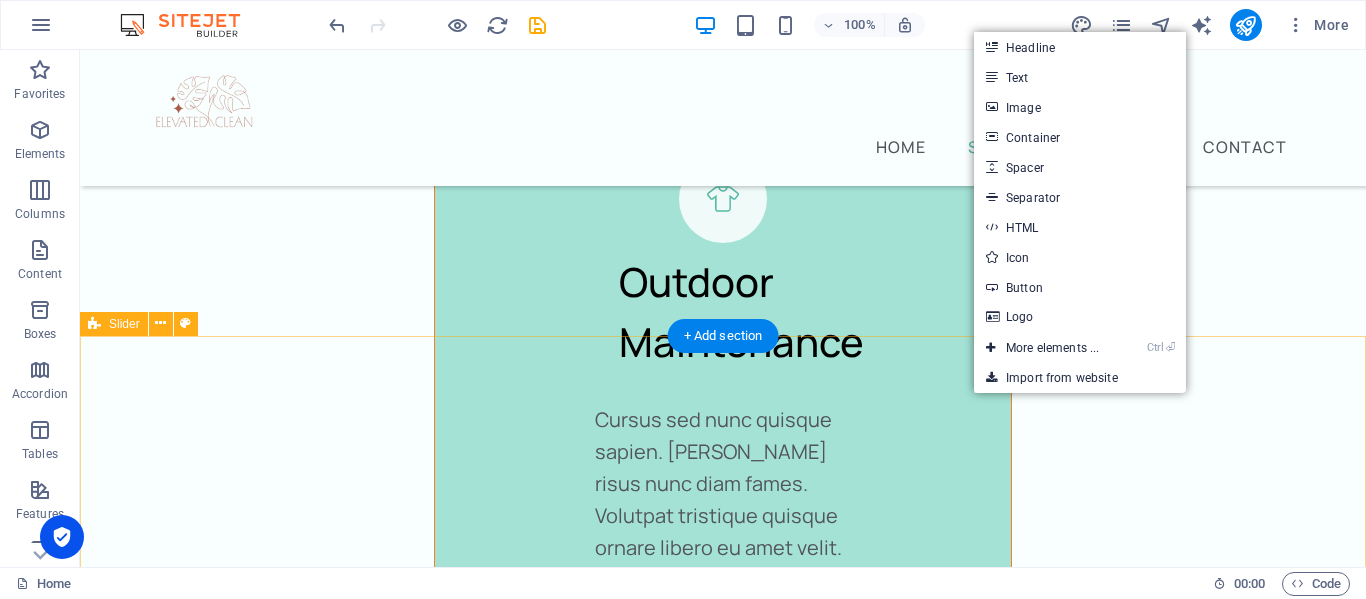click on "Drop content here or  Add elements  Paste clipboard" at bounding box center (723, 3298) 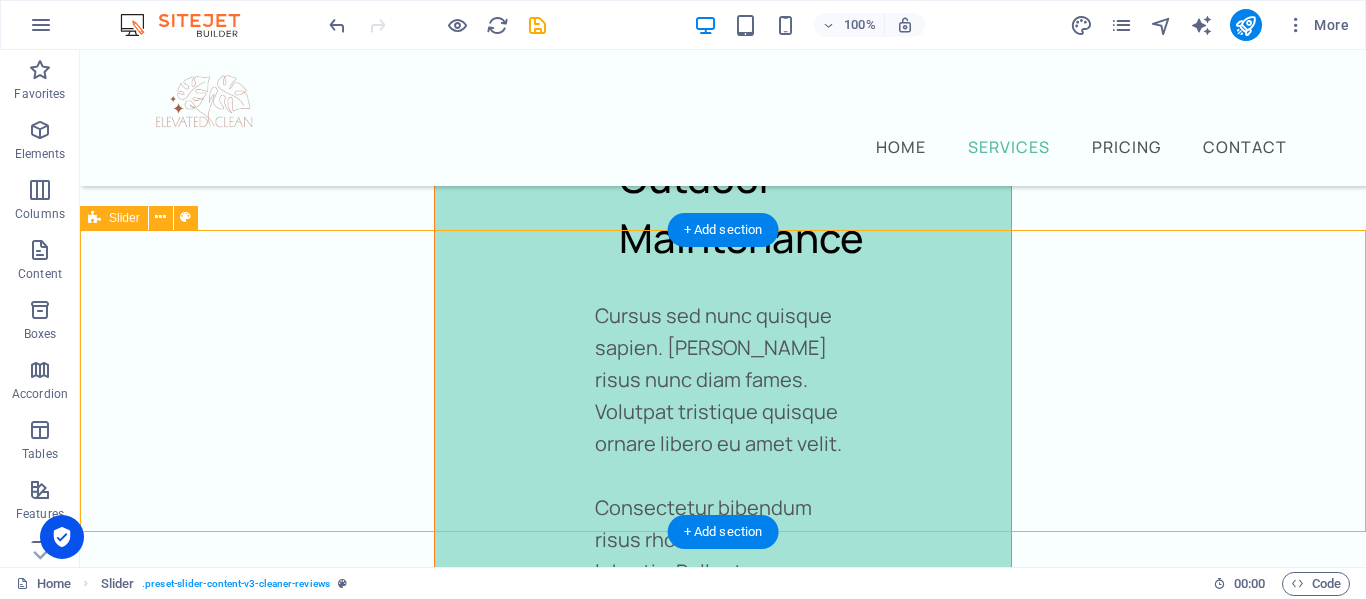 scroll, scrollTop: 6916, scrollLeft: 0, axis: vertical 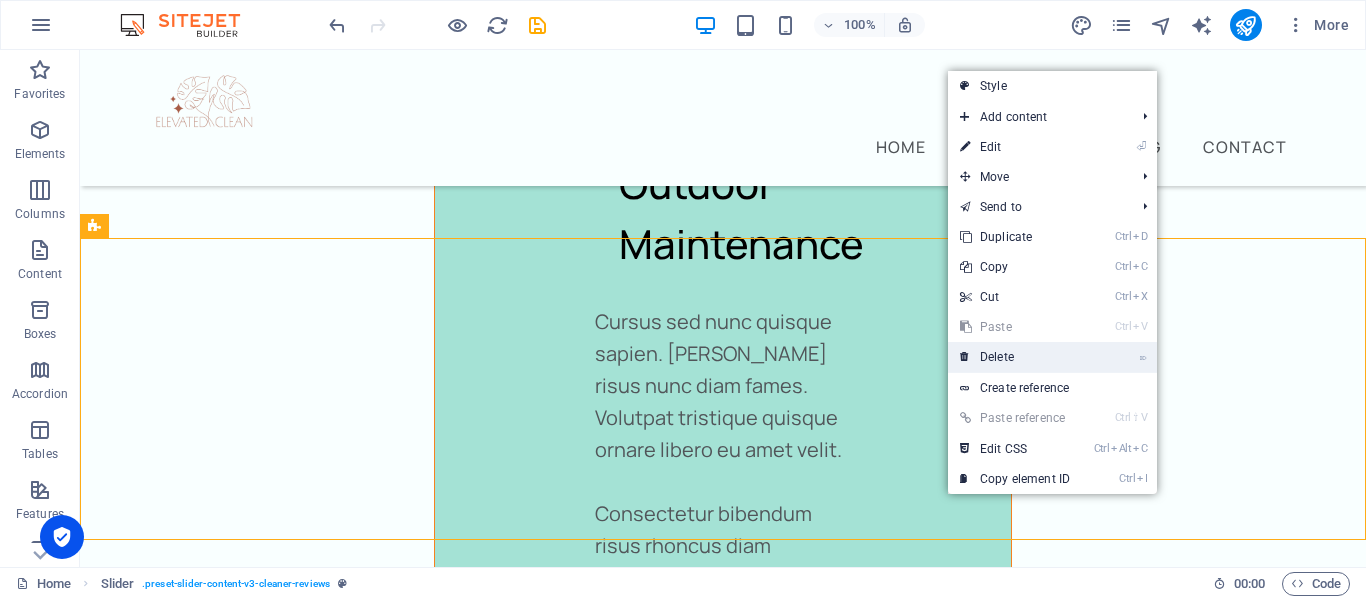 click on "⌦  Delete" at bounding box center [1015, 357] 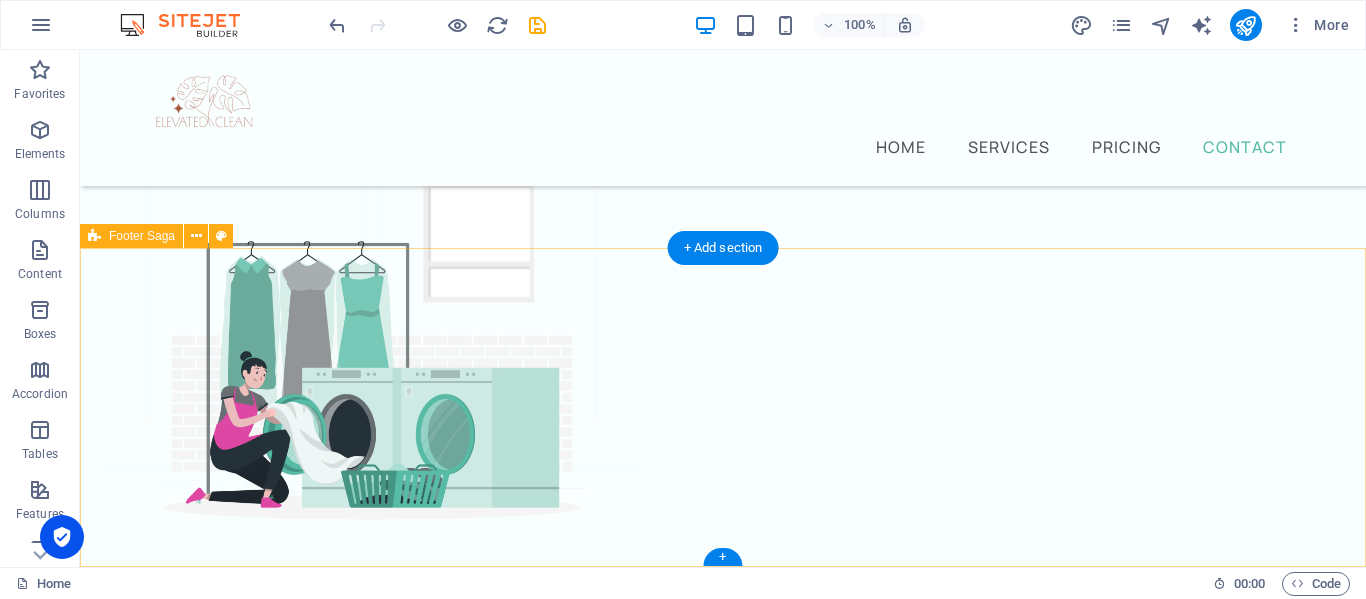 scroll, scrollTop: 8713, scrollLeft: 0, axis: vertical 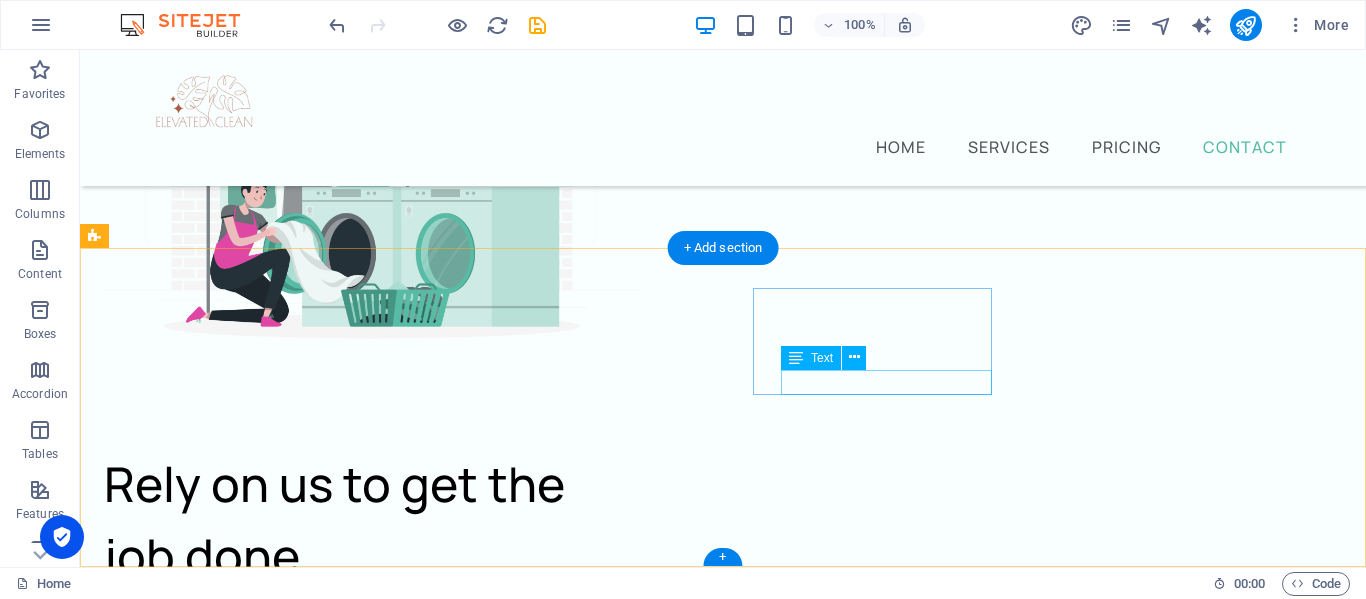 click on "[EMAIL_ADDRESS][DOMAIN_NAME]" at bounding box center (223, 5582) 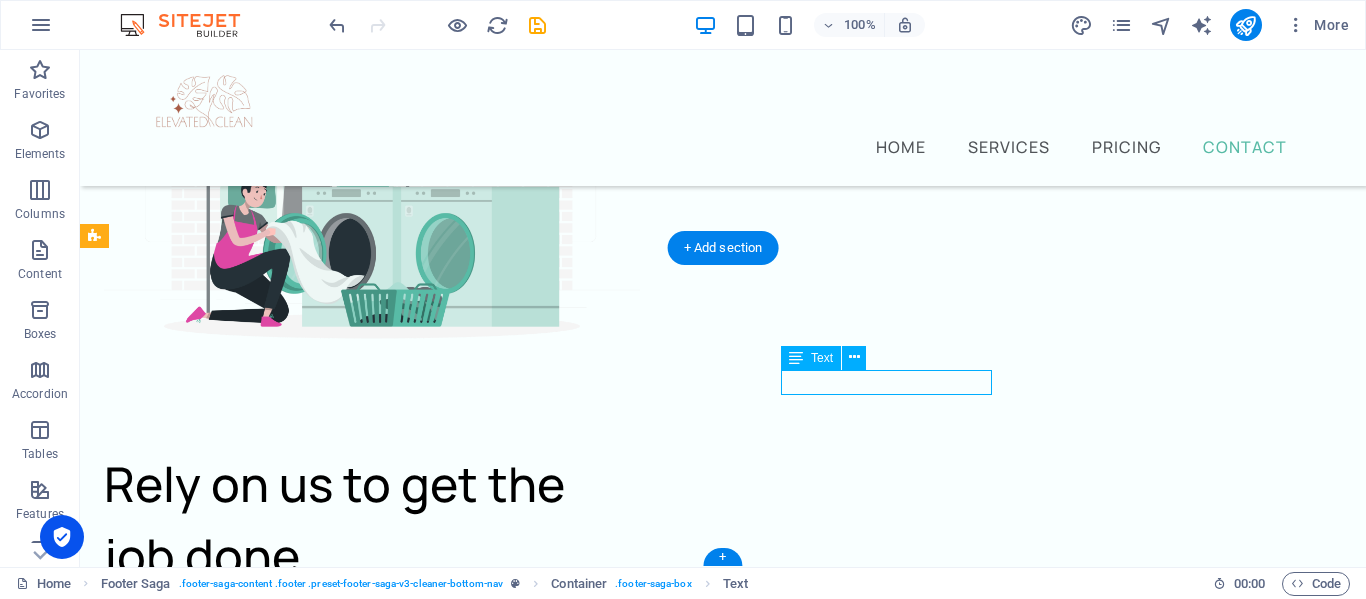 click on "[EMAIL_ADDRESS][DOMAIN_NAME]" at bounding box center [223, 5582] 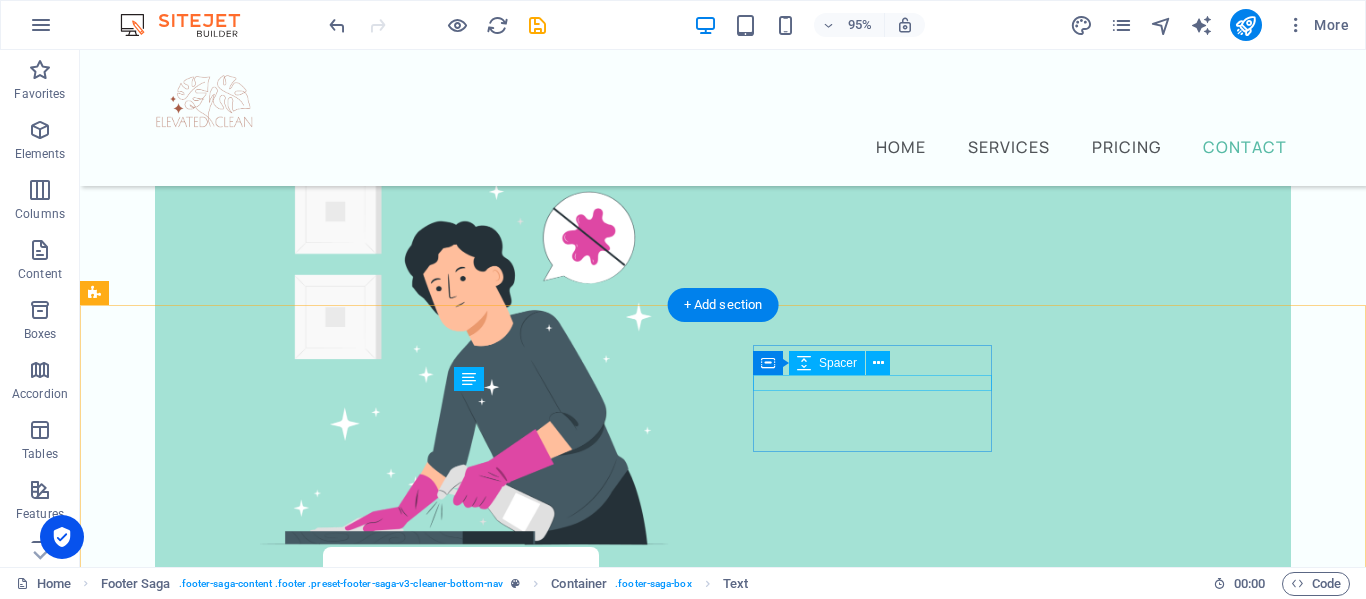 scroll, scrollTop: 8656, scrollLeft: 0, axis: vertical 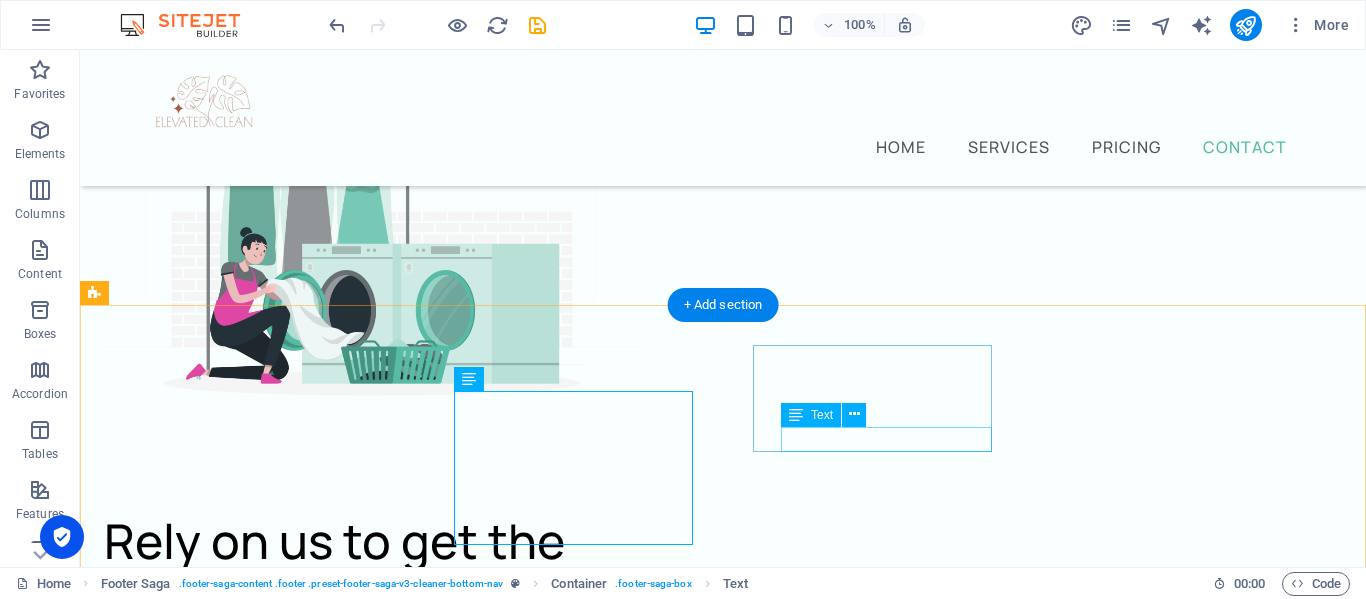 click on "[EMAIL_ADDRESS][DOMAIN_NAME]" at bounding box center (223, 5639) 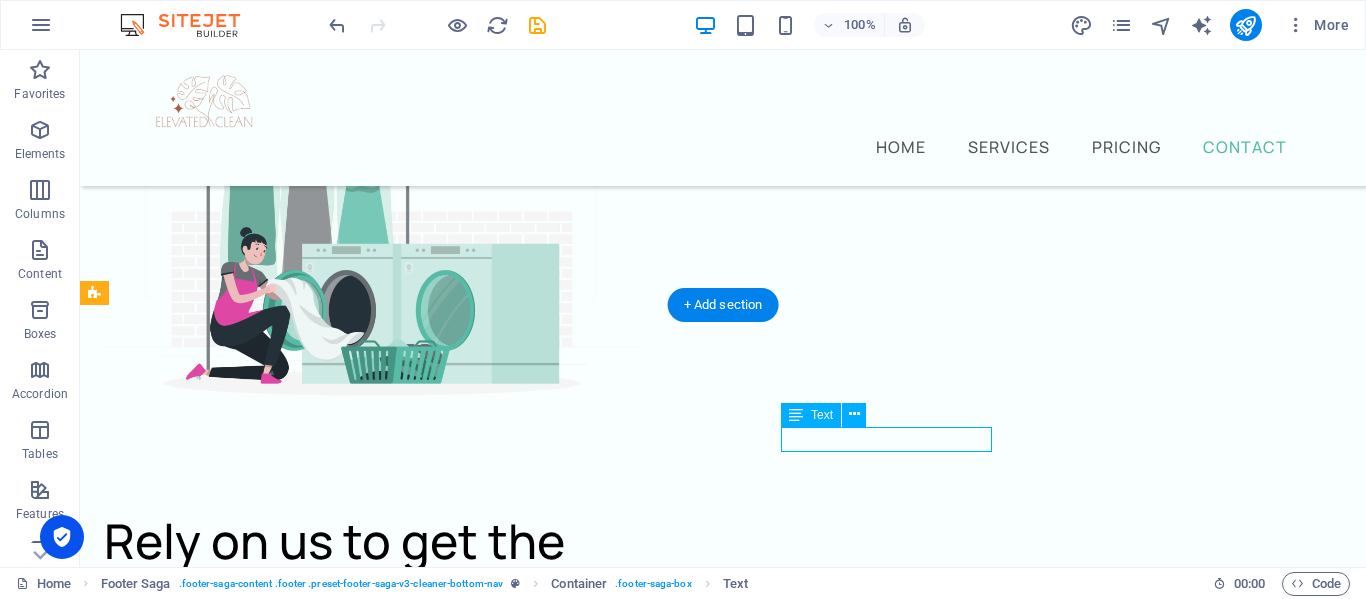 scroll, scrollTop: 8713, scrollLeft: 0, axis: vertical 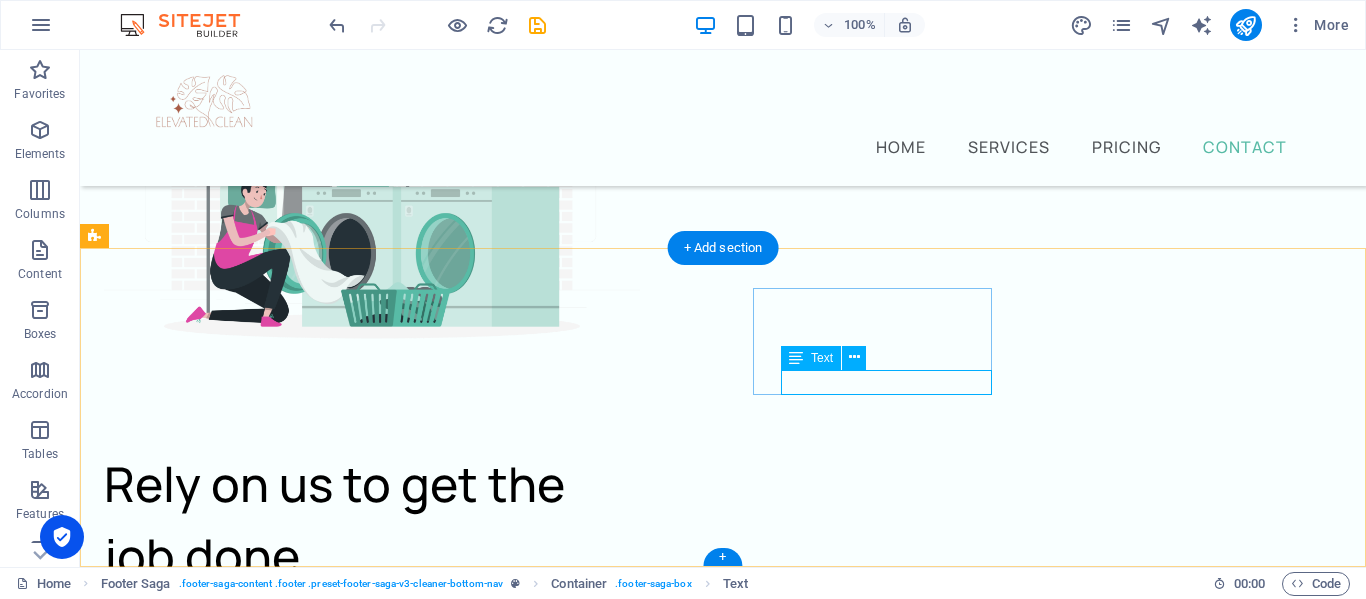 click on "[EMAIL_ADDRESS][DOMAIN_NAME]" at bounding box center [223, 5582] 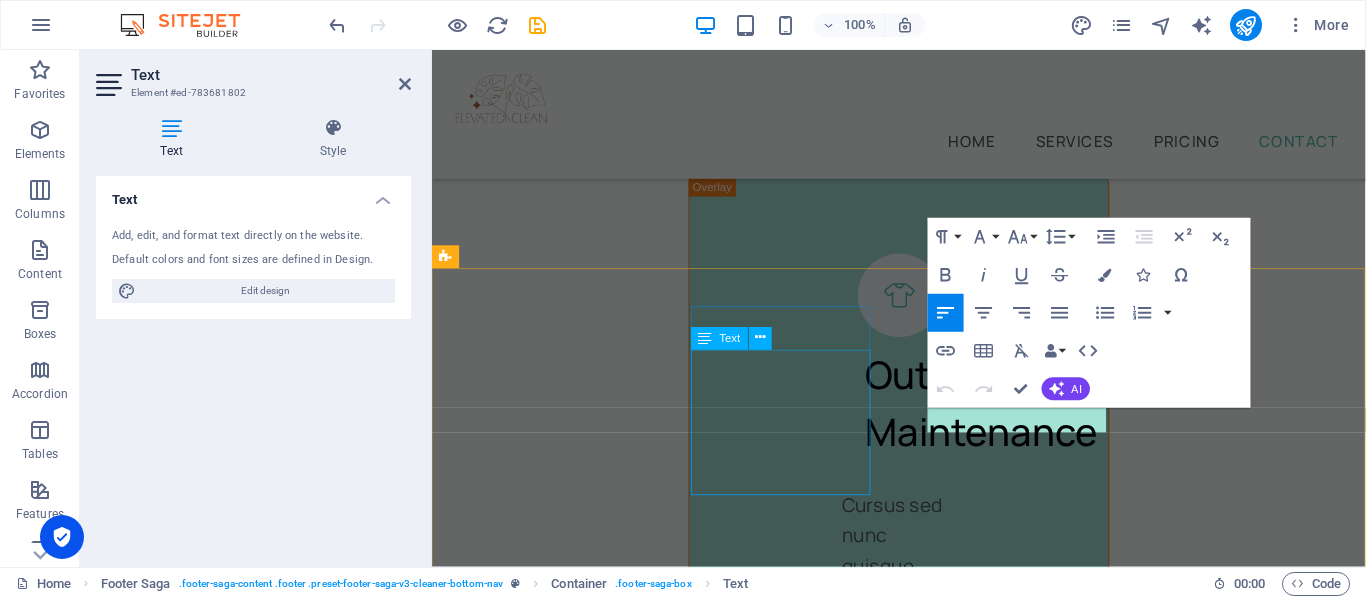 scroll, scrollTop: 11804, scrollLeft: 0, axis: vertical 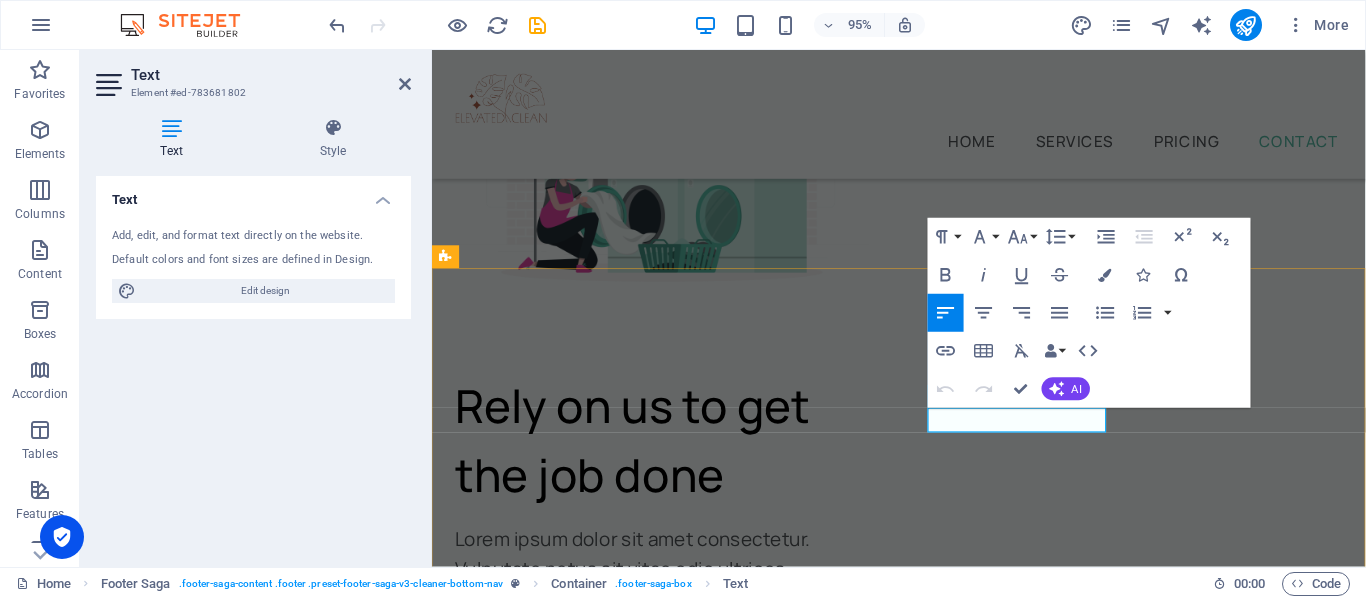 click on "[EMAIL_ADDRESS][DOMAIN_NAME]" at bounding box center [526, 5548] 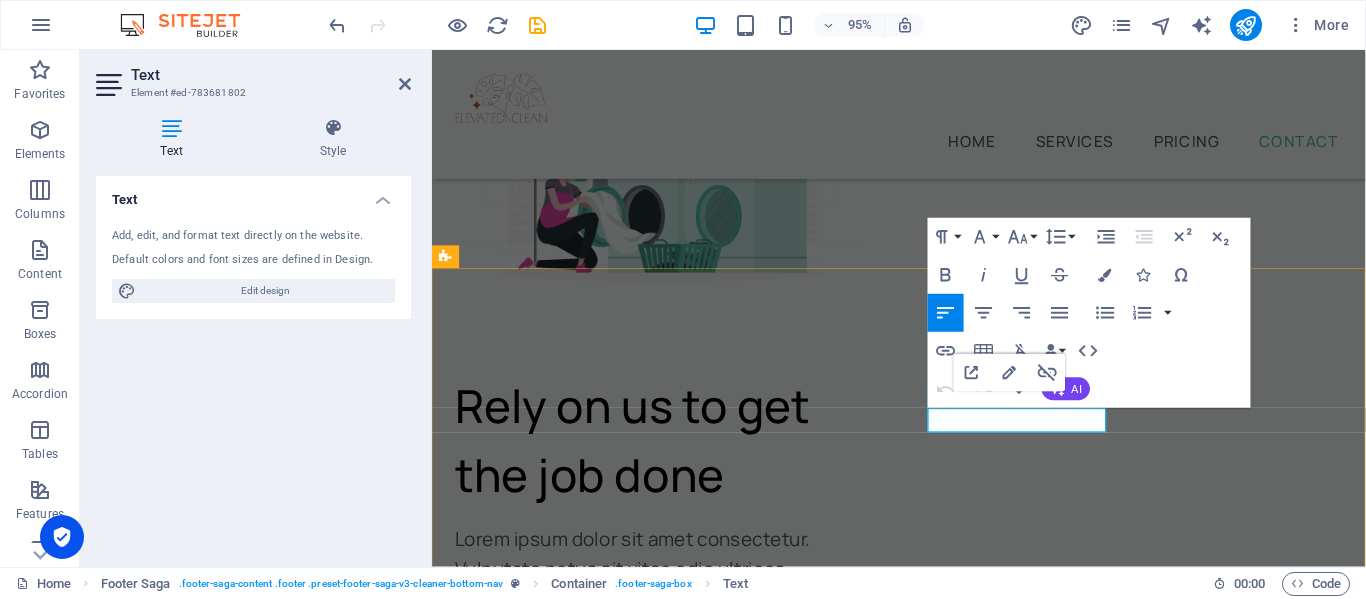 click on "[EMAIL_ADDRESS][DOMAIN_NAME]" at bounding box center (526, 5548) 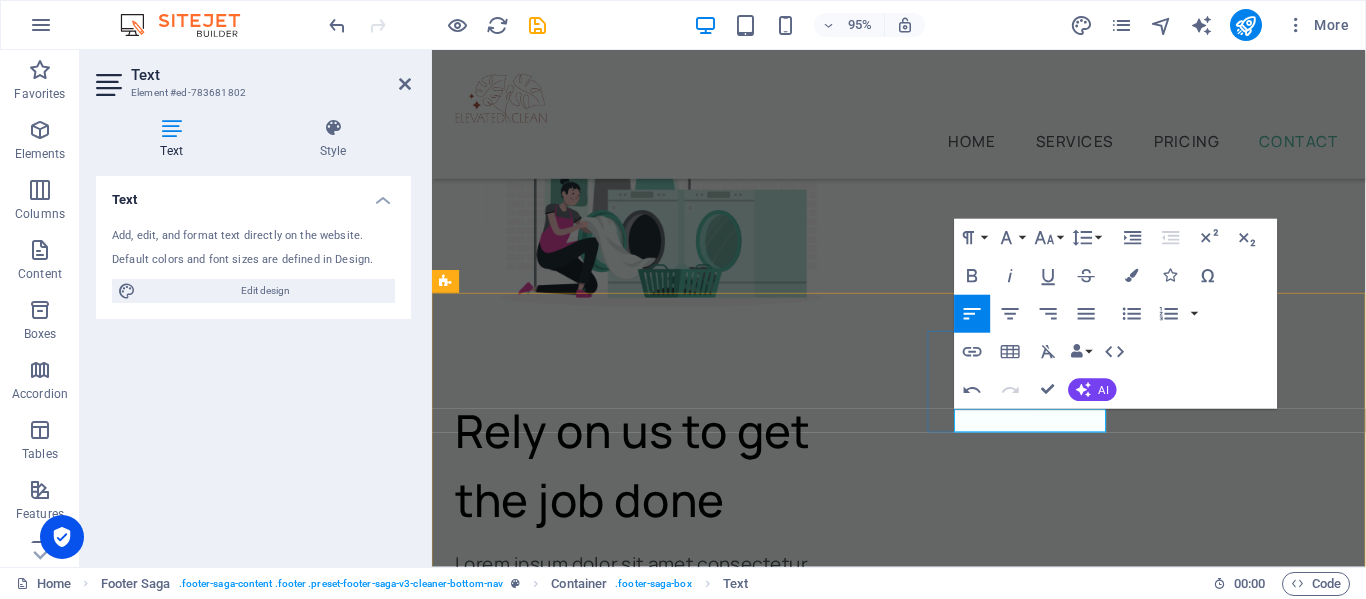 scroll, scrollTop: 11804, scrollLeft: 0, axis: vertical 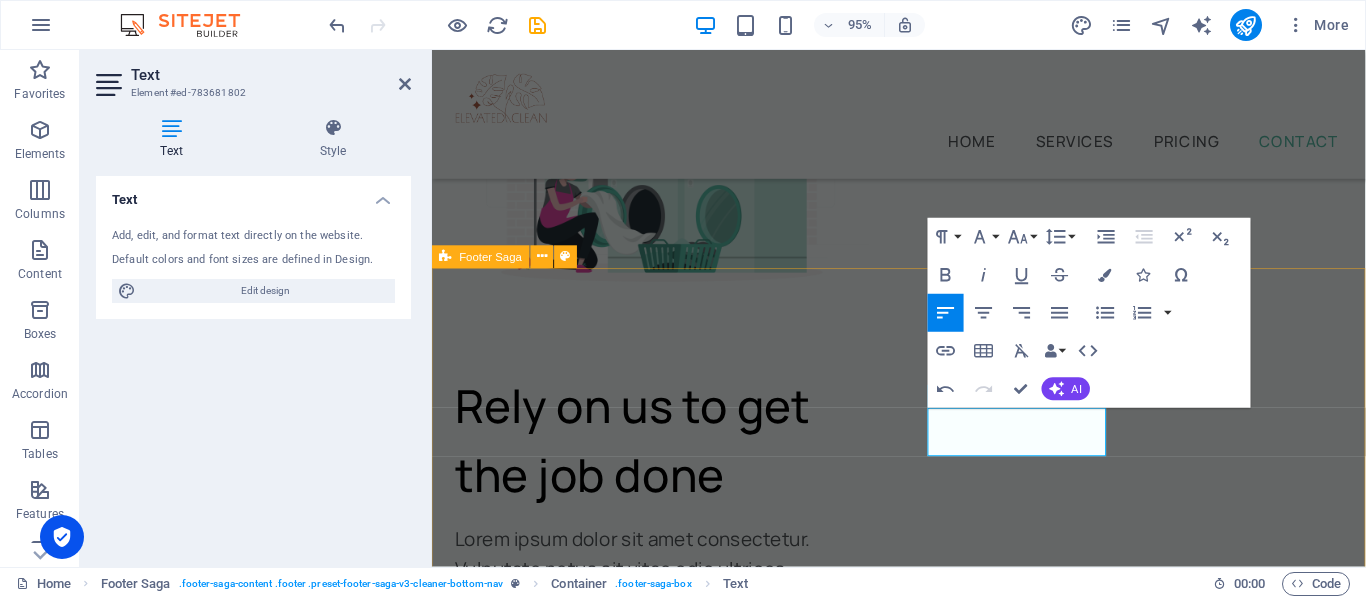 click on "Providing home cleaning  services for over five years Top Services Home Cleaning Commercial Cleaning Window Cleaning Carpet Cleaning Laundry Service Furniture Sanitizing Contact us [PHONE_NUMBER] [PERSON_NAME][EMAIL_ADDRESS][DOMAIN_NAME] [GEOGRAPHIC_DATA] Privacy Policy   Legal Notice All Rights Reserved" at bounding box center (923, 5325) 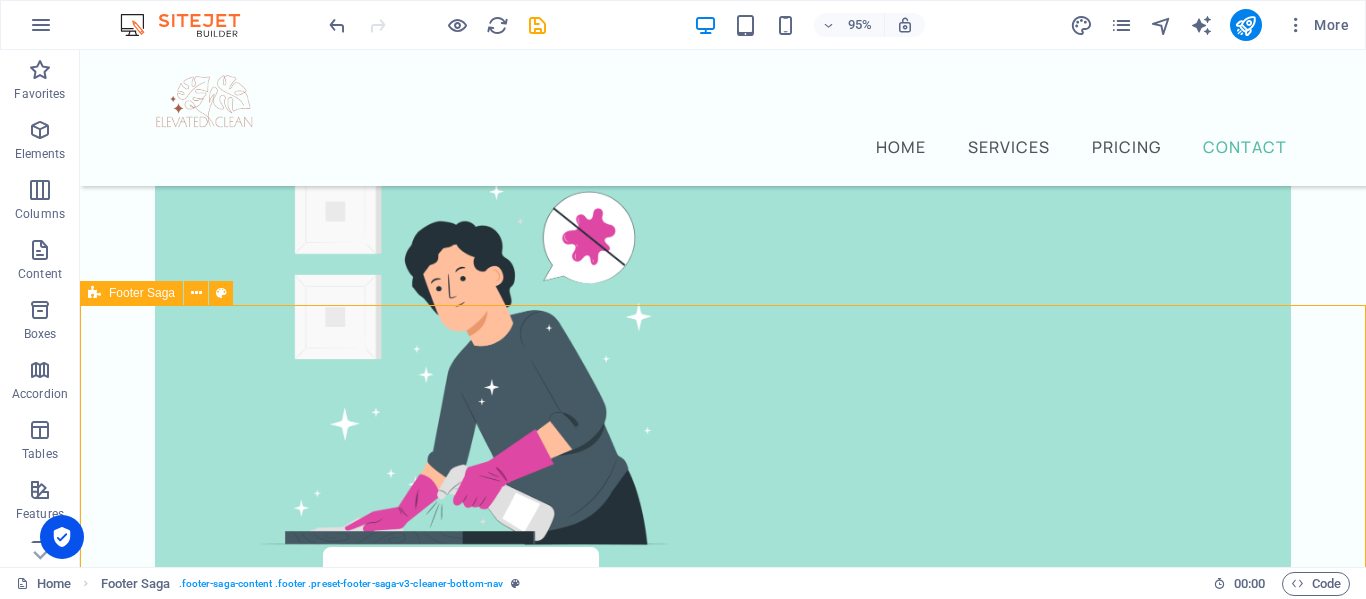 scroll, scrollTop: 8656, scrollLeft: 0, axis: vertical 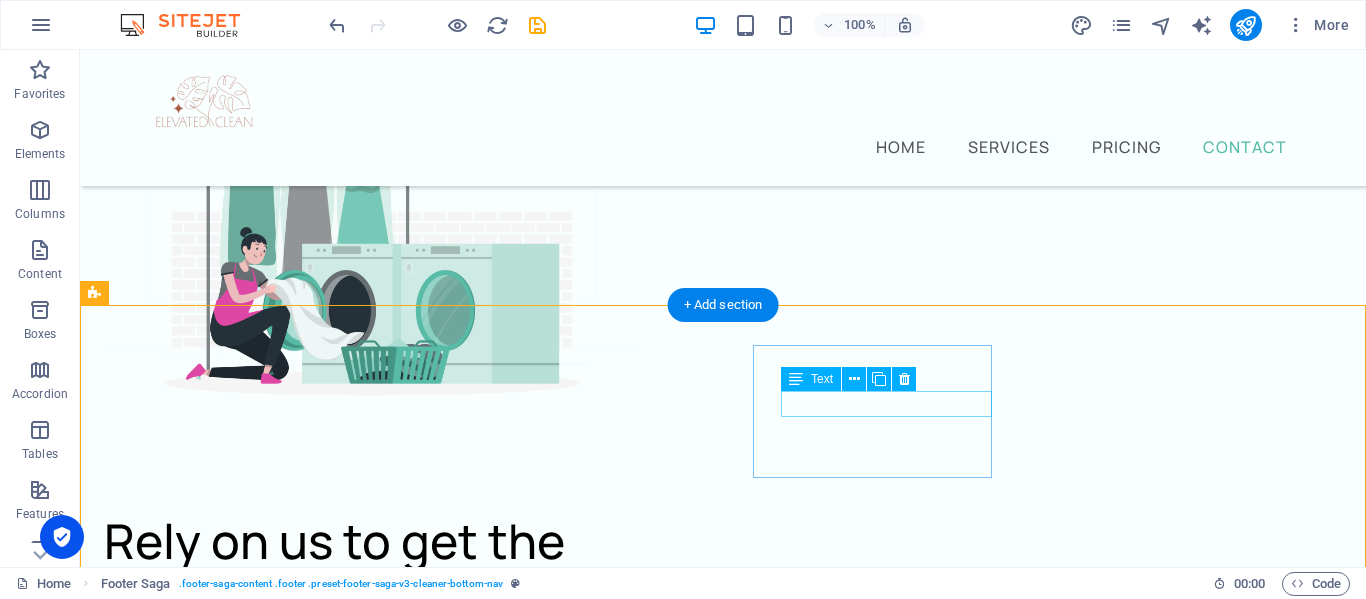 click on "[PHONE_NUMBER]" at bounding box center [223, 5568] 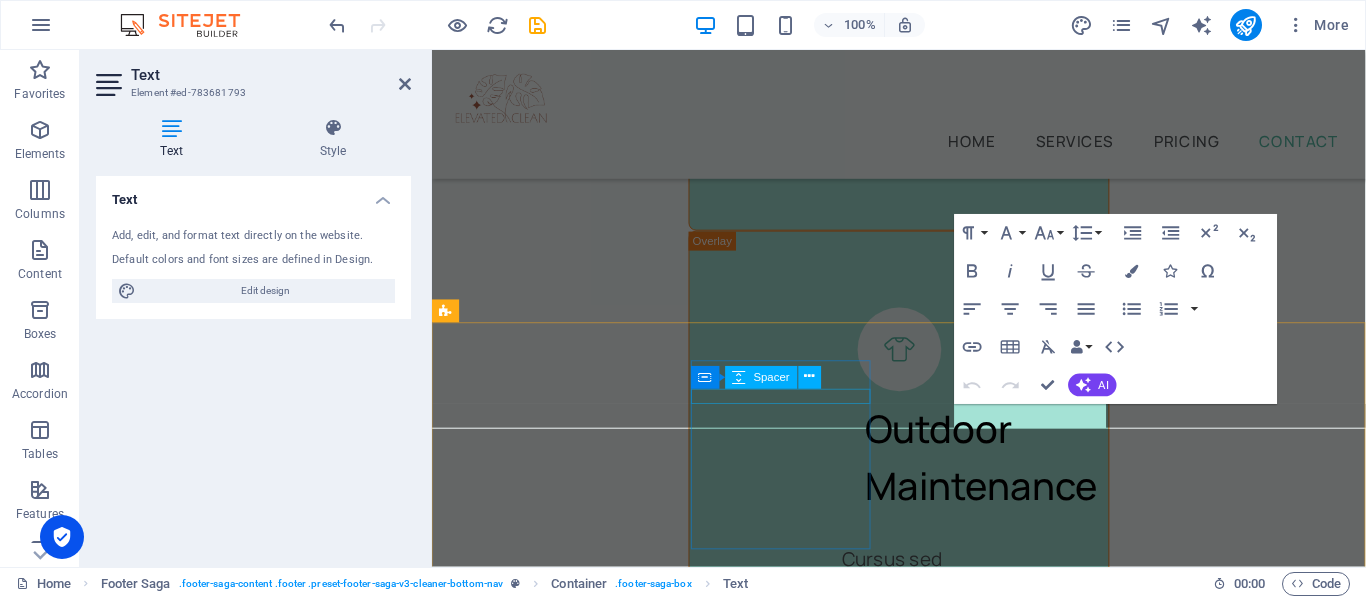 scroll, scrollTop: 11747, scrollLeft: 0, axis: vertical 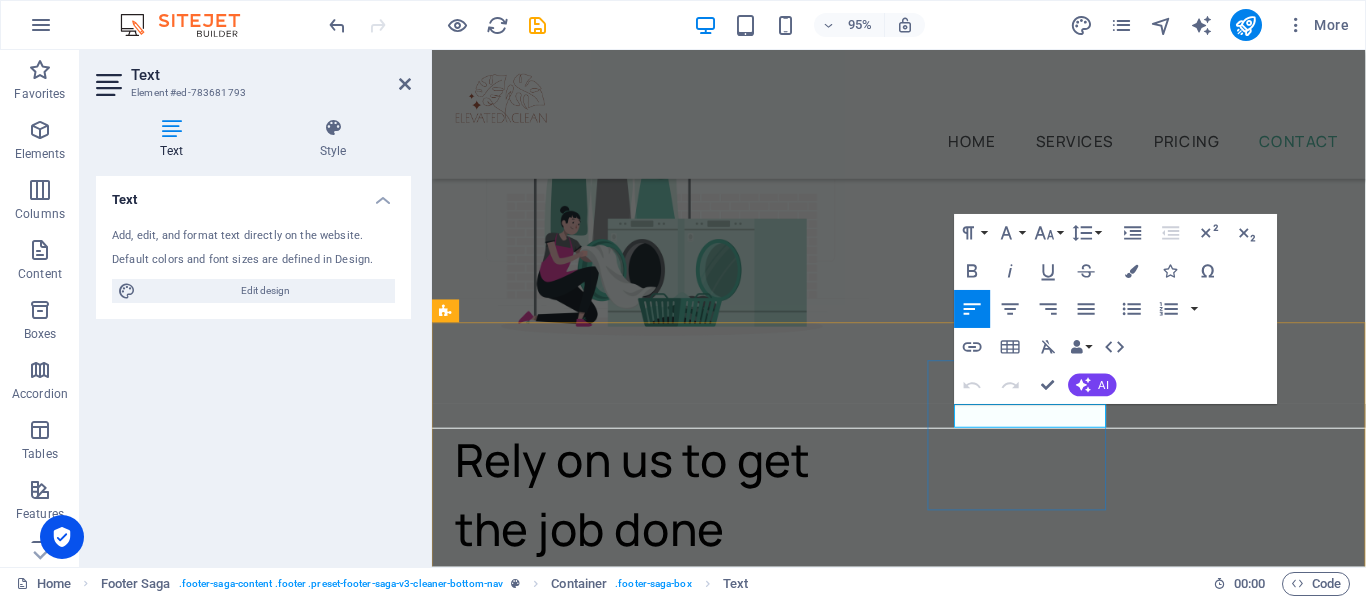 drag, startPoint x: 991, startPoint y: 426, endPoint x: 1107, endPoint y: 430, distance: 116.06895 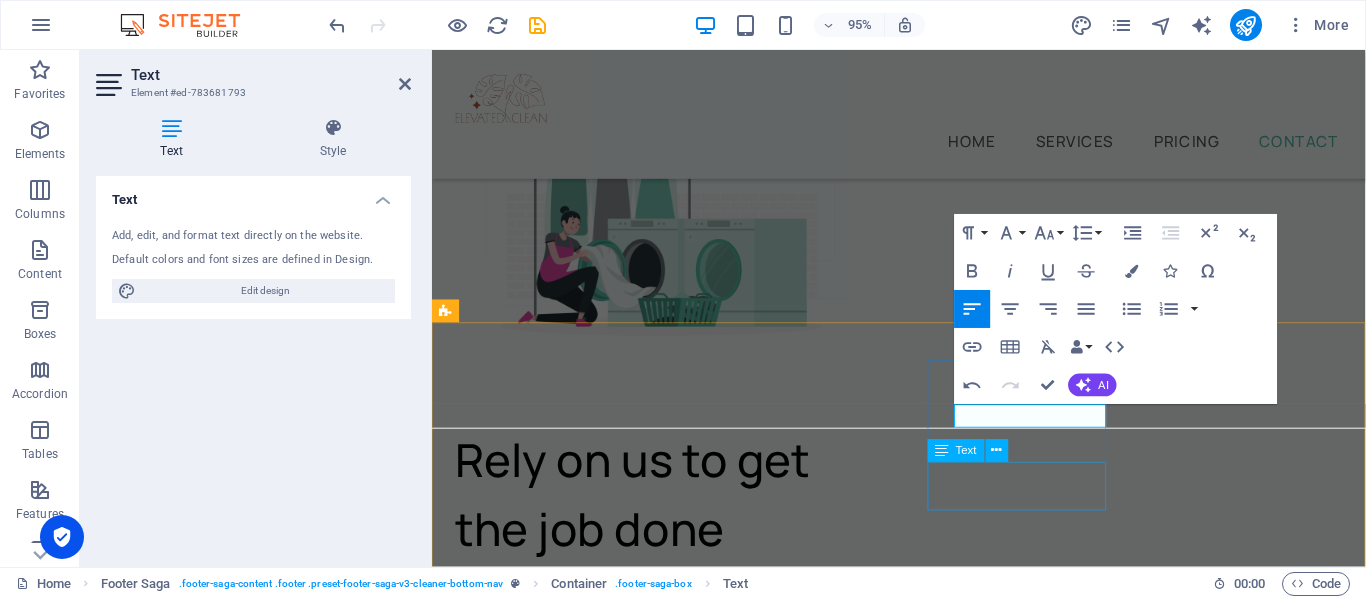 click on "[PERSON_NAME][EMAIL_ADDRESS][DOMAIN_NAME]" at bounding box center (550, 5618) 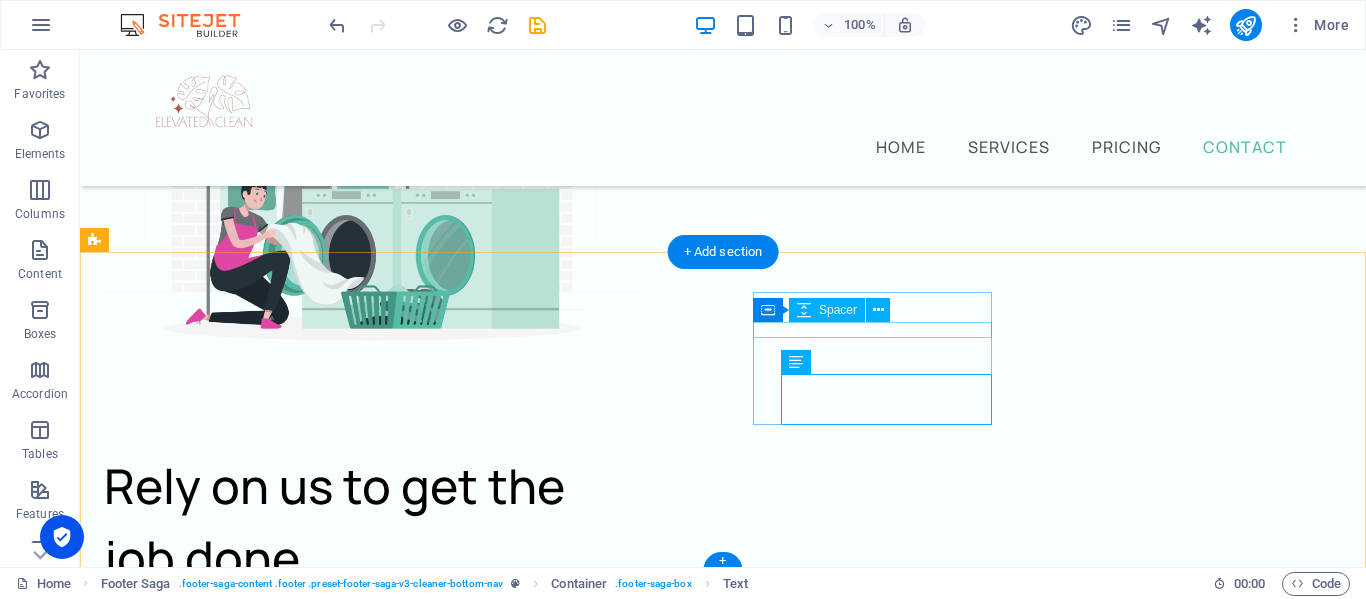 scroll, scrollTop: 8713, scrollLeft: 0, axis: vertical 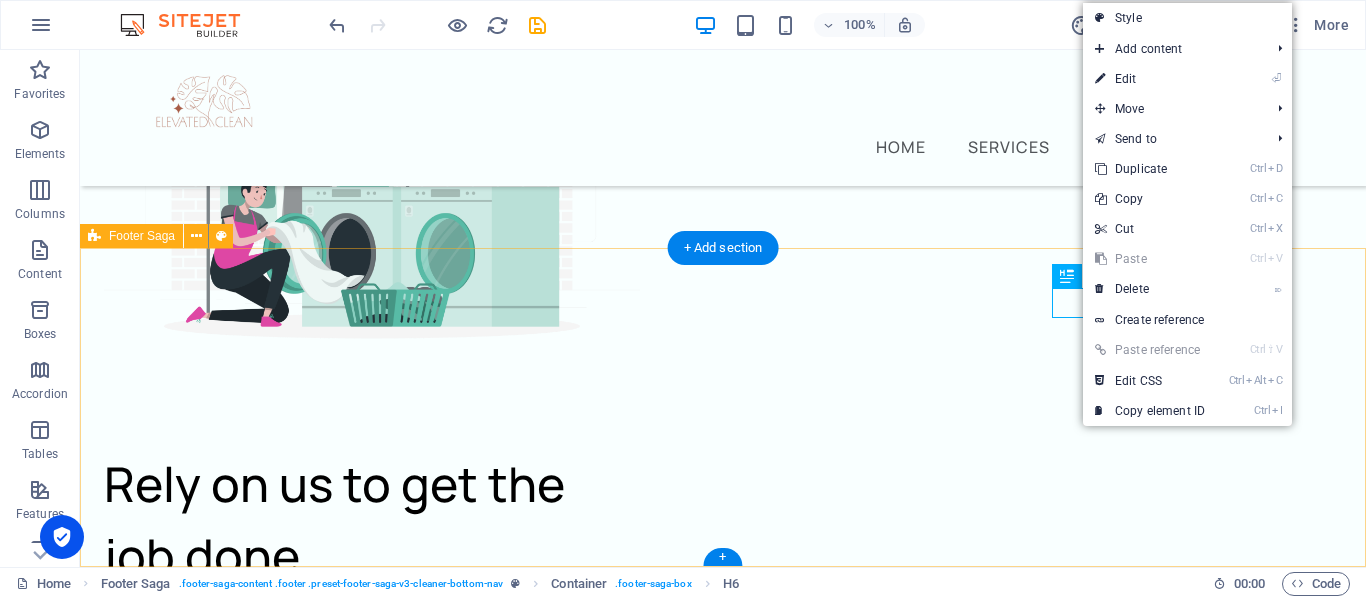 click on "Providing home cleaning  services for over five years Top Services Home Cleaning Commercial Cleaning Window Cleaning Carpet Cleaning Laundry Service Furniture Sanitizing Contact us [PHONE_NUMBER] [PERSON_NAME][EMAIL_ADDRESS][DOMAIN_NAME] [GEOGRAPHIC_DATA] Privacy Policy   Legal Notice All Rights Reserved" at bounding box center [723, 5372] 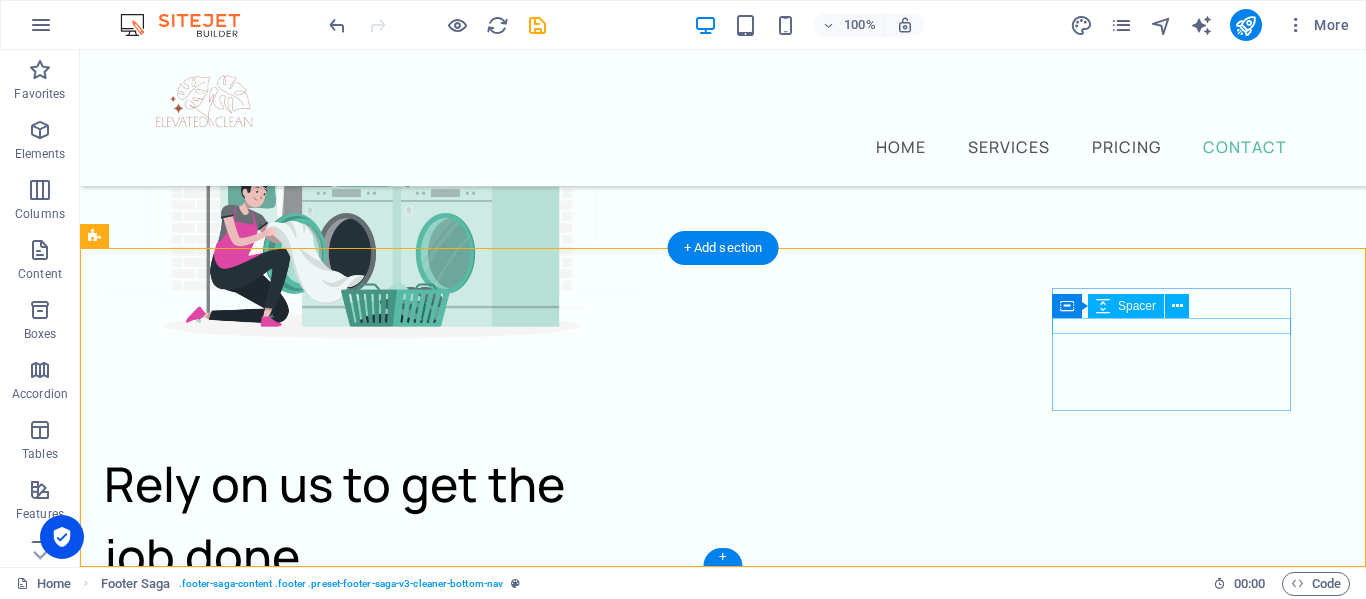 click at bounding box center [223, 5702] 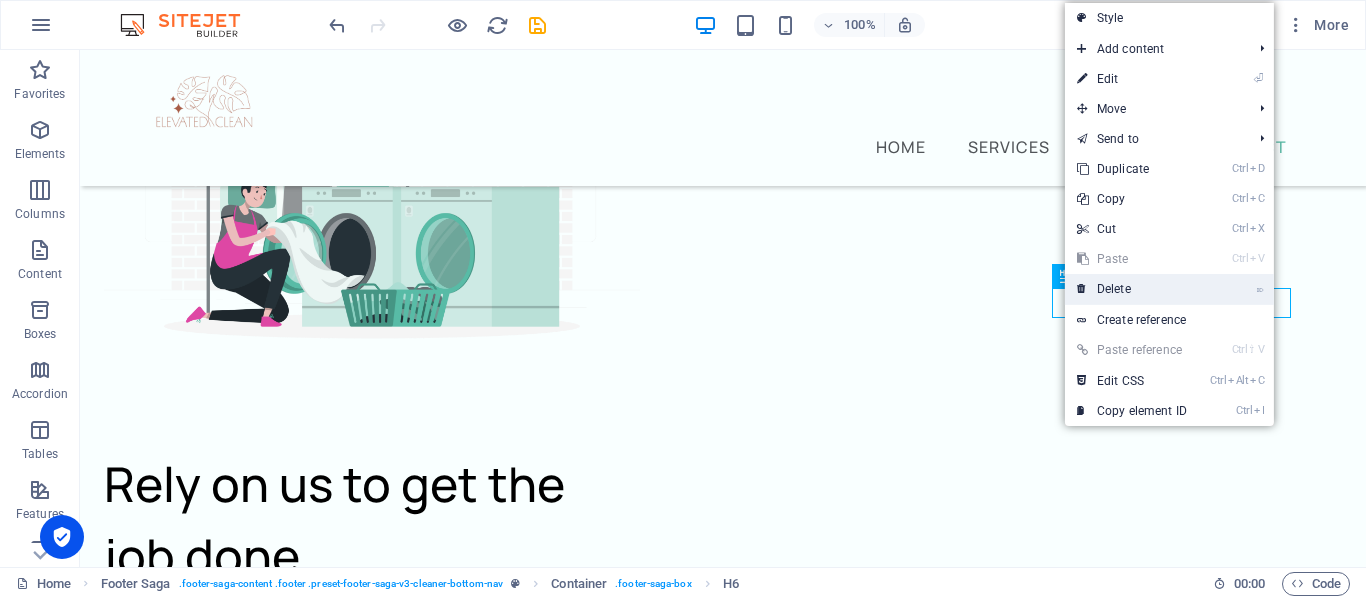 click on "⌦  Delete" at bounding box center [1132, 289] 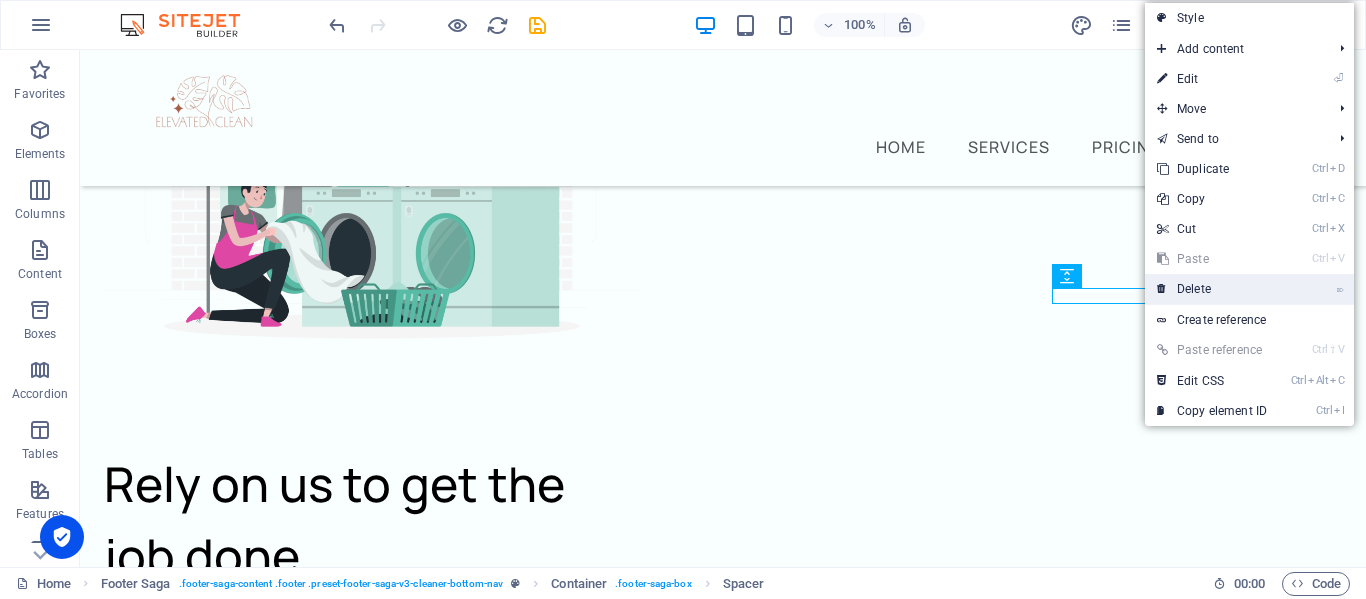 click on "⌦  Delete" at bounding box center (1212, 289) 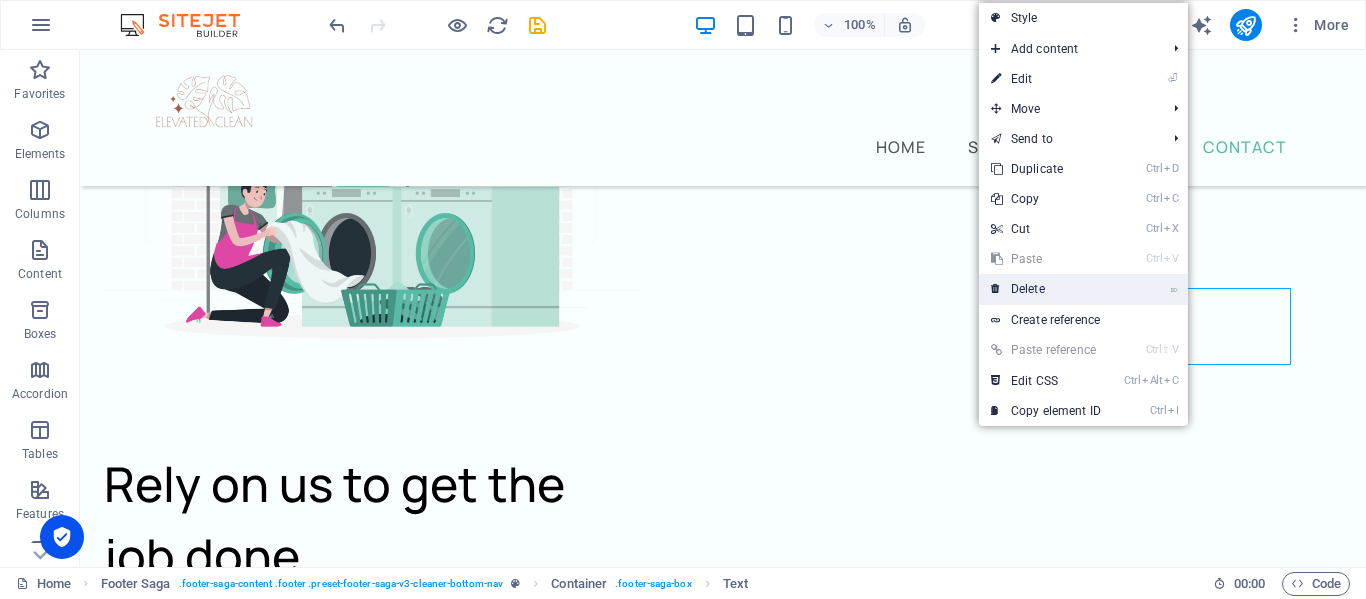 click on "⌦  Delete" at bounding box center (1083, 289) 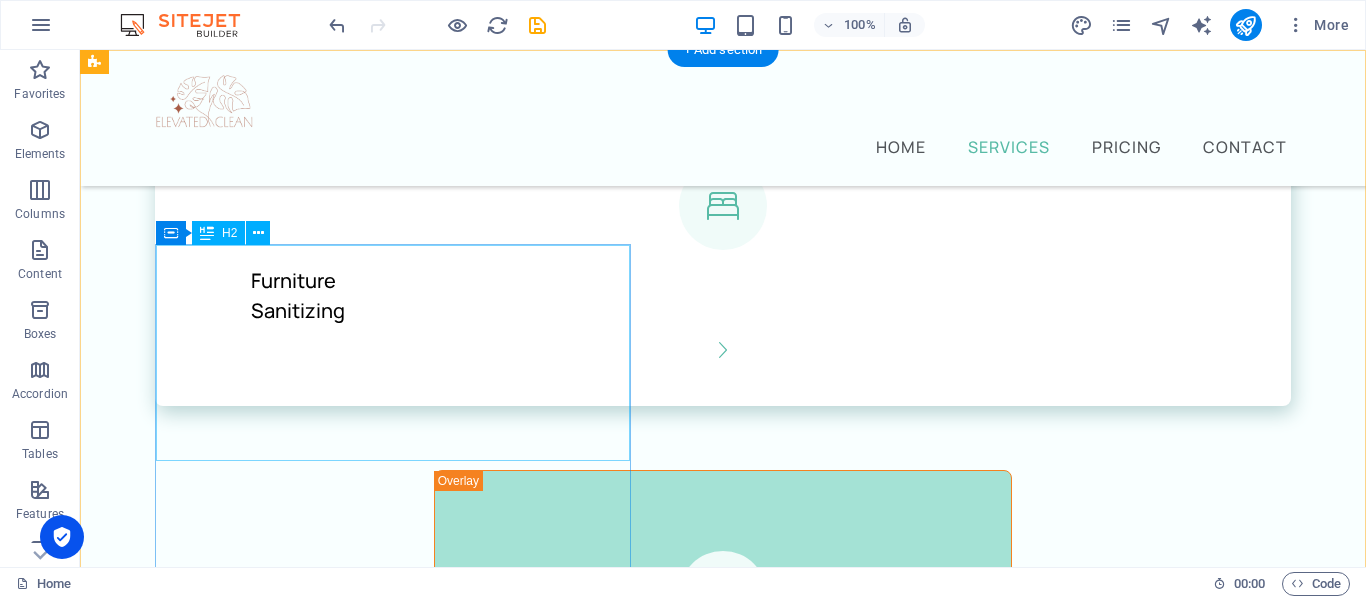 scroll, scrollTop: 0, scrollLeft: 0, axis: both 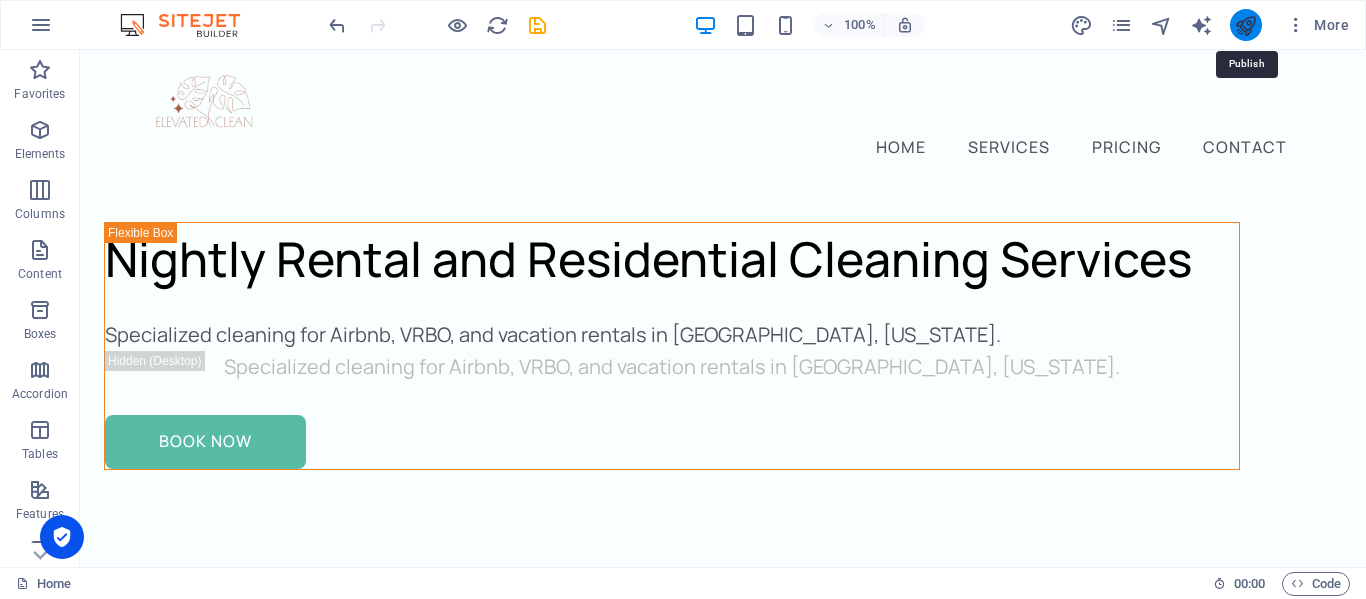 click at bounding box center [1245, 25] 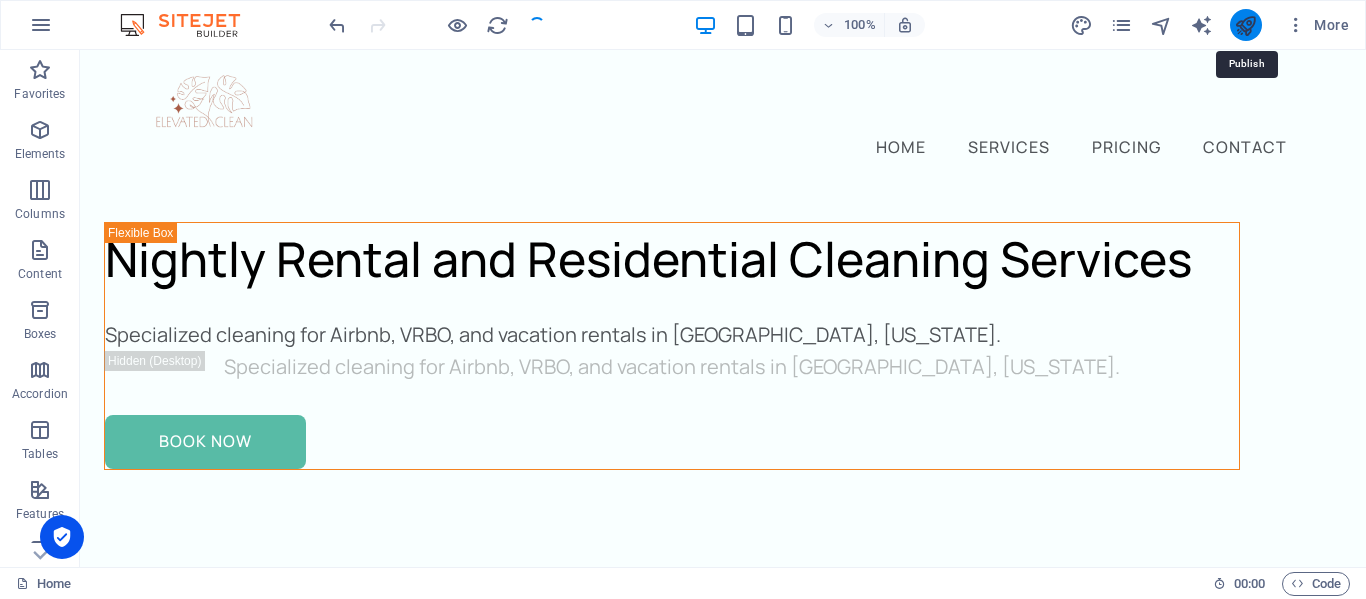 click at bounding box center [1245, 25] 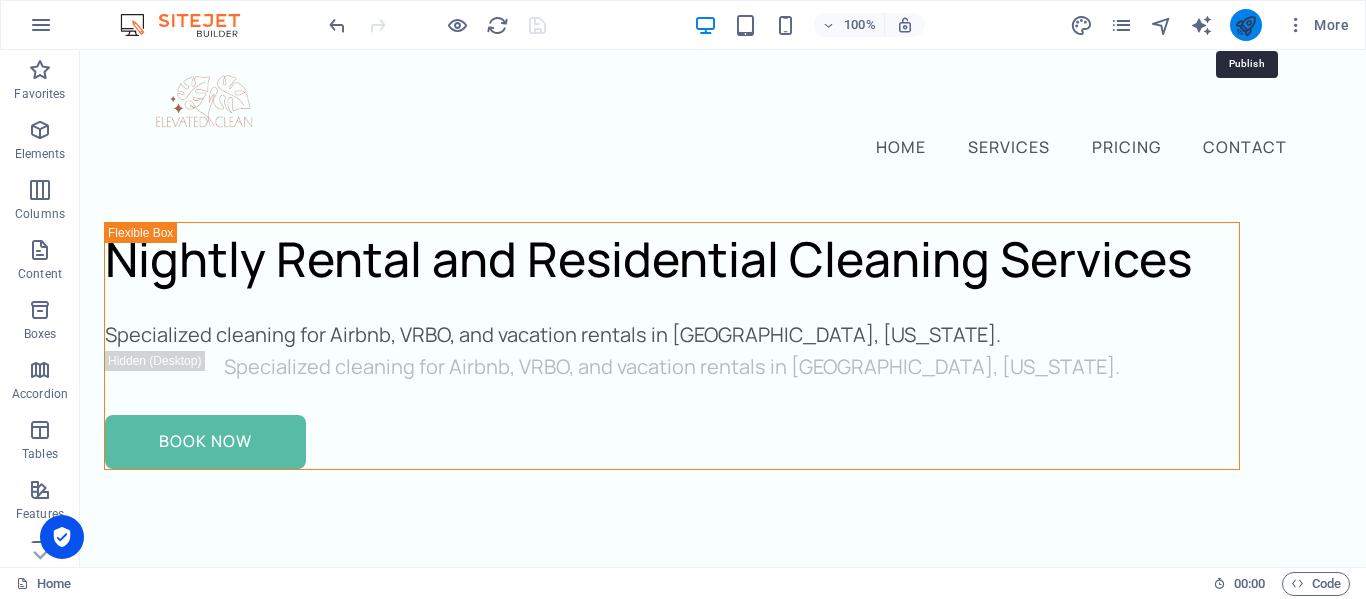 click at bounding box center (1245, 25) 